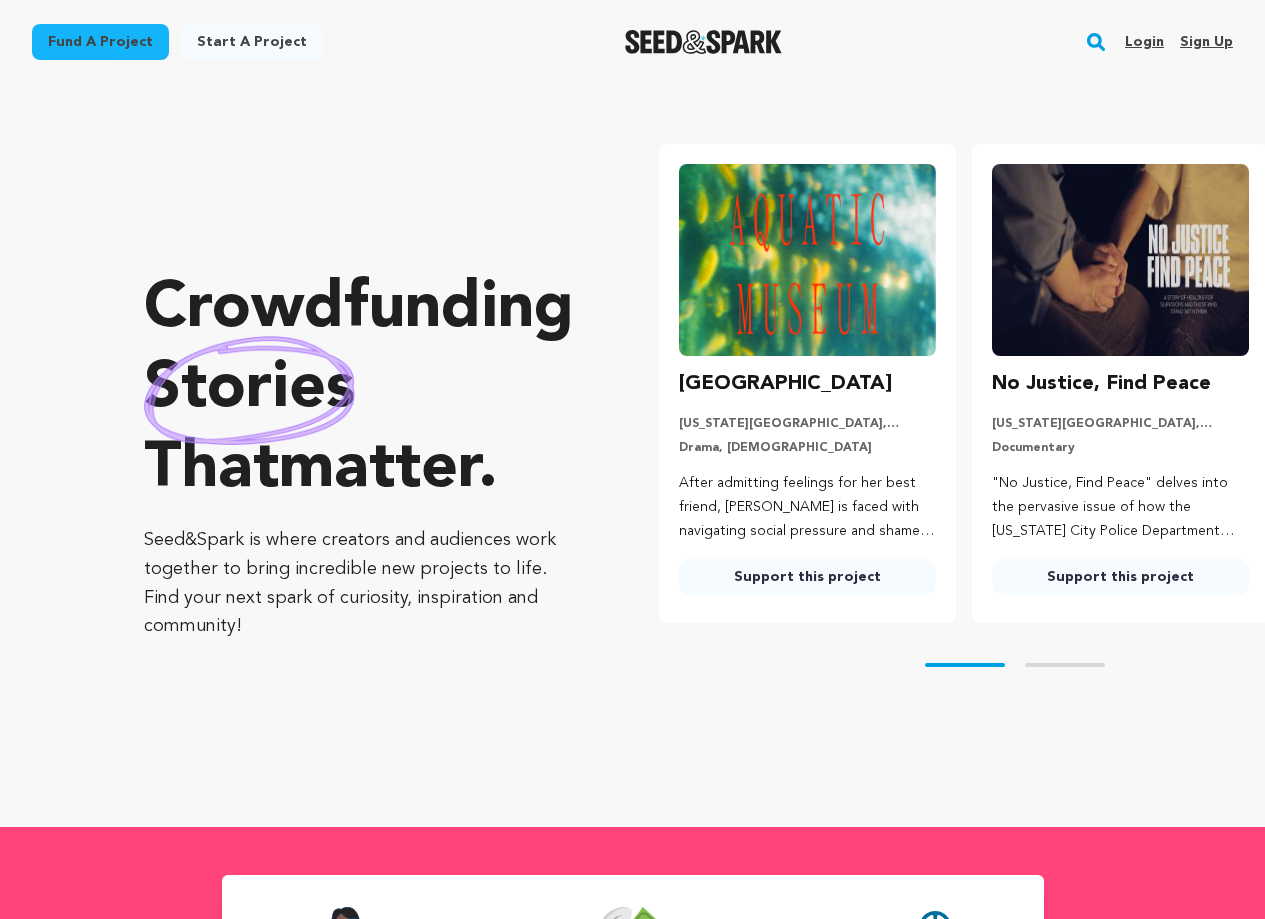scroll, scrollTop: 0, scrollLeft: 0, axis: both 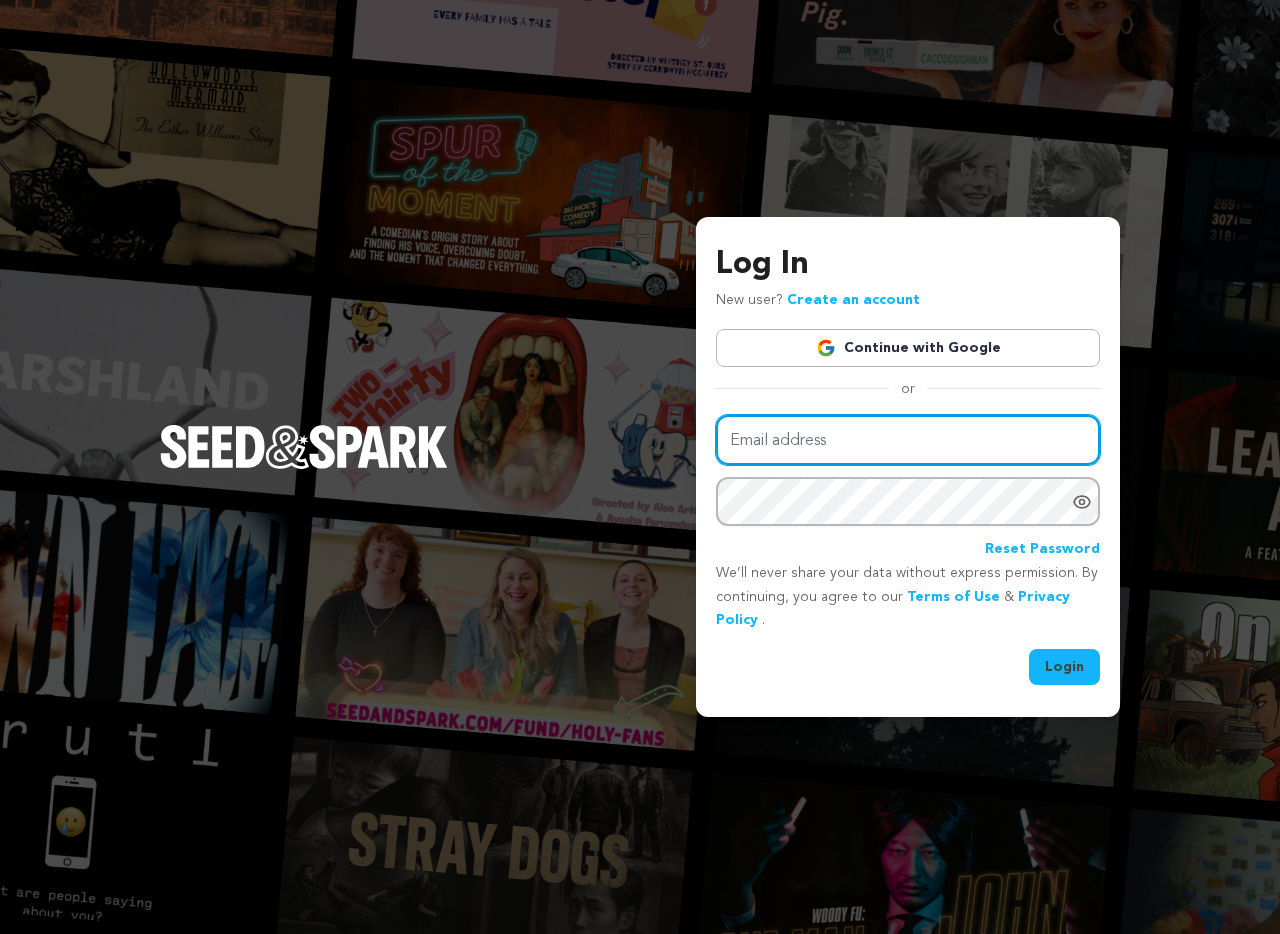 click on "Email address" at bounding box center [908, 440] 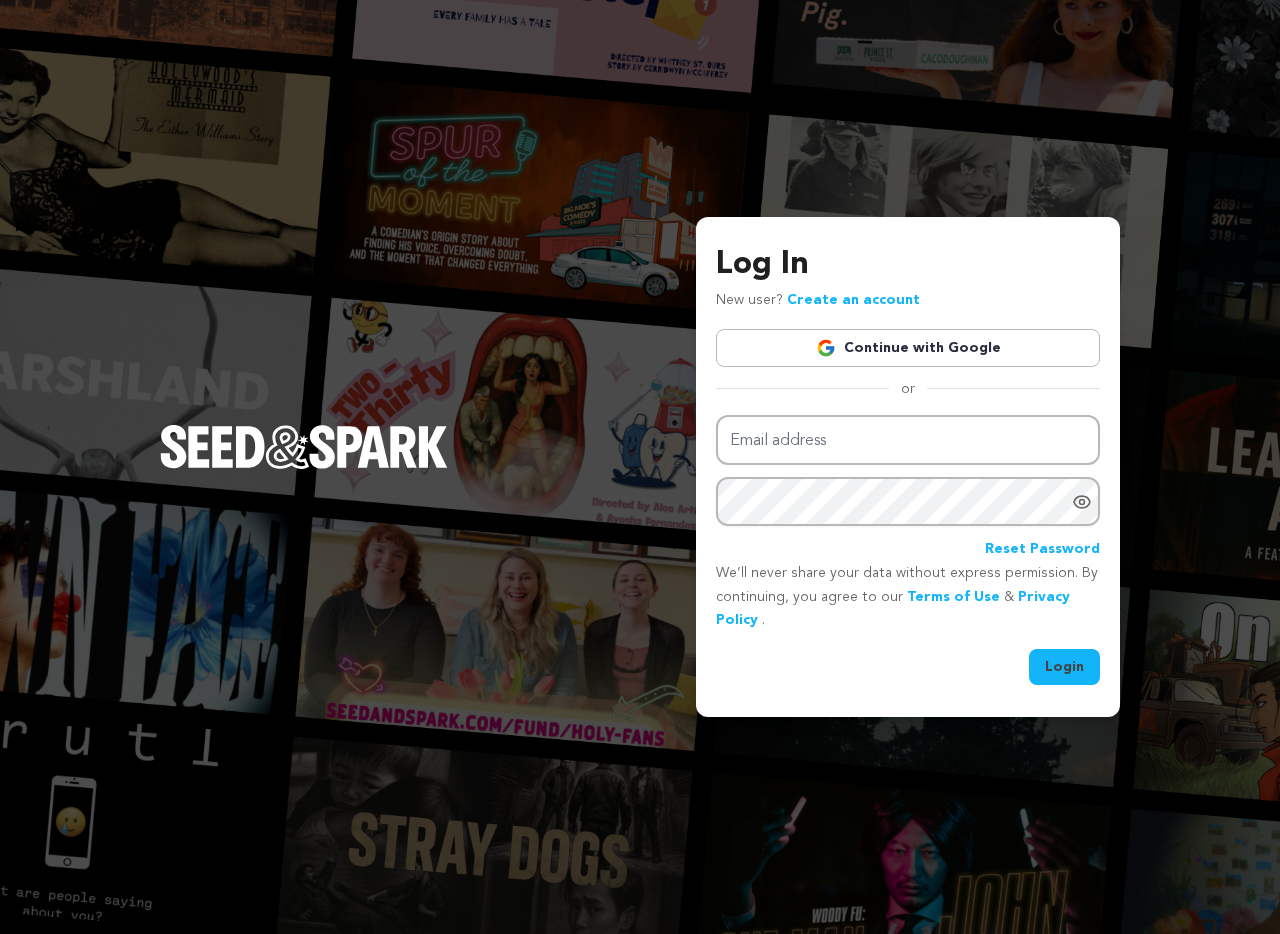 click on "Continue with Google" at bounding box center (908, 348) 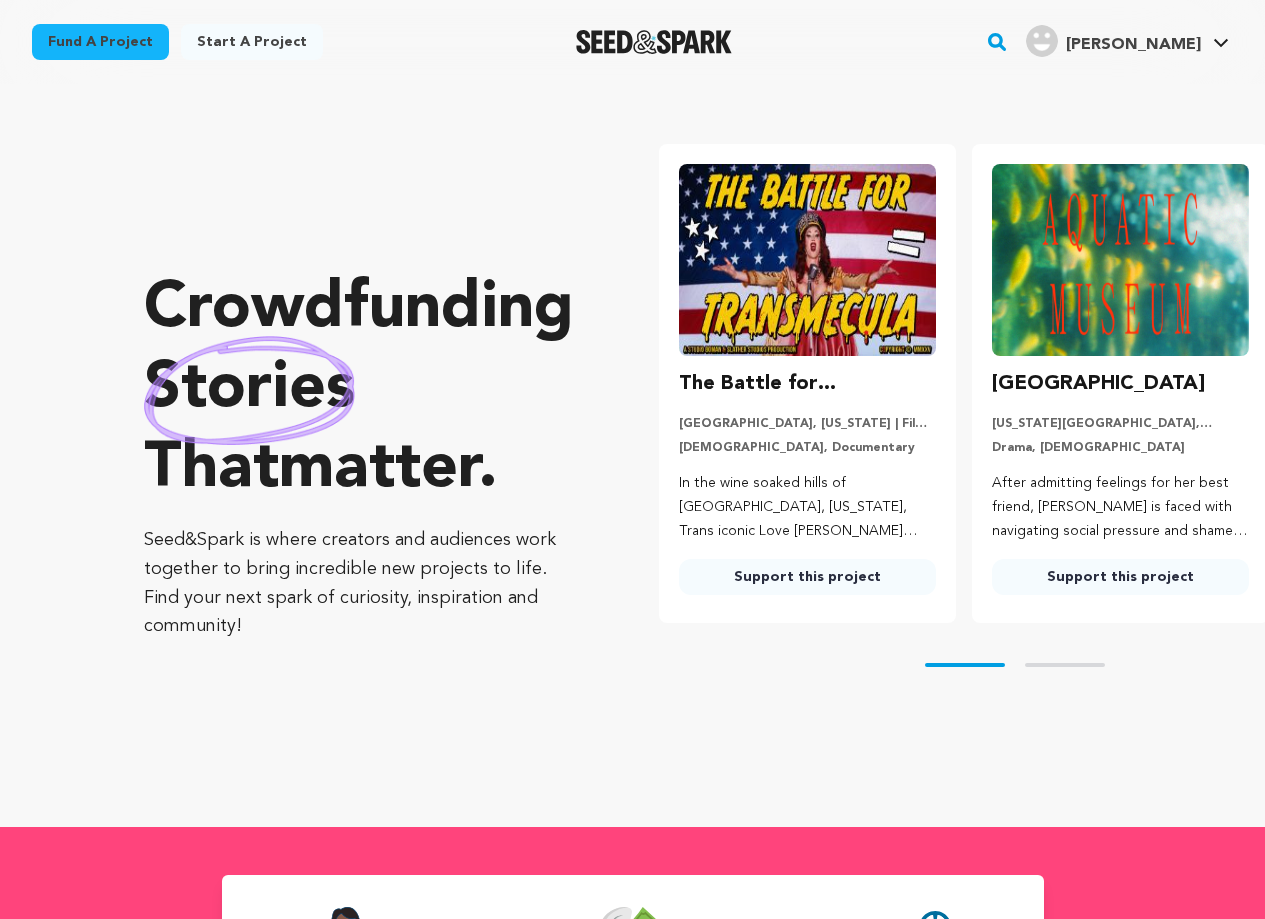 scroll, scrollTop: 0, scrollLeft: 0, axis: both 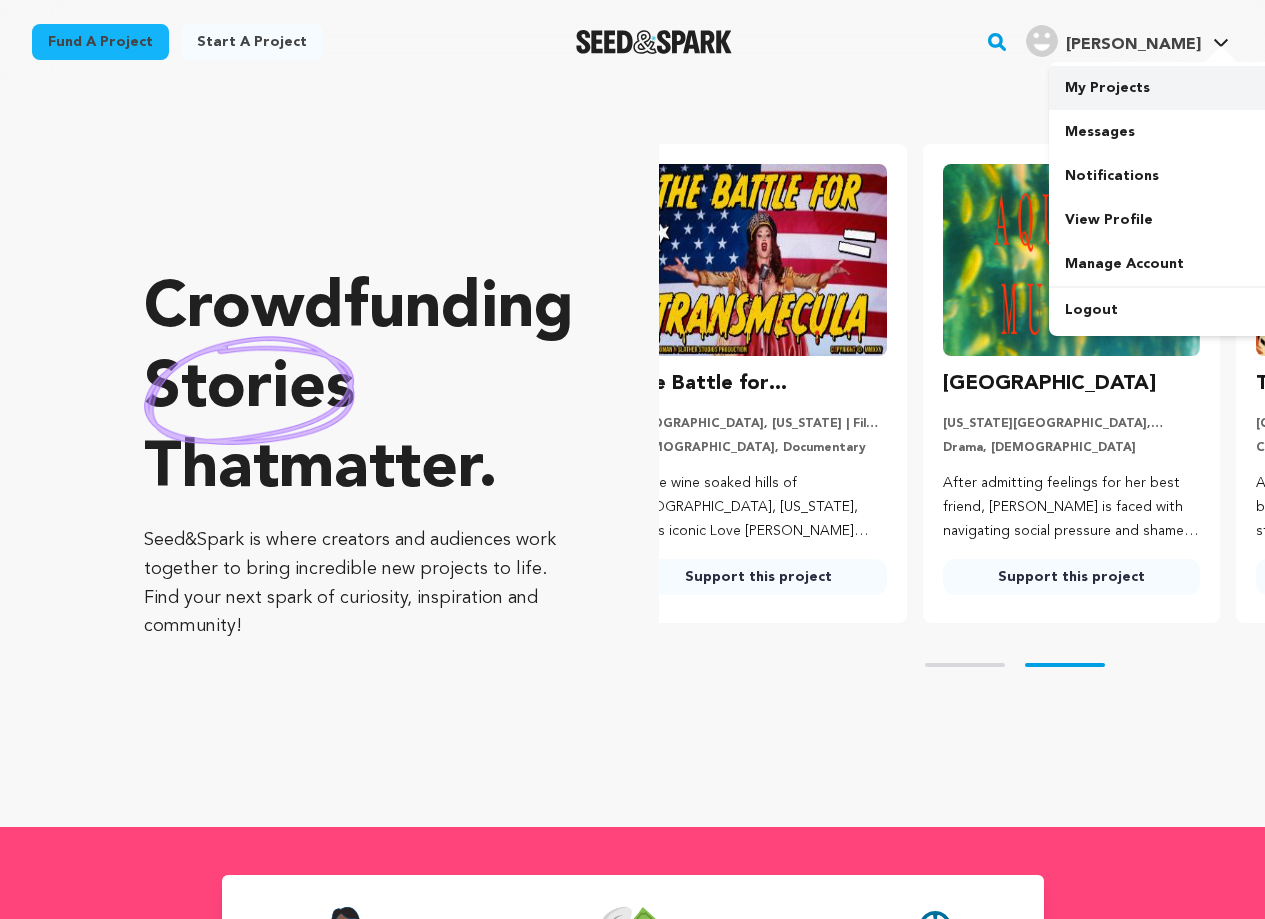 click on "My Projects" at bounding box center (1161, 88) 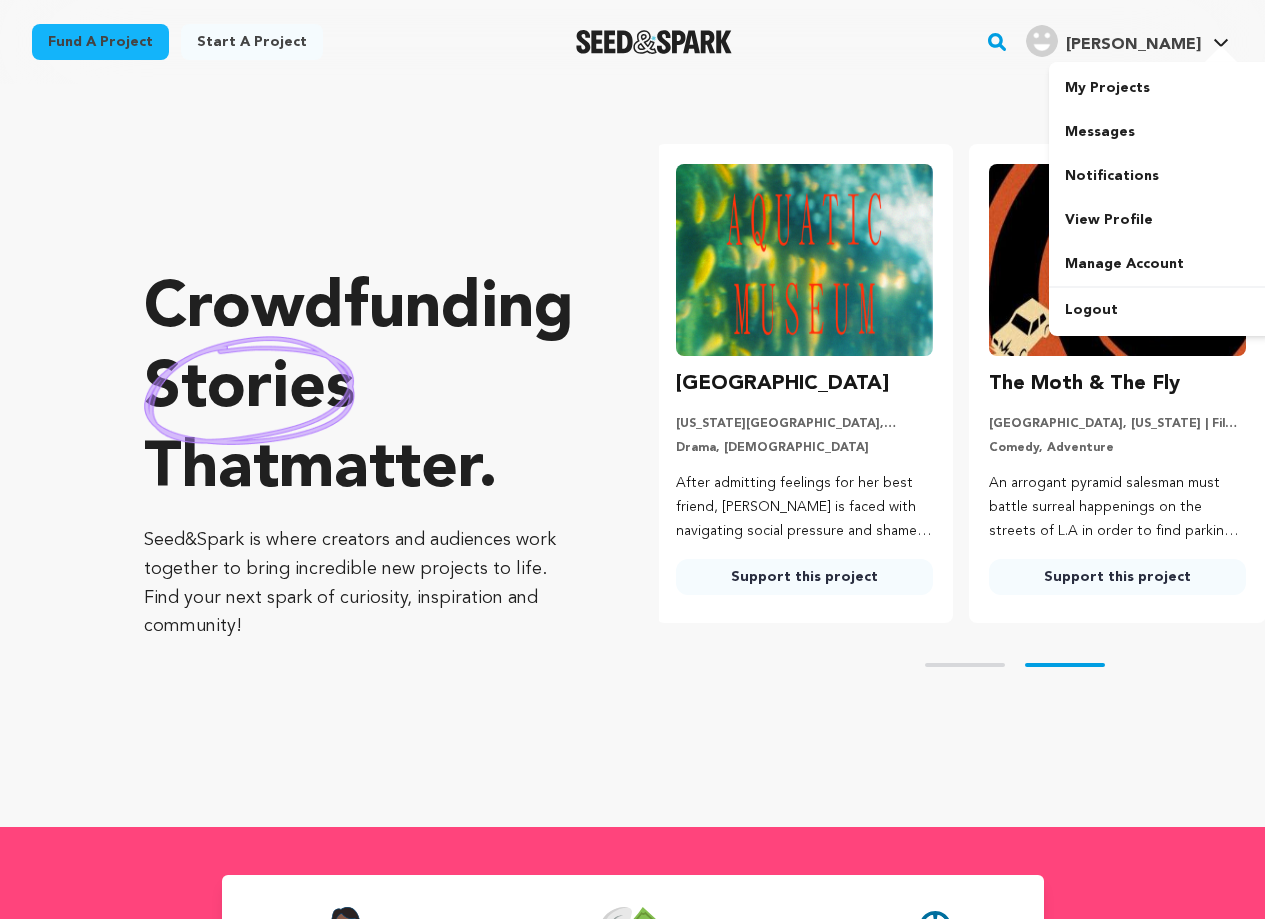 scroll, scrollTop: 0, scrollLeft: 329, axis: horizontal 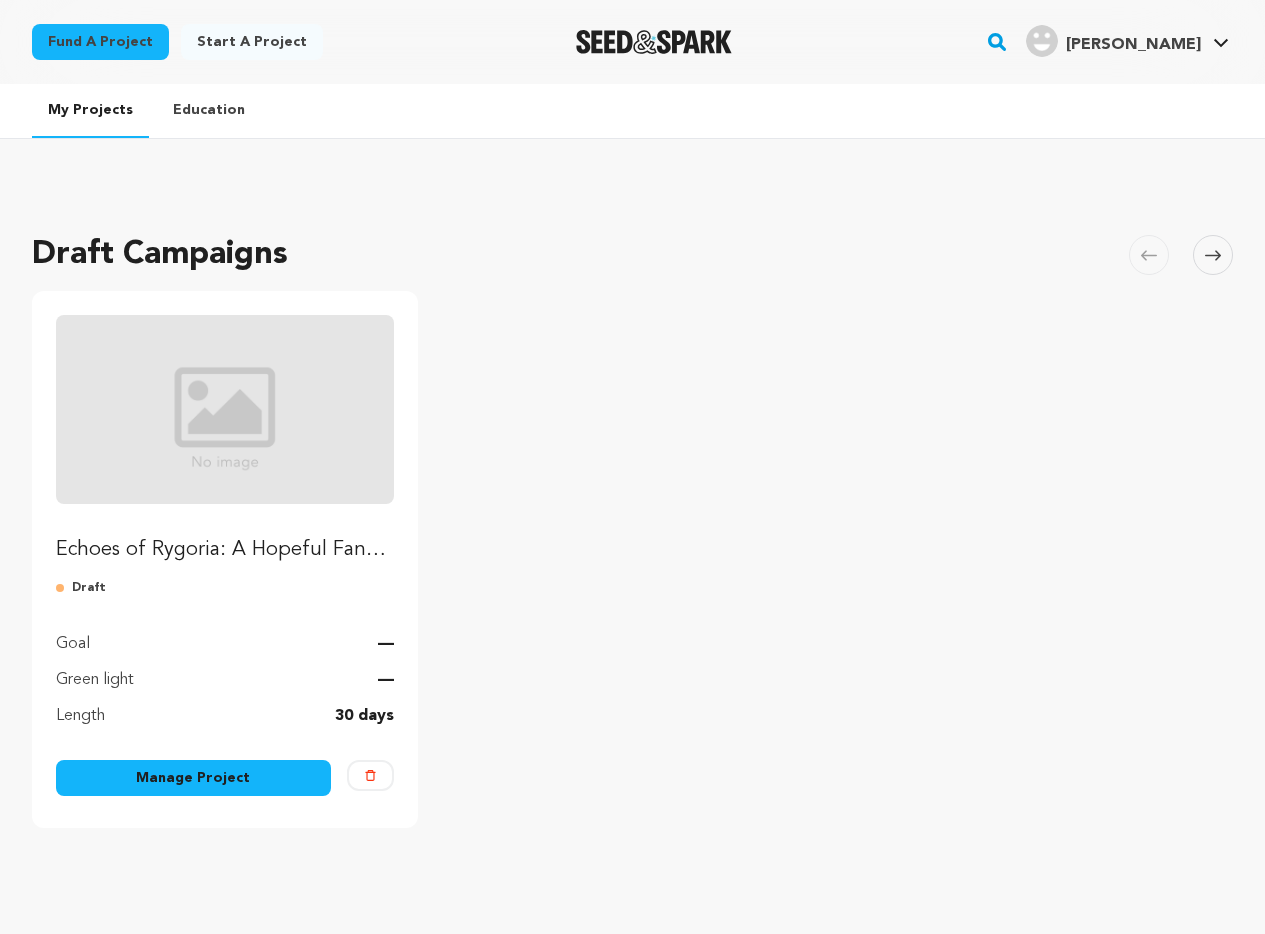 click on "Manage Project" at bounding box center (193, 778) 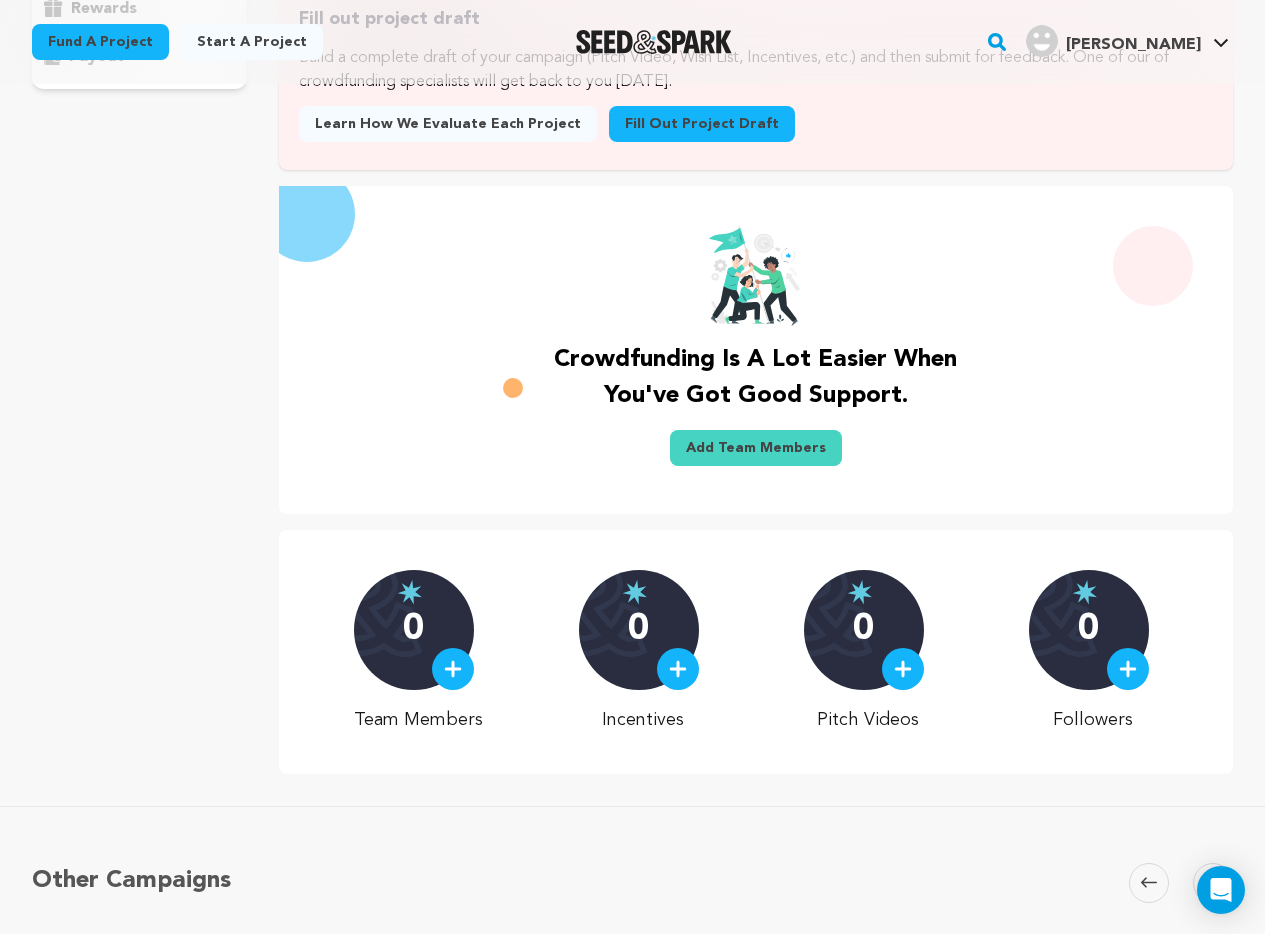 scroll, scrollTop: 0, scrollLeft: 0, axis: both 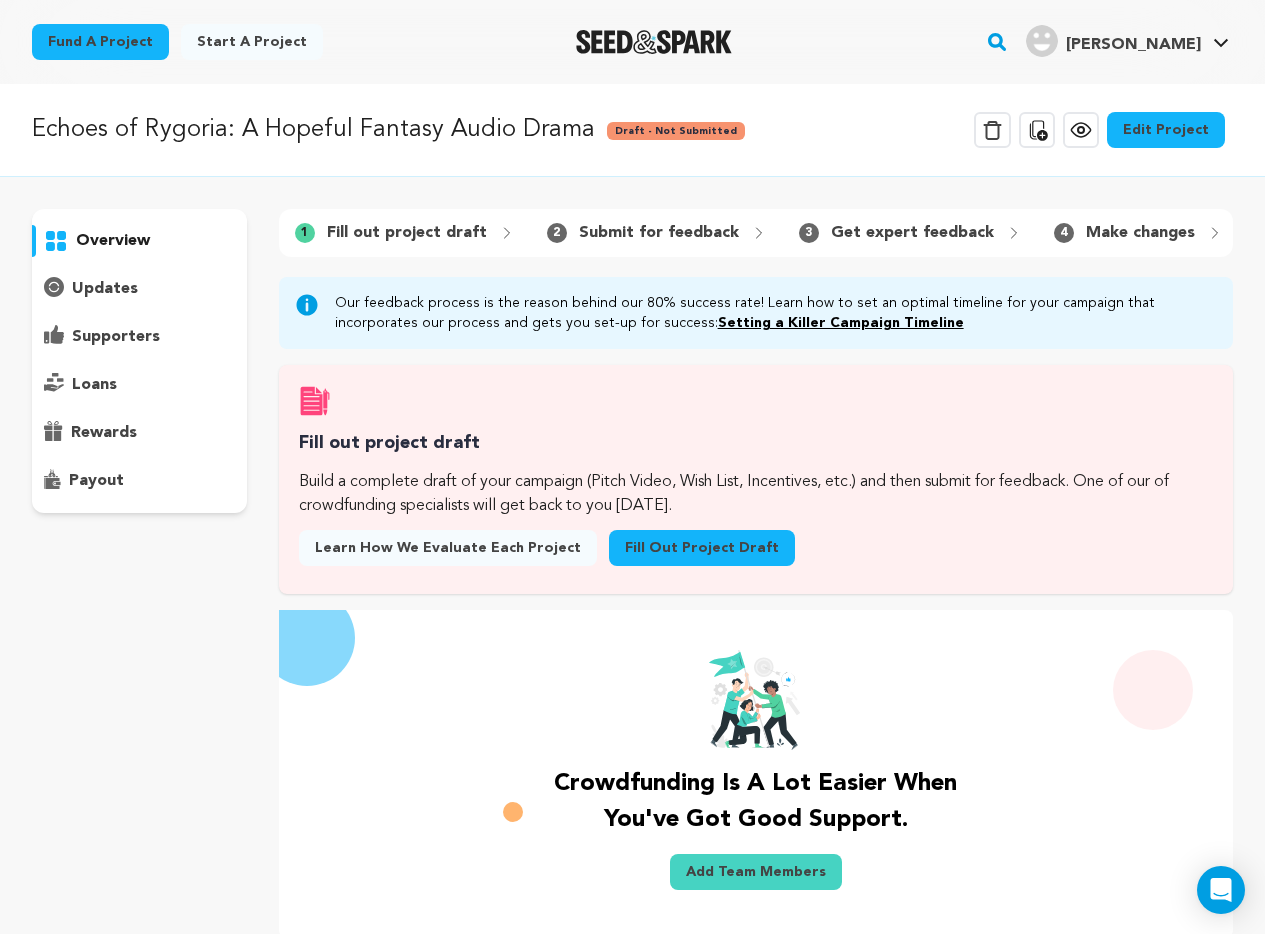 click on "Fill out project draft" at bounding box center (702, 548) 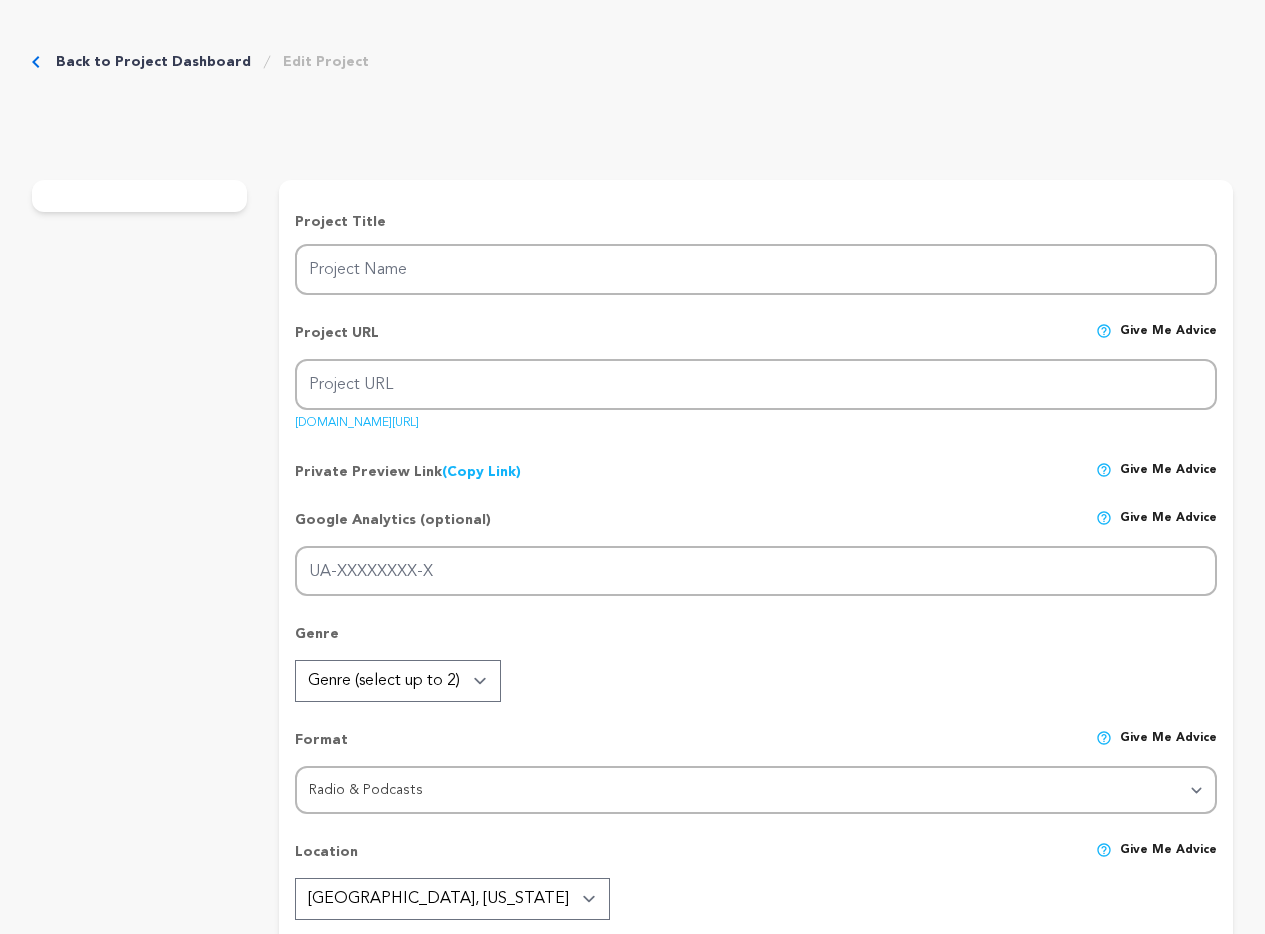 scroll, scrollTop: 0, scrollLeft: 0, axis: both 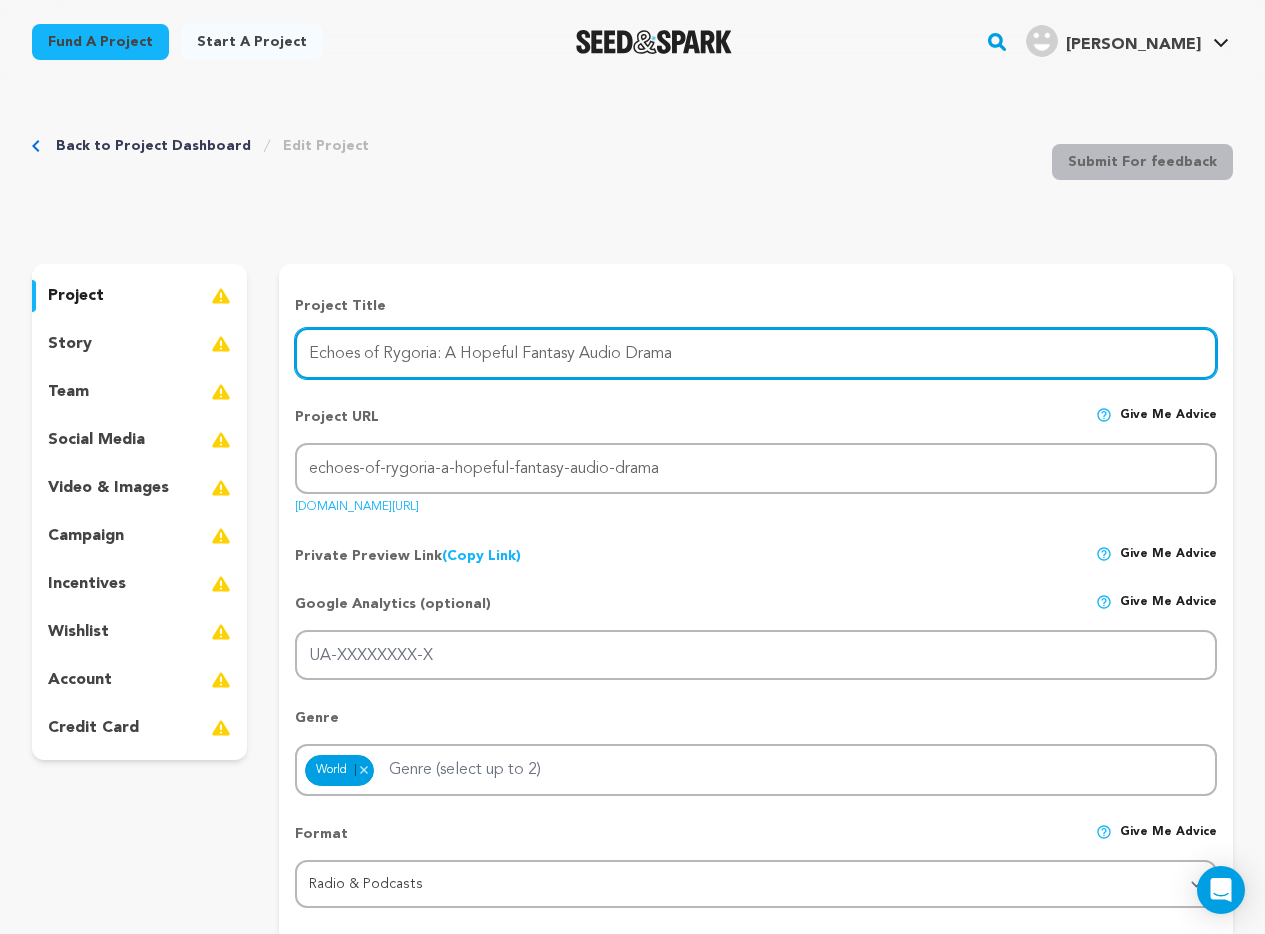 click on "Echoes of Rygoria: A Hopeful Fantasy Audio Drama" at bounding box center (756, 353) 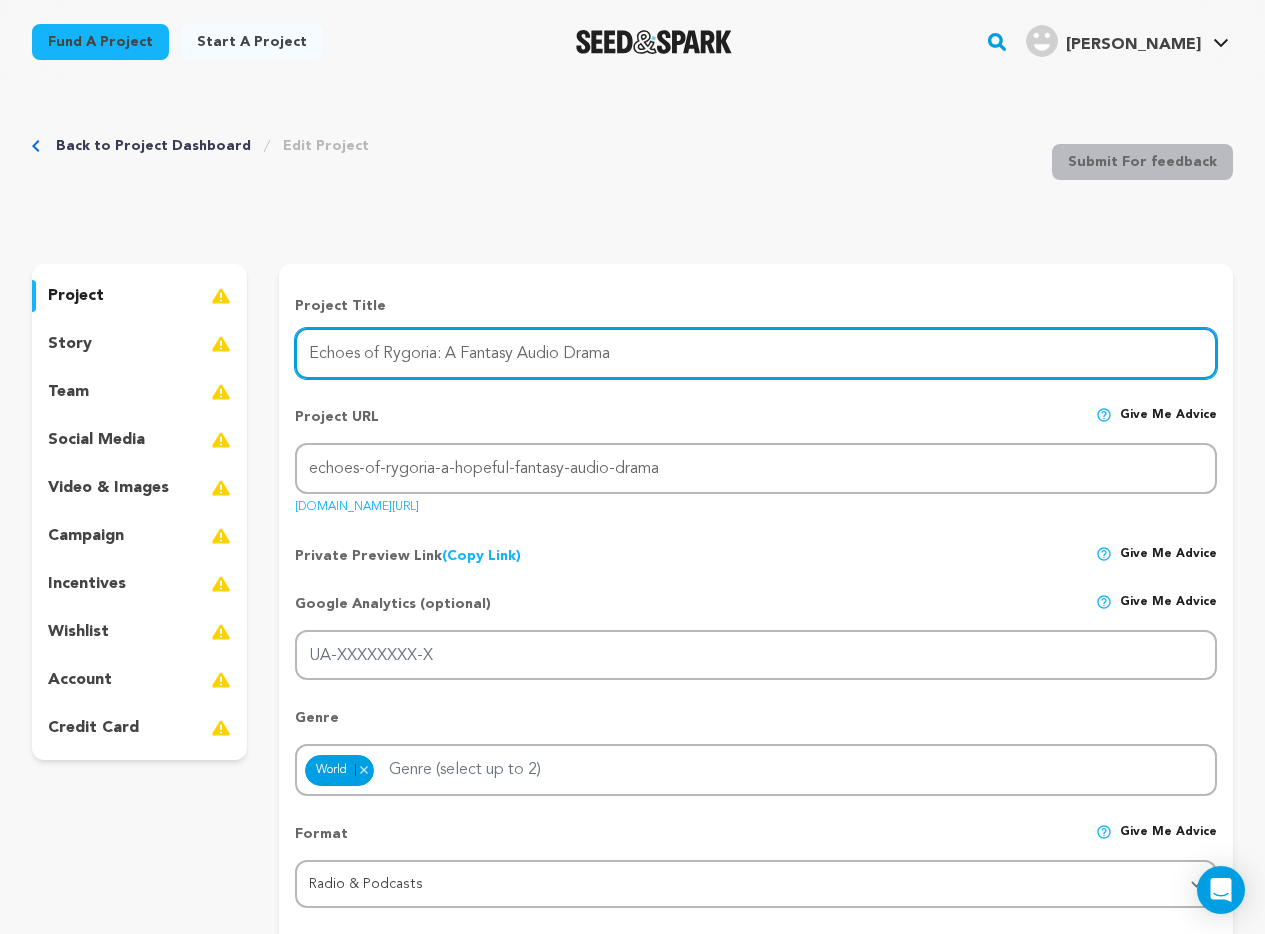 type on "Echoes of Rygoria: A Fantasy Audio Drama" 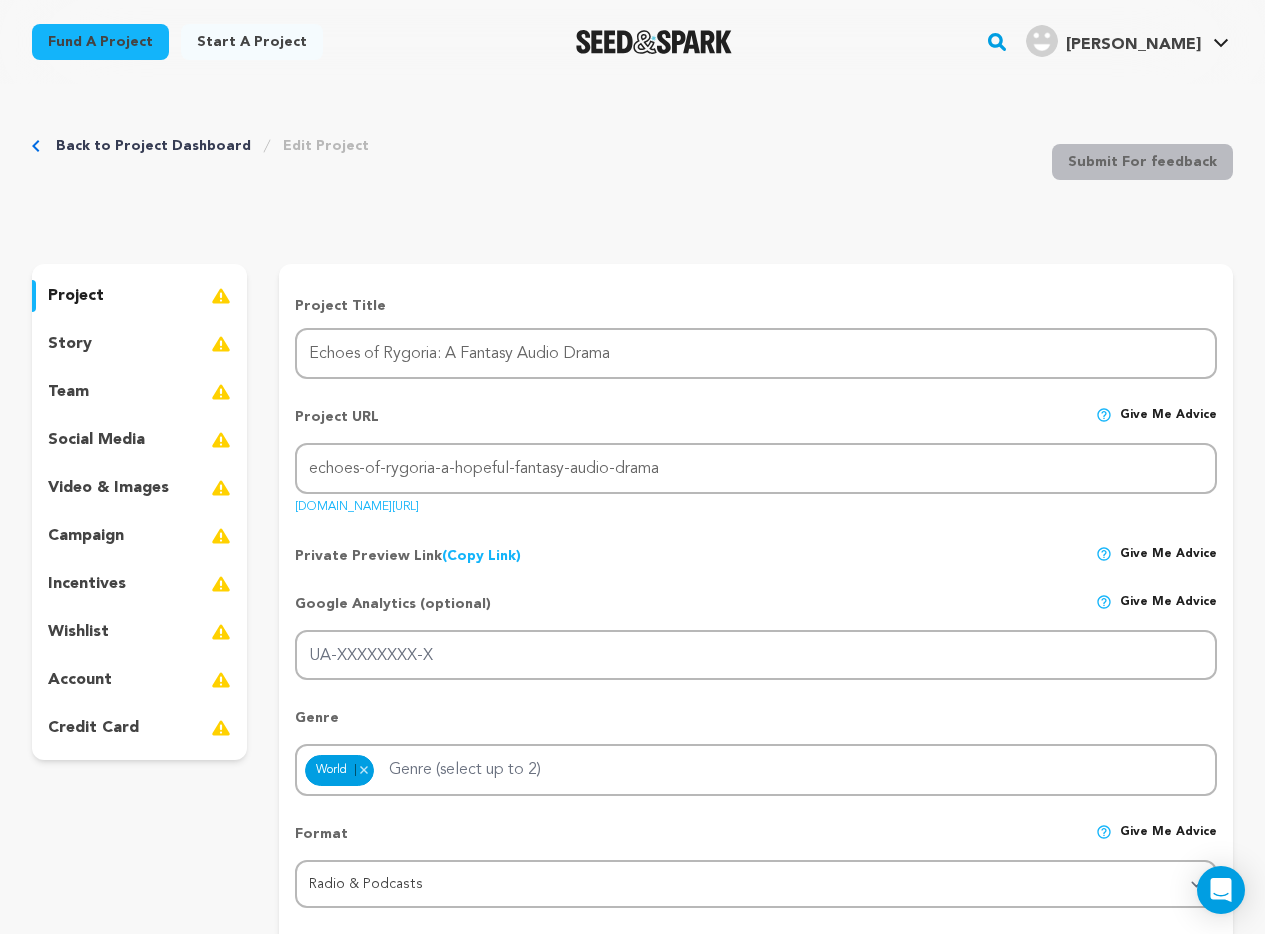 click on "Back to Project Dashboard
Edit Project
Submit For feedback
Submit For feedback" at bounding box center (632, 166) 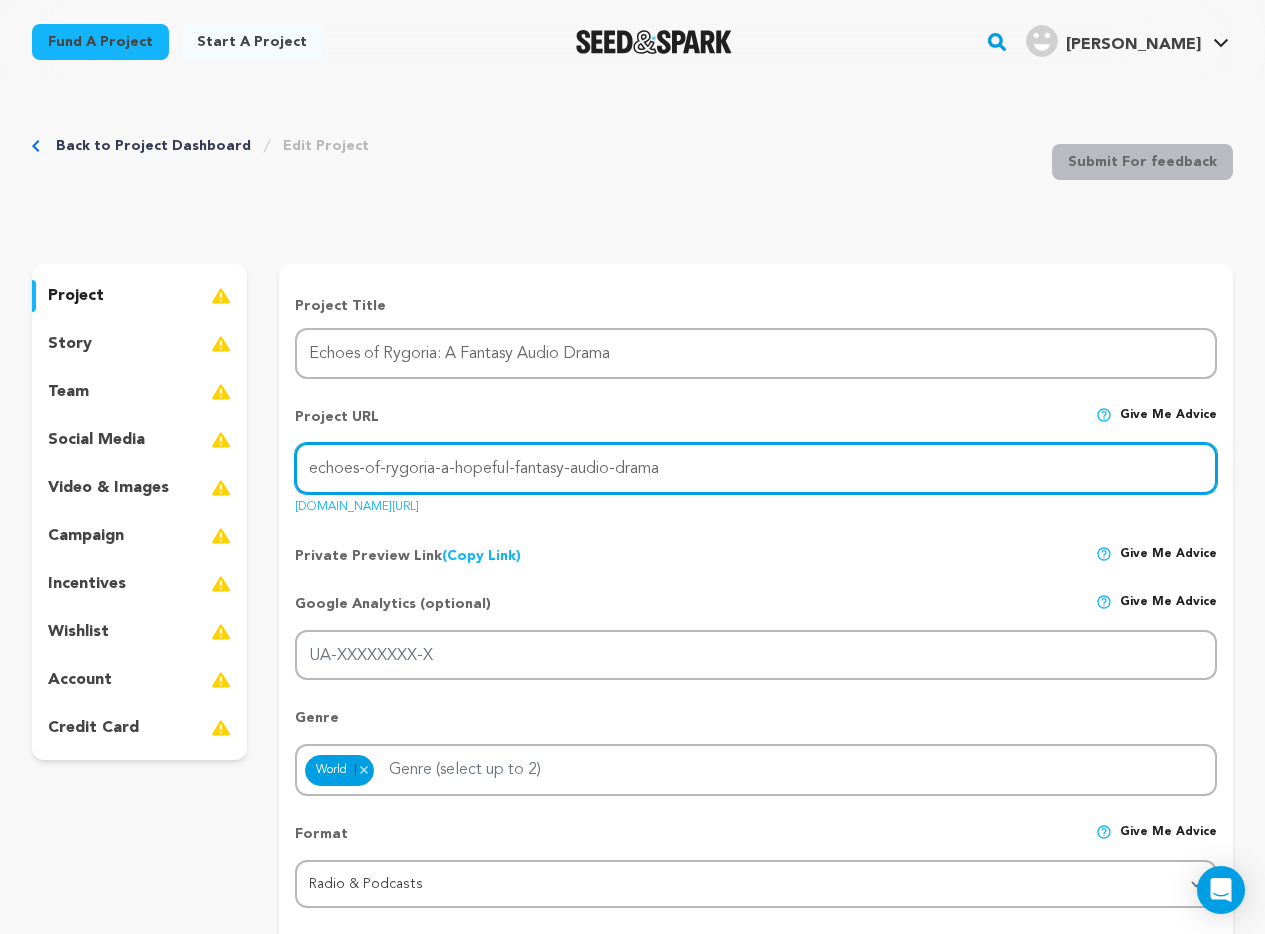 click on "echoes-of-rygoria-a-hopeful-fantasy-audio-drama" at bounding box center (756, 468) 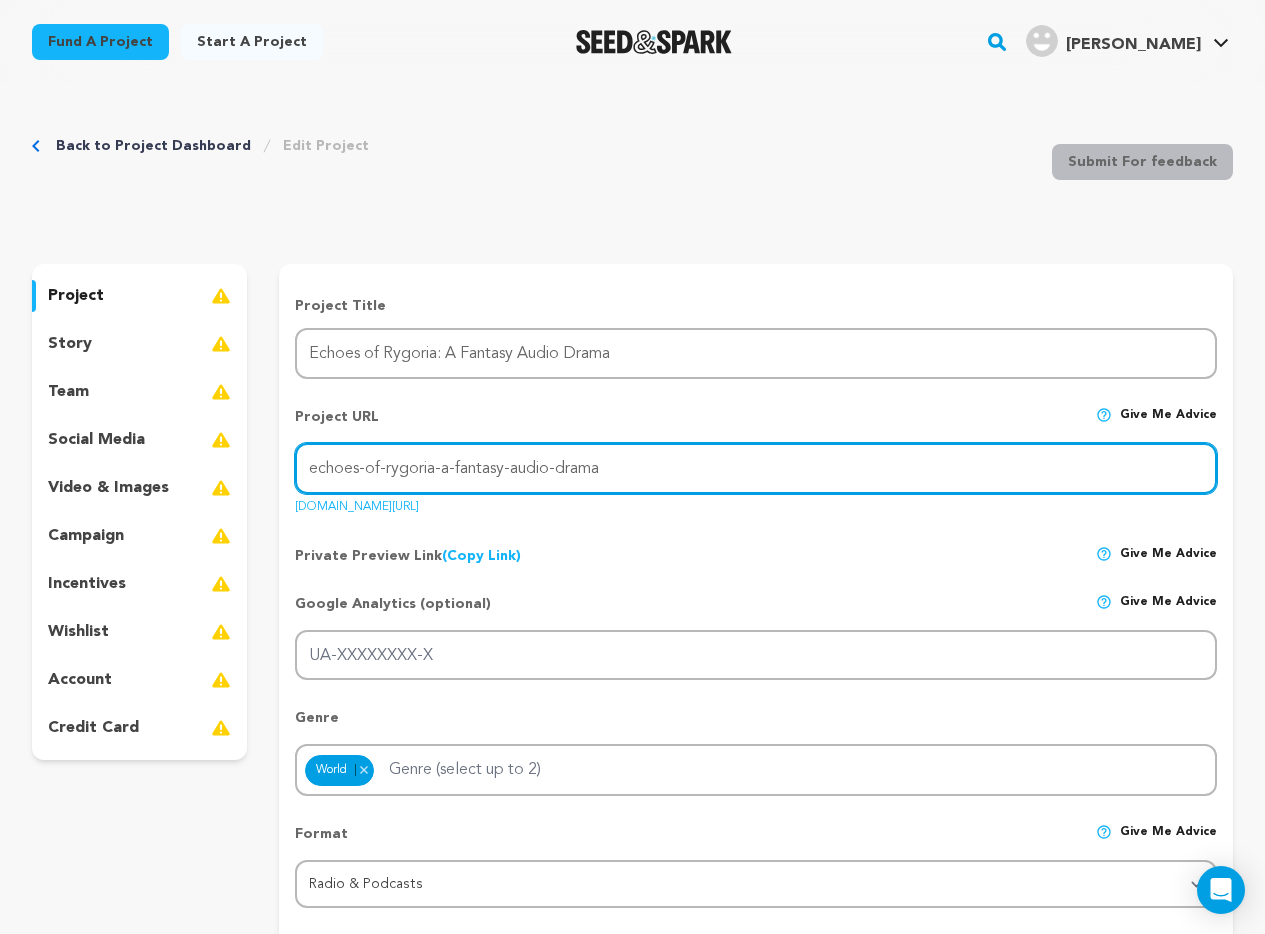 type on "echoes-of-rygoria-a-fantasy-audio-drama" 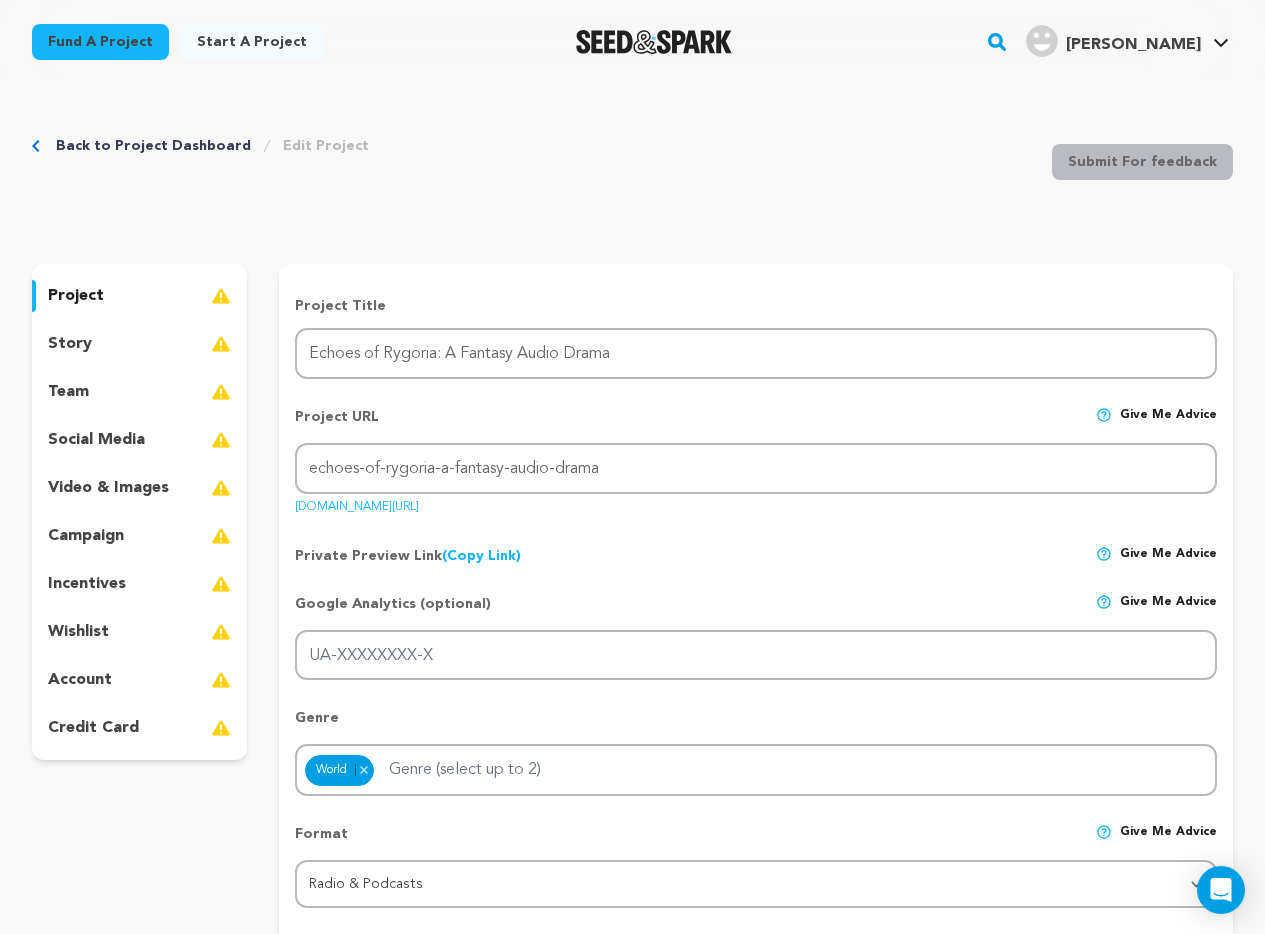click on "Back to Project Dashboard
Edit Project
Submit For feedback
Submit For feedback" at bounding box center (632, 166) 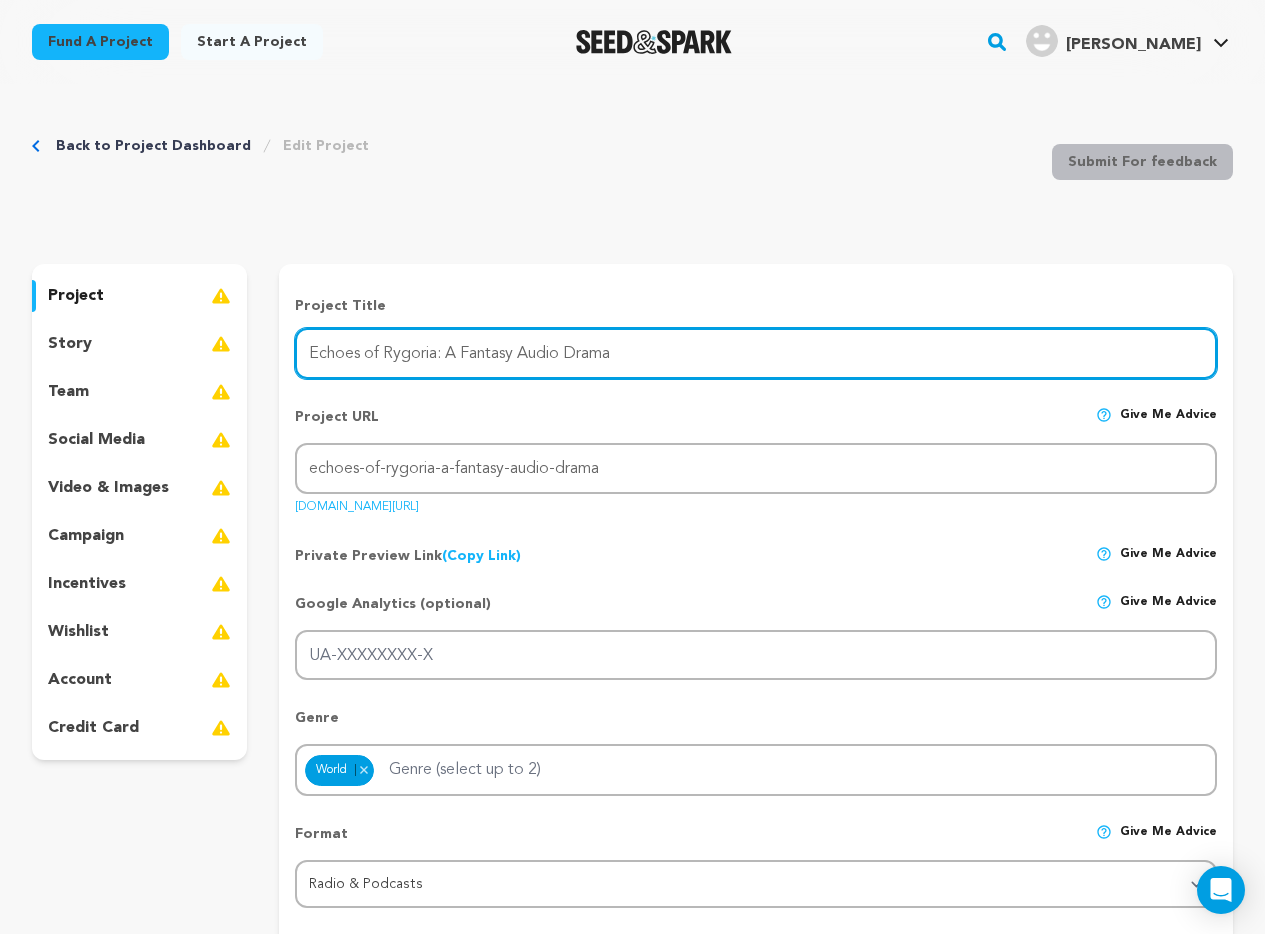 click on "Echoes of Rygoria: A Fantasy Audio Drama" at bounding box center (756, 353) 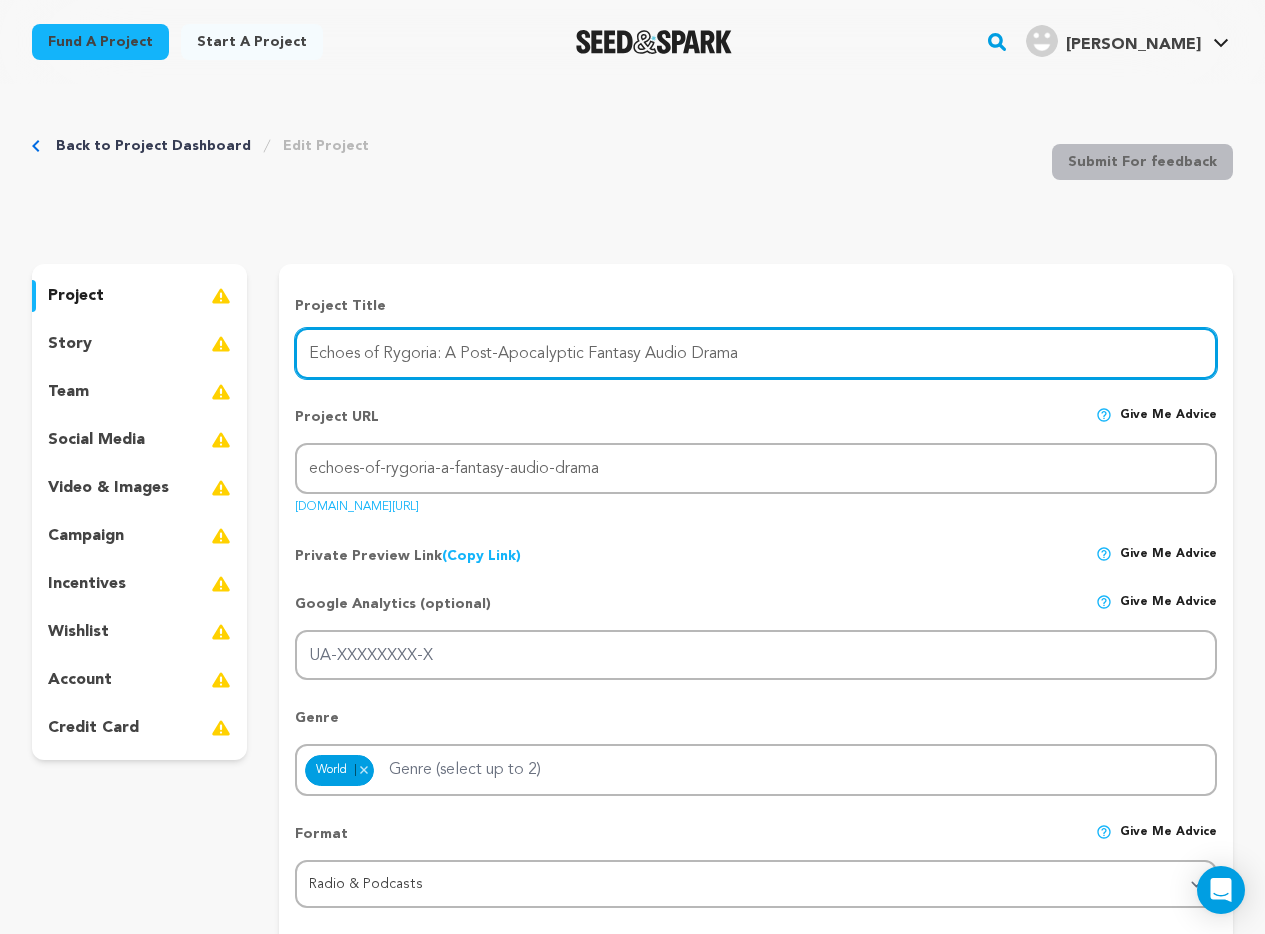 type on "Echoes of Rygoria: A Post-Apocalyptic Fantasy Audio Drama" 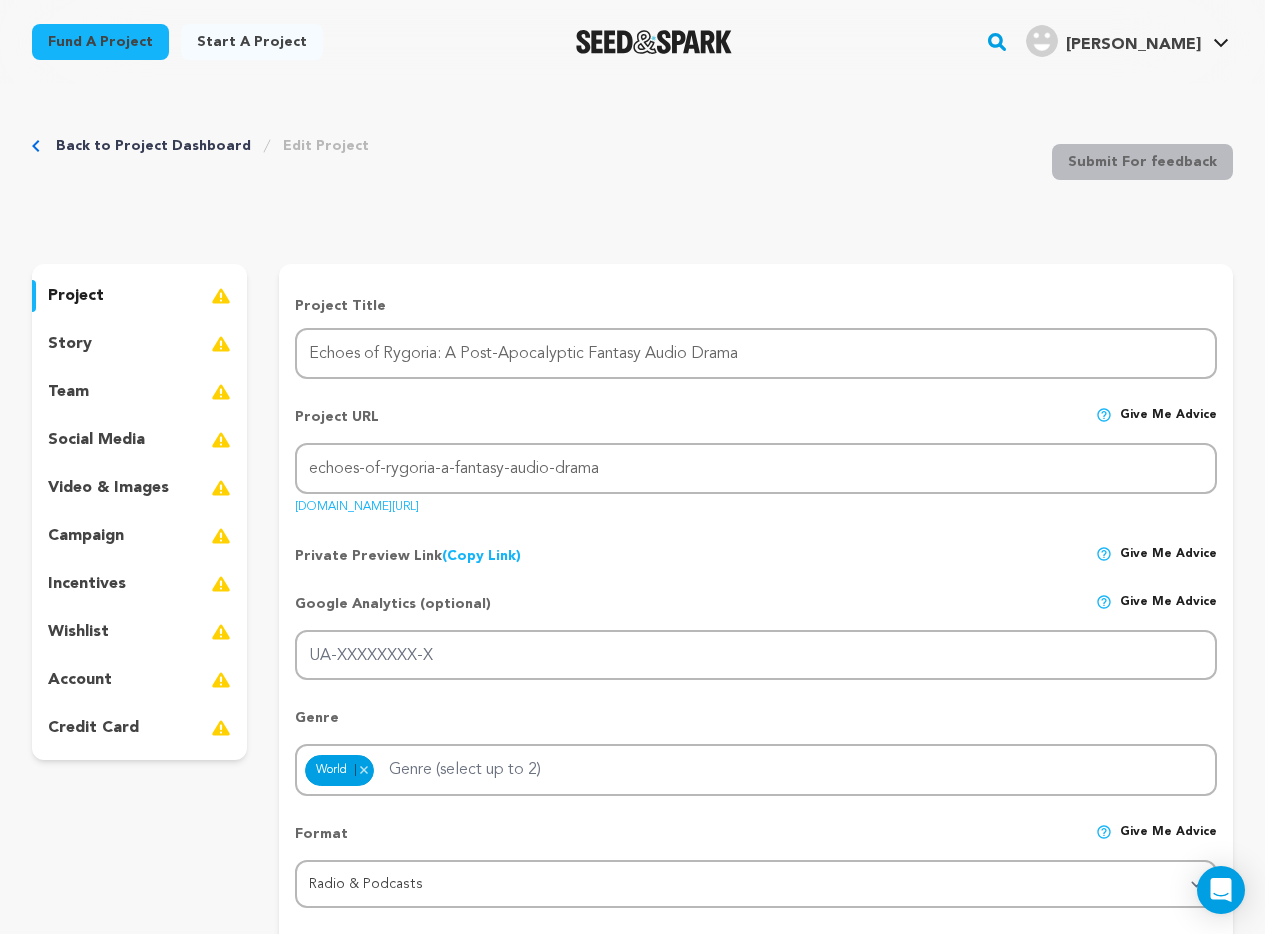 click on "Back to Project Dashboard
Edit Project
Submit For feedback
Submit For feedback" at bounding box center [632, 166] 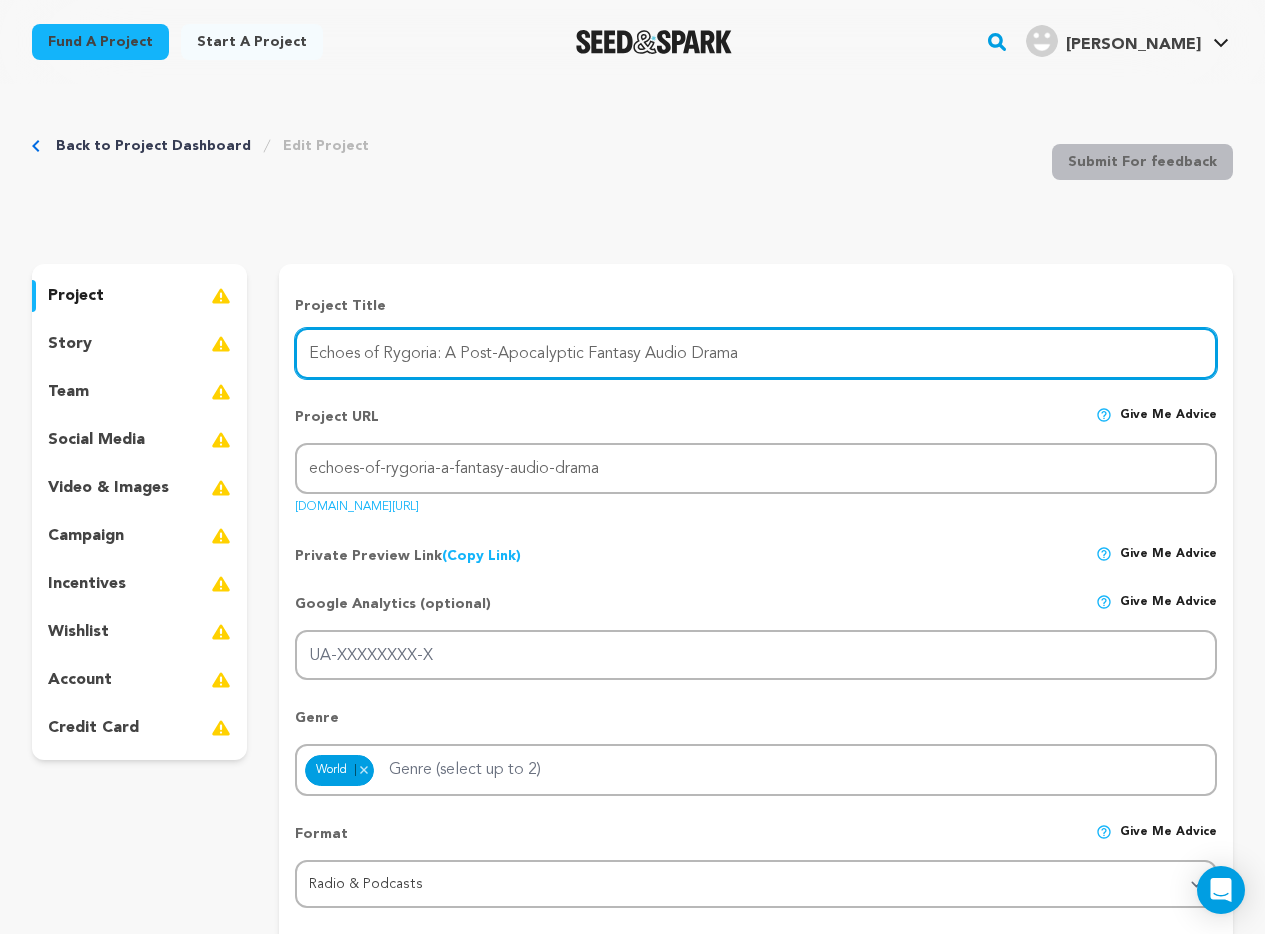 click on "Echoes of Rygoria: A Post-Apocalyptic Fantasy Audio Drama" at bounding box center [756, 353] 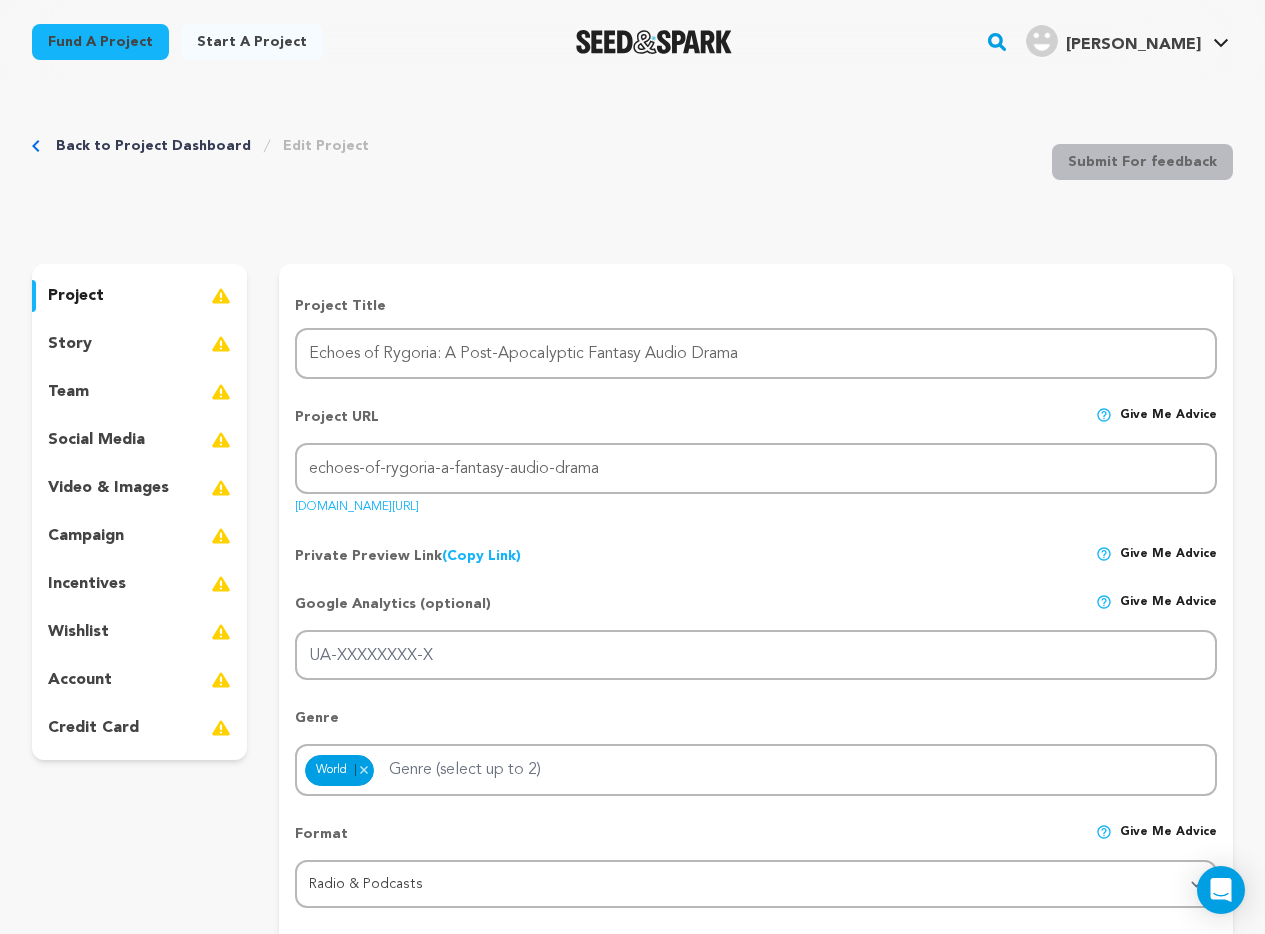 click on "Back to Project Dashboard
Edit Project
Submit For feedback
Submit For feedback
project
story" at bounding box center [632, 1471] 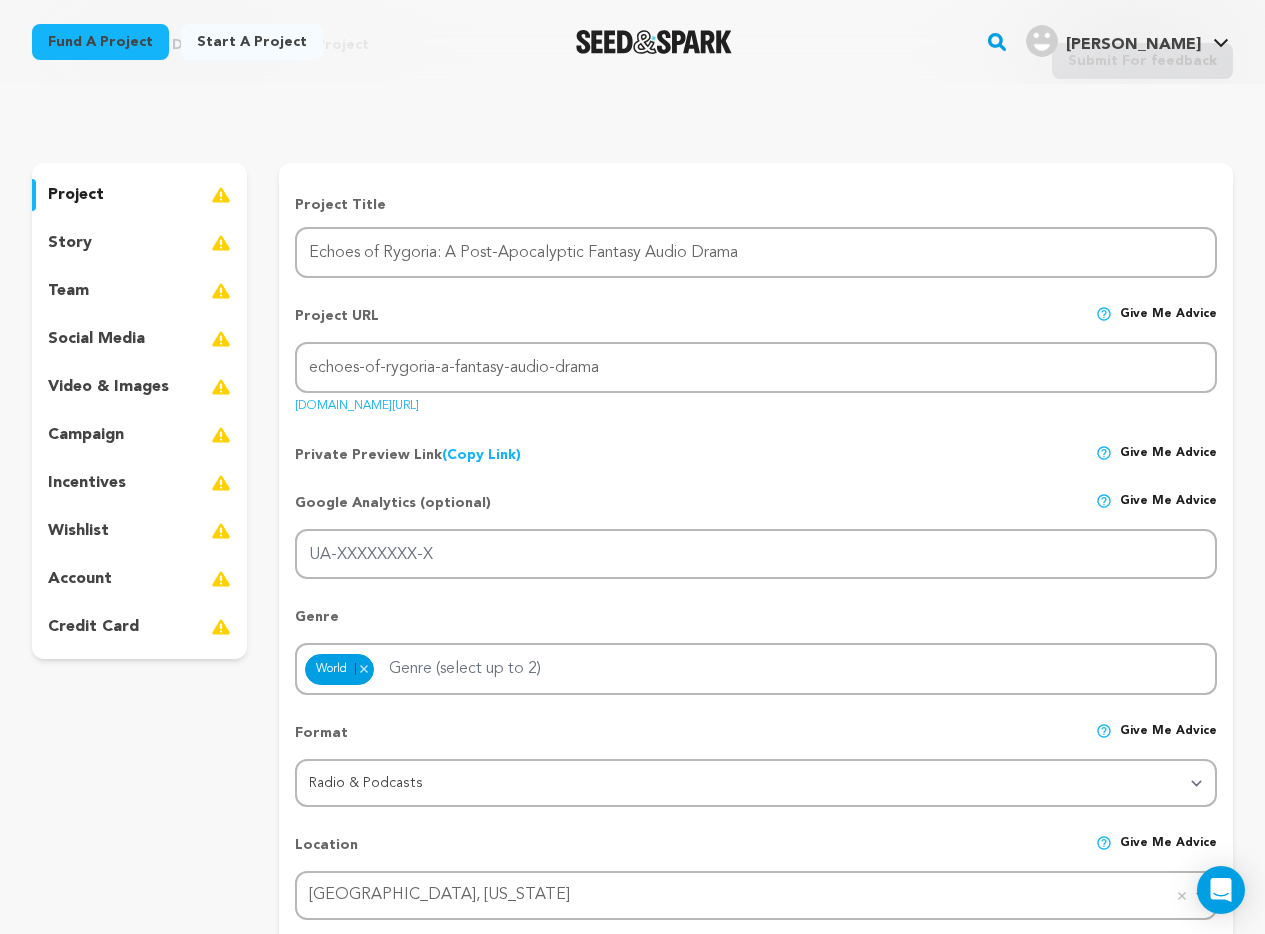 scroll, scrollTop: 103, scrollLeft: 0, axis: vertical 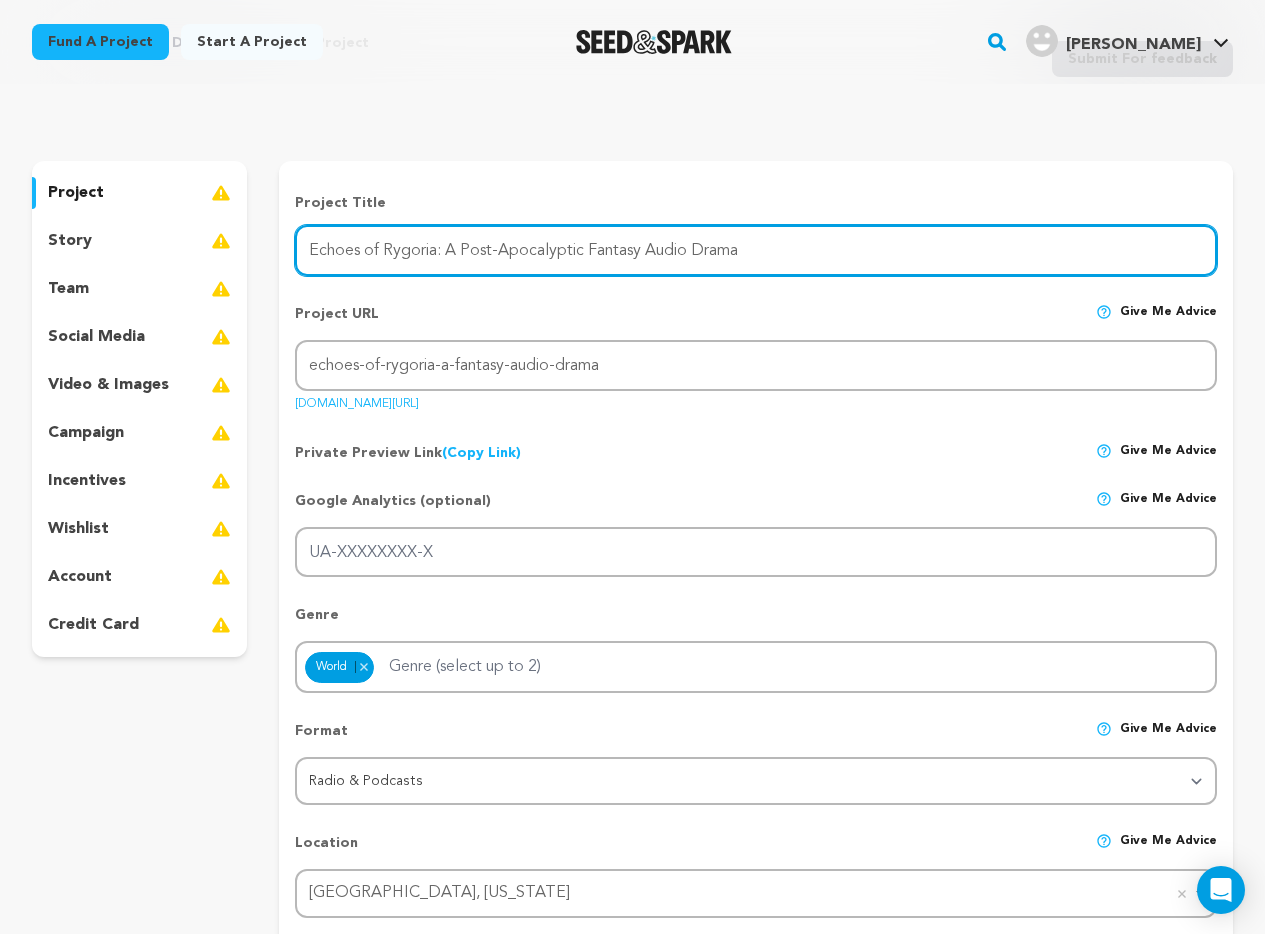 click on "Echoes of Rygoria: A Post-Apocalyptic Fantasy Audio Drama" at bounding box center [756, 250] 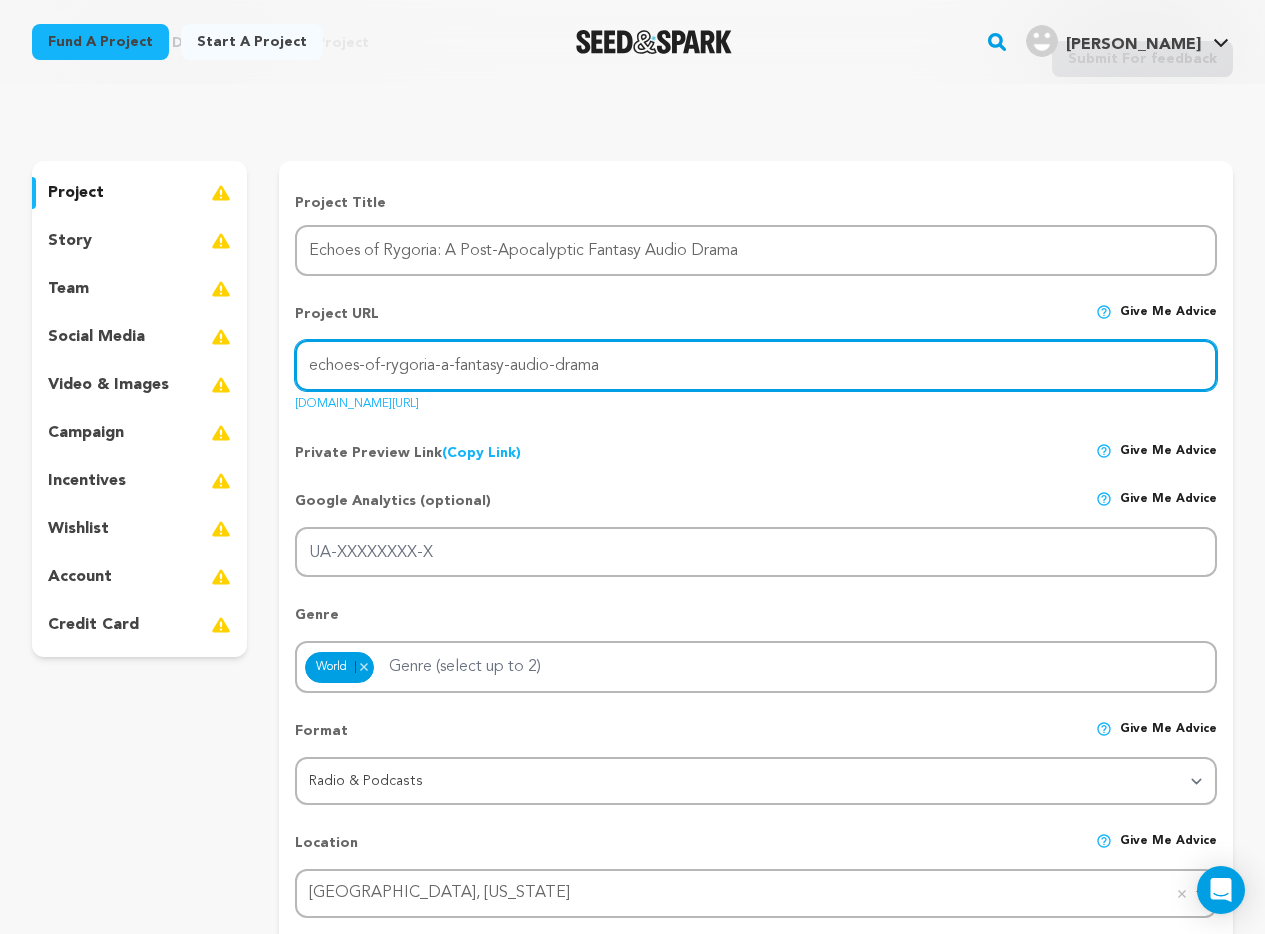 drag, startPoint x: 562, startPoint y: 366, endPoint x: 327, endPoint y: 359, distance: 235.10423 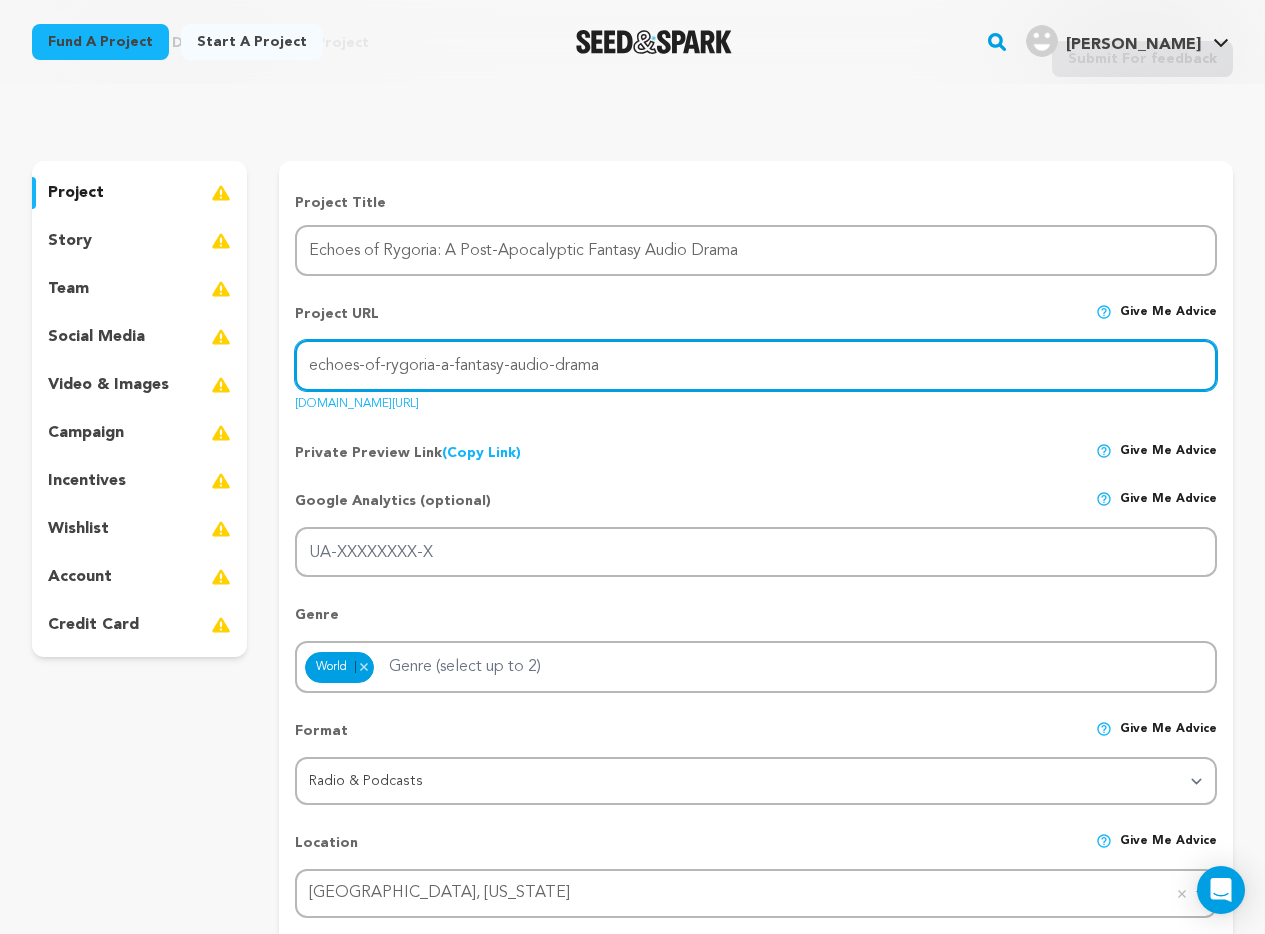 click on "echoes-of-rygoria-a-fantasy-audio-drama" at bounding box center [756, 365] 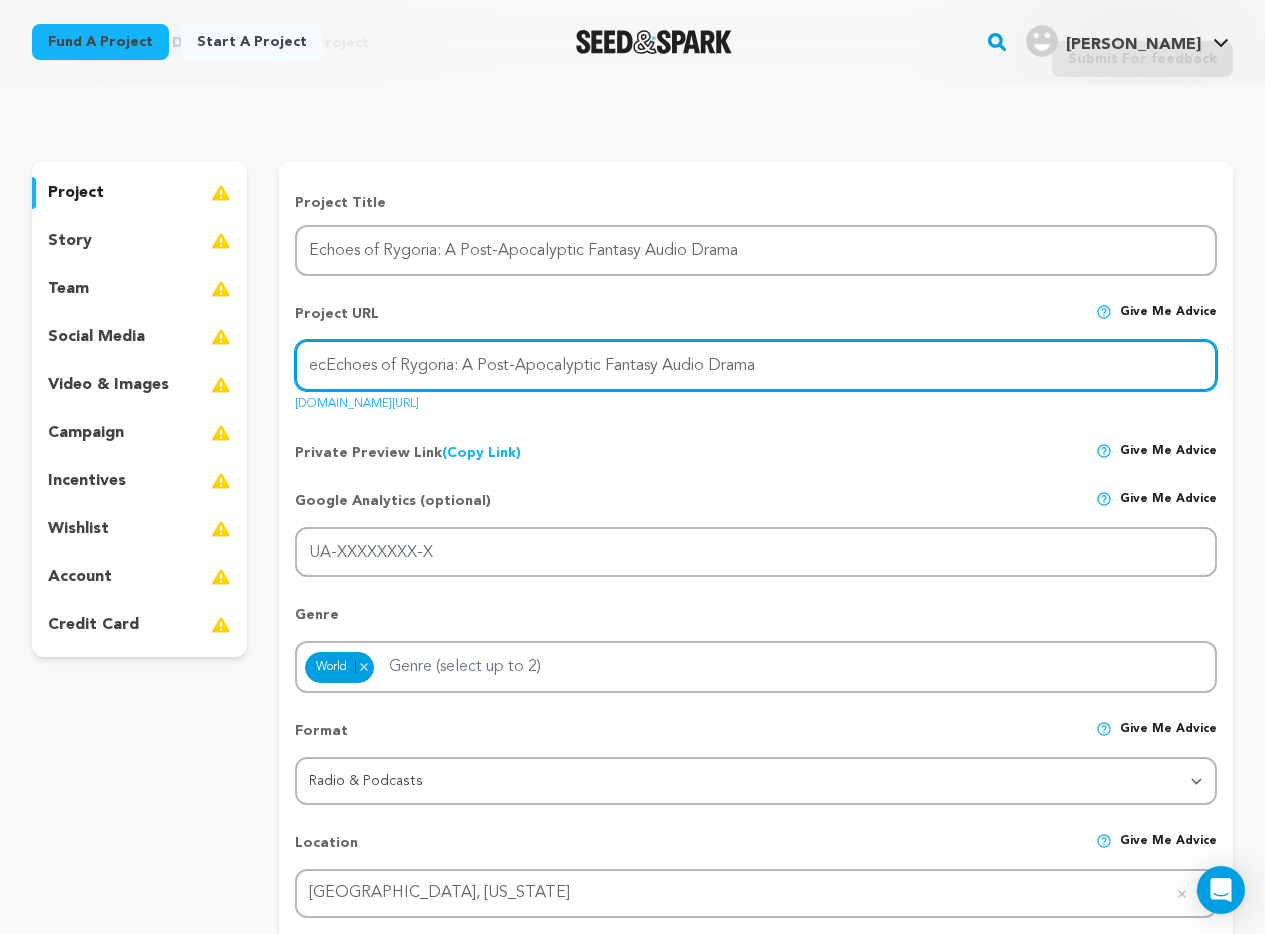 paste 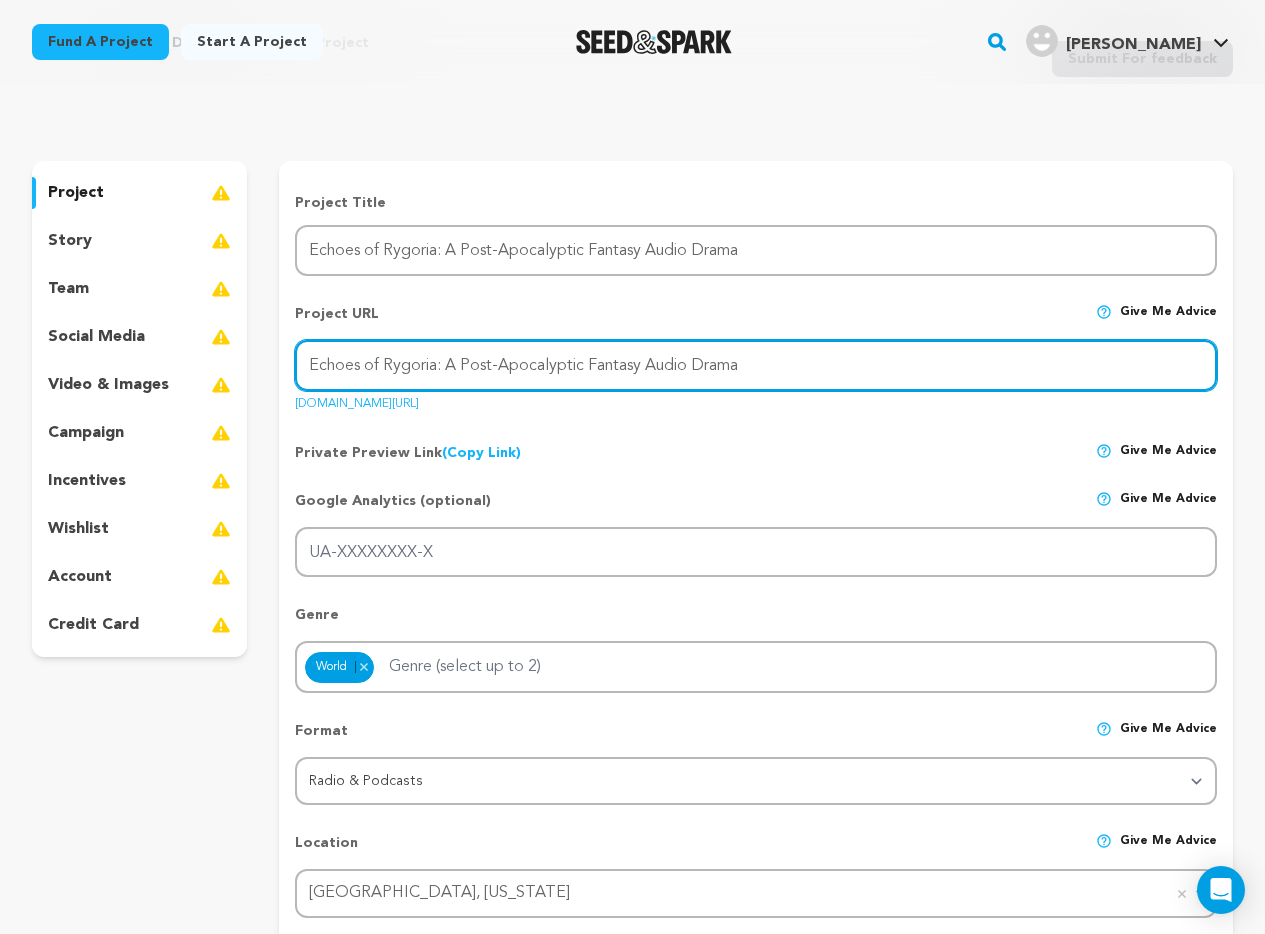 click on "Echoes of Rygoria: A Post-Apocalyptic Fantasy Audio Drama" at bounding box center [756, 365] 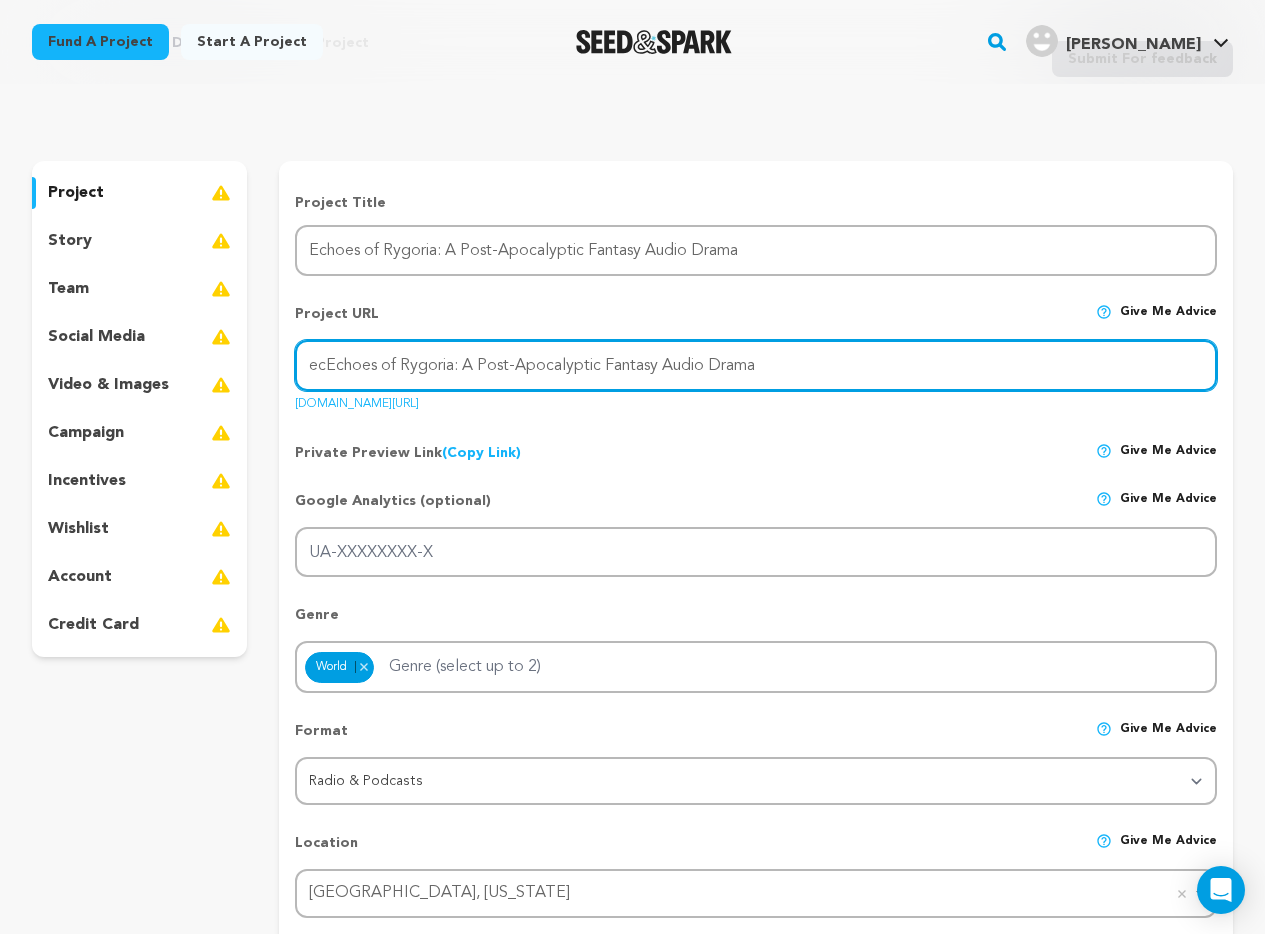 type on "echoes-of-rygoria-a-fantasy-audio-drama" 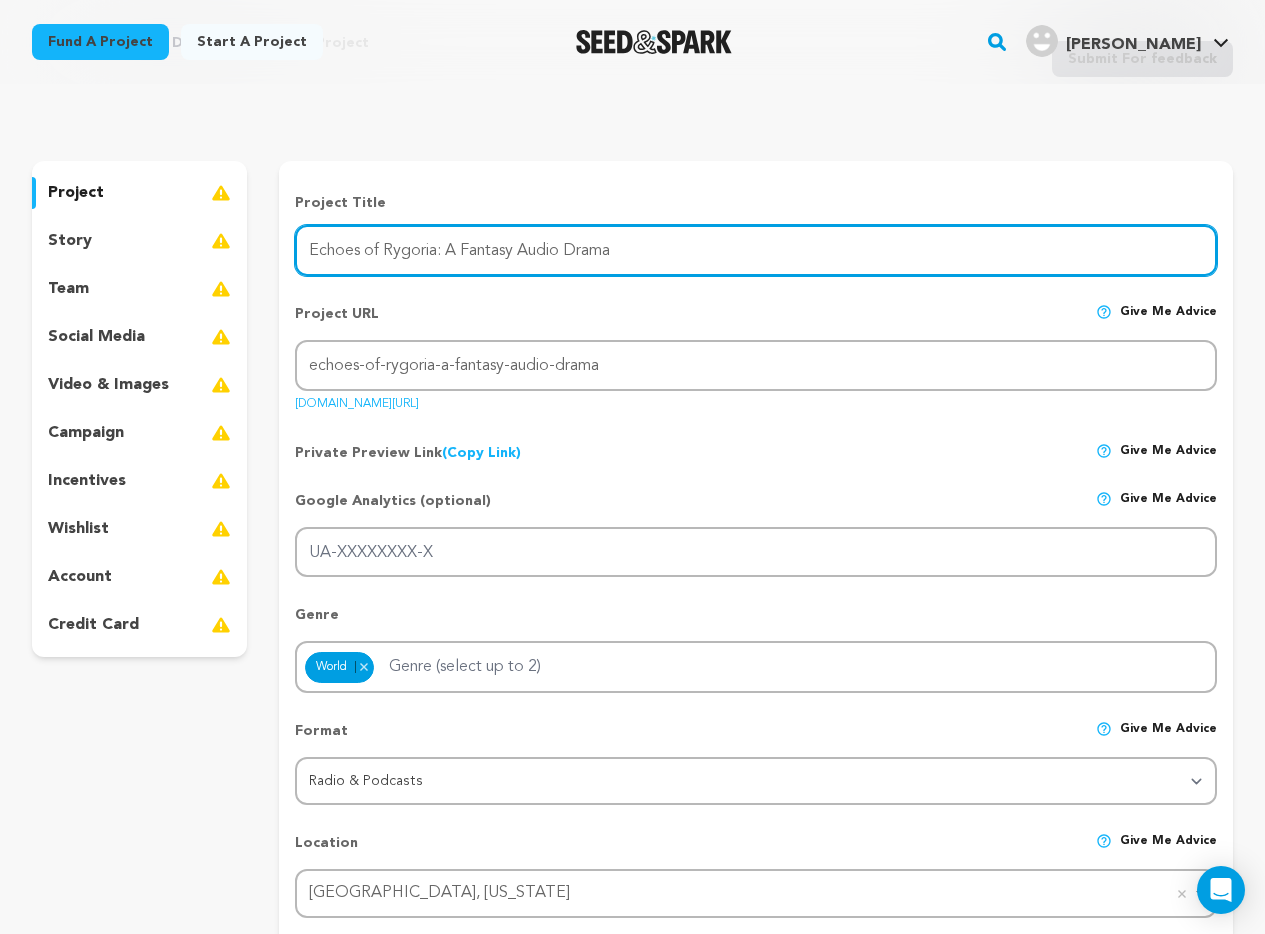 click on "Echoes of Rygoria: A Fantasy Audio Drama" at bounding box center (756, 250) 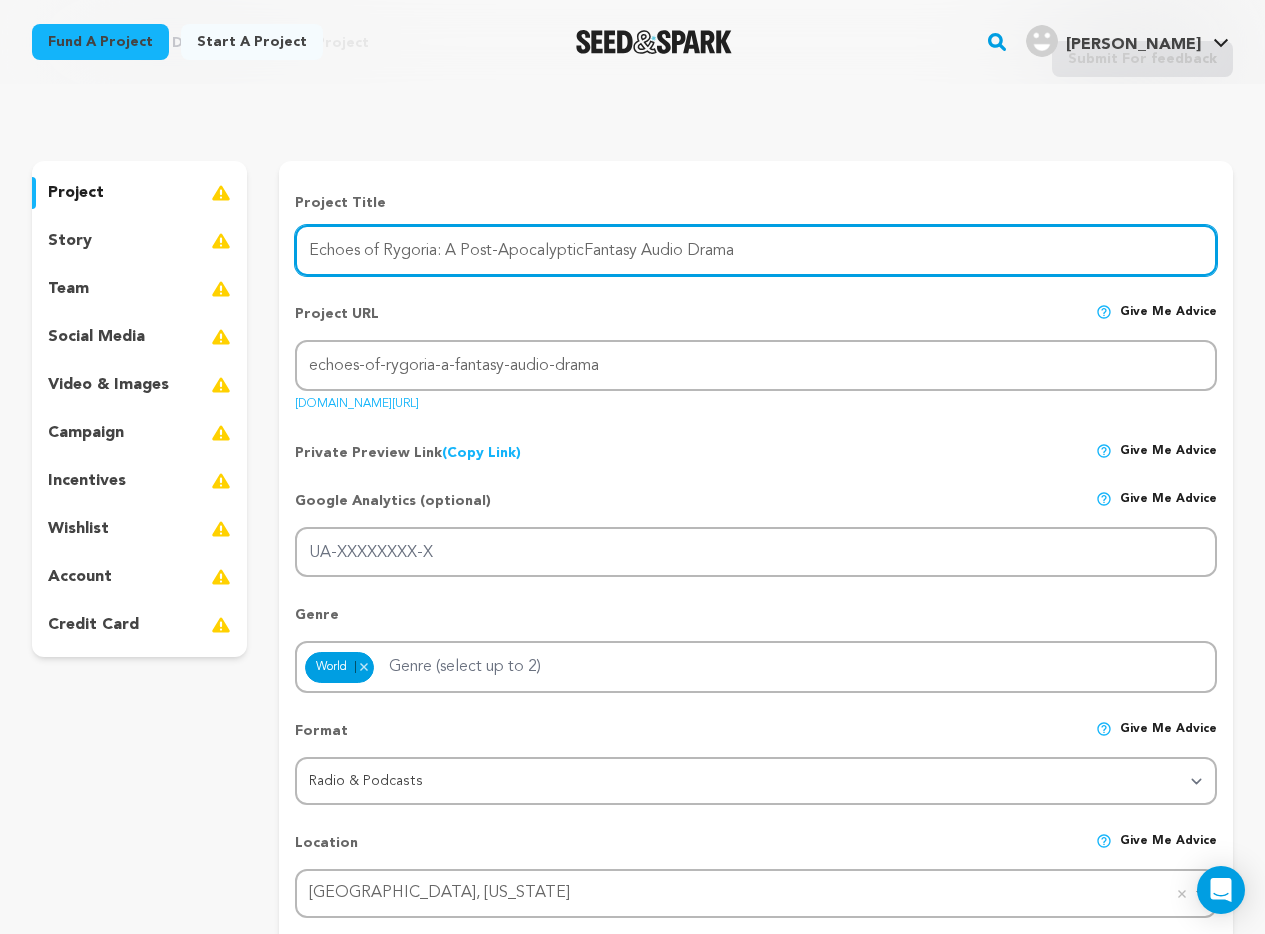 type on "Echoes of Rygoria: A Post-Apocalyptic Fantasy Audio Drama" 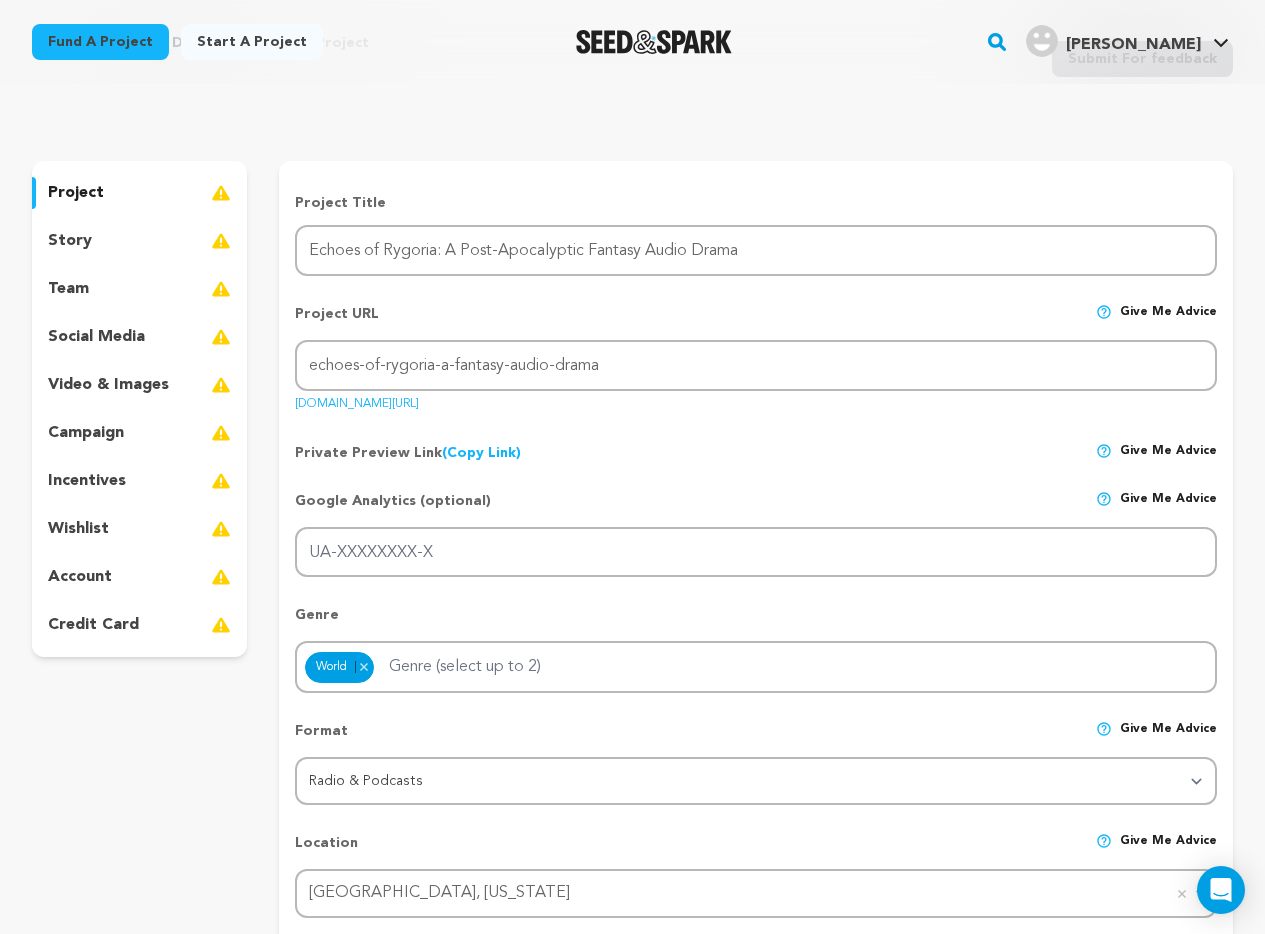 click on "Back to Project Dashboard
Edit Project
Submit For feedback
Submit For feedback" at bounding box center [632, 63] 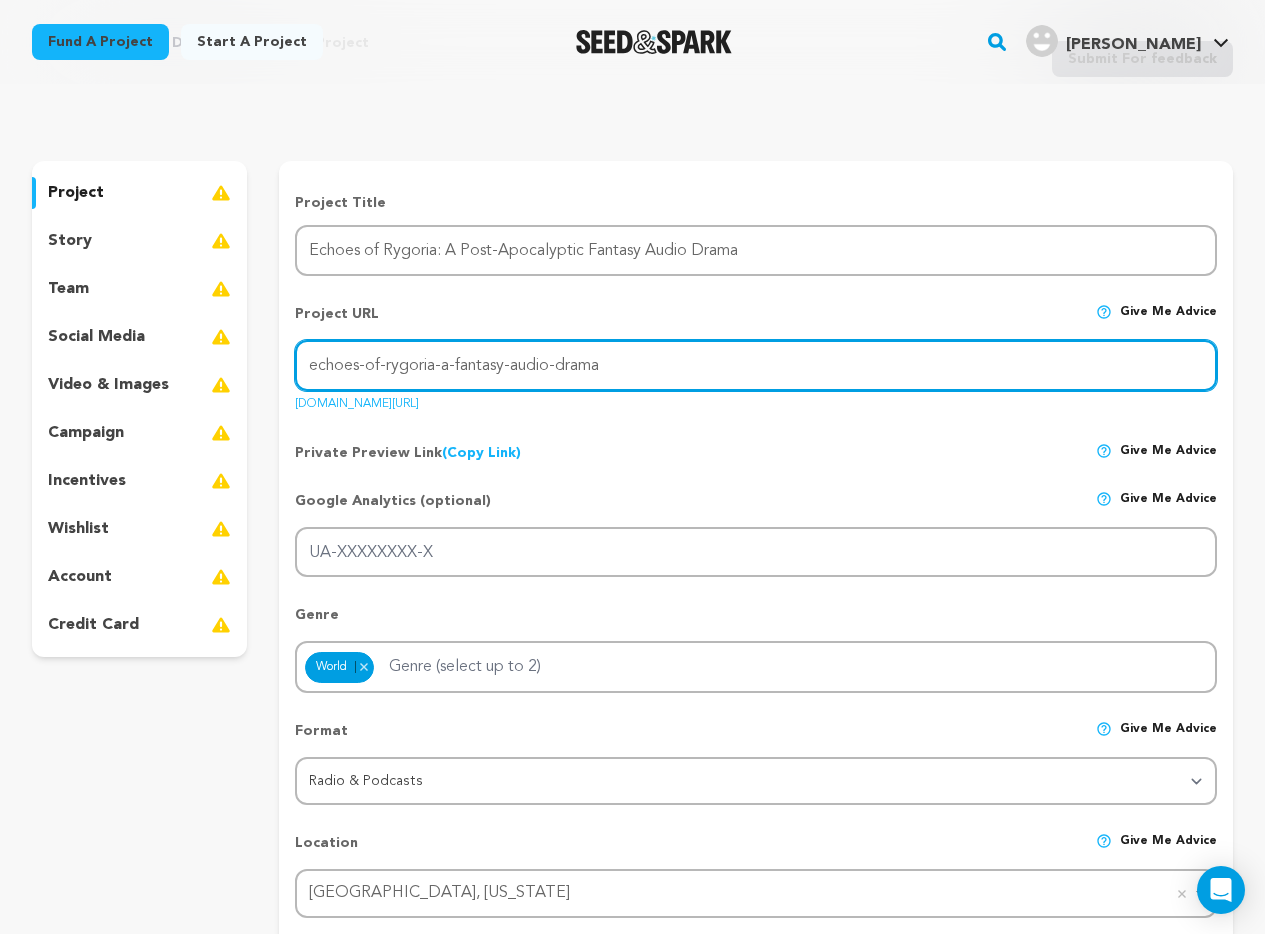 click on "echoes-of-rygoria-a-fantasy-audio-drama" at bounding box center [756, 365] 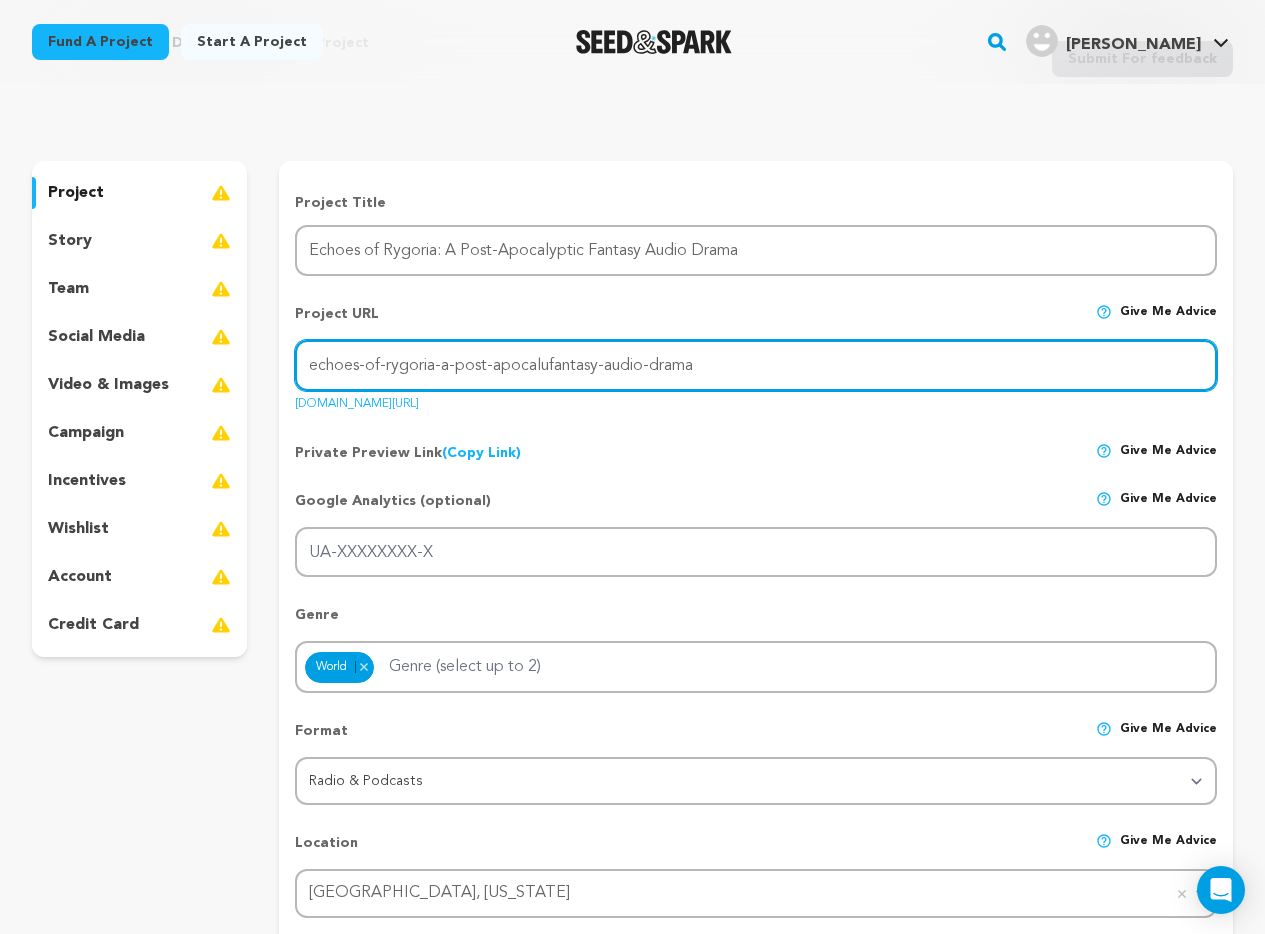 drag, startPoint x: 835, startPoint y: 364, endPoint x: 435, endPoint y: 366, distance: 400.005 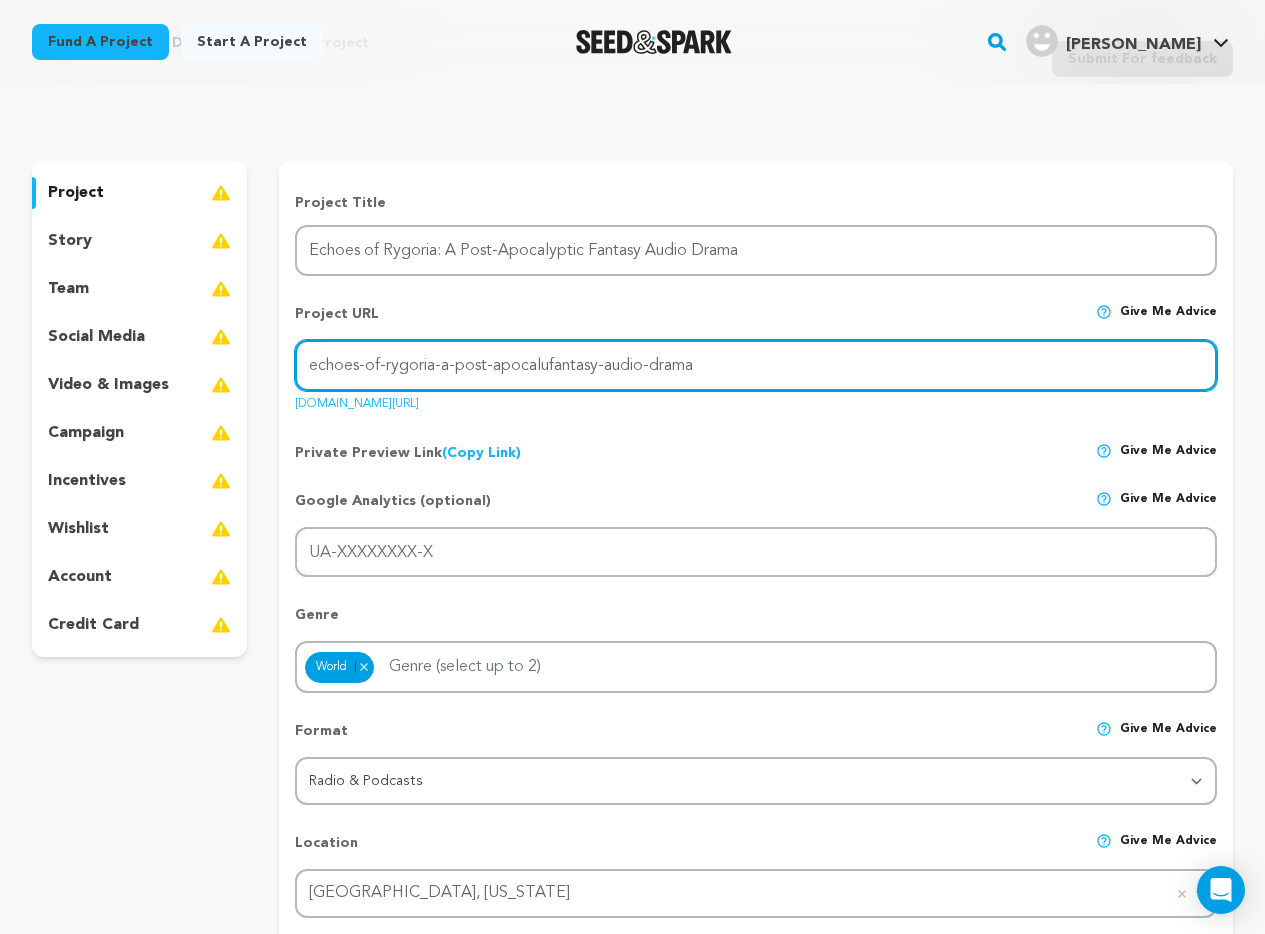 click on "echoes-of-rygoria-a-post-apocalufantasy-audio-drama" at bounding box center (756, 365) 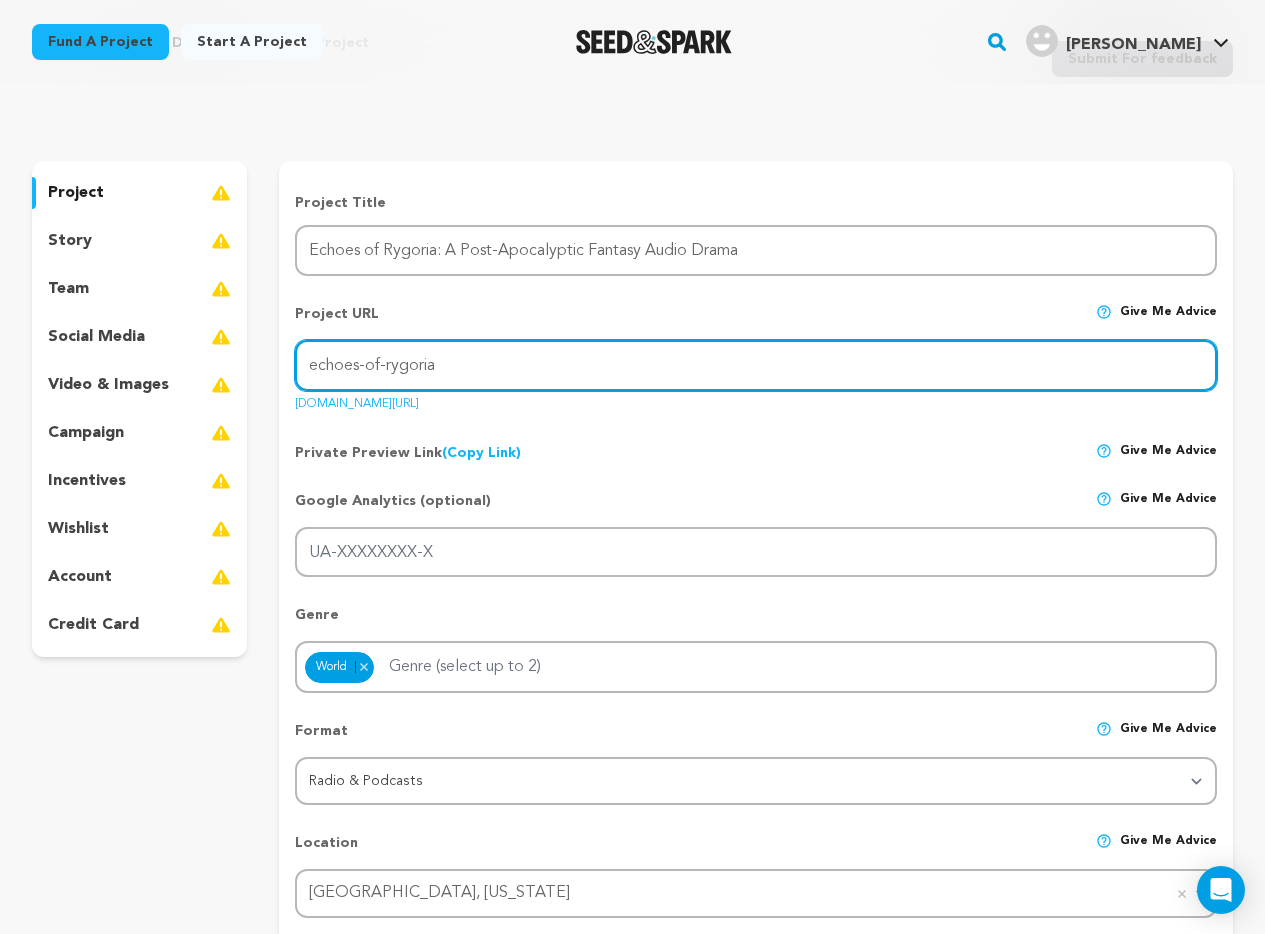 type on "echoes-of-rygoria" 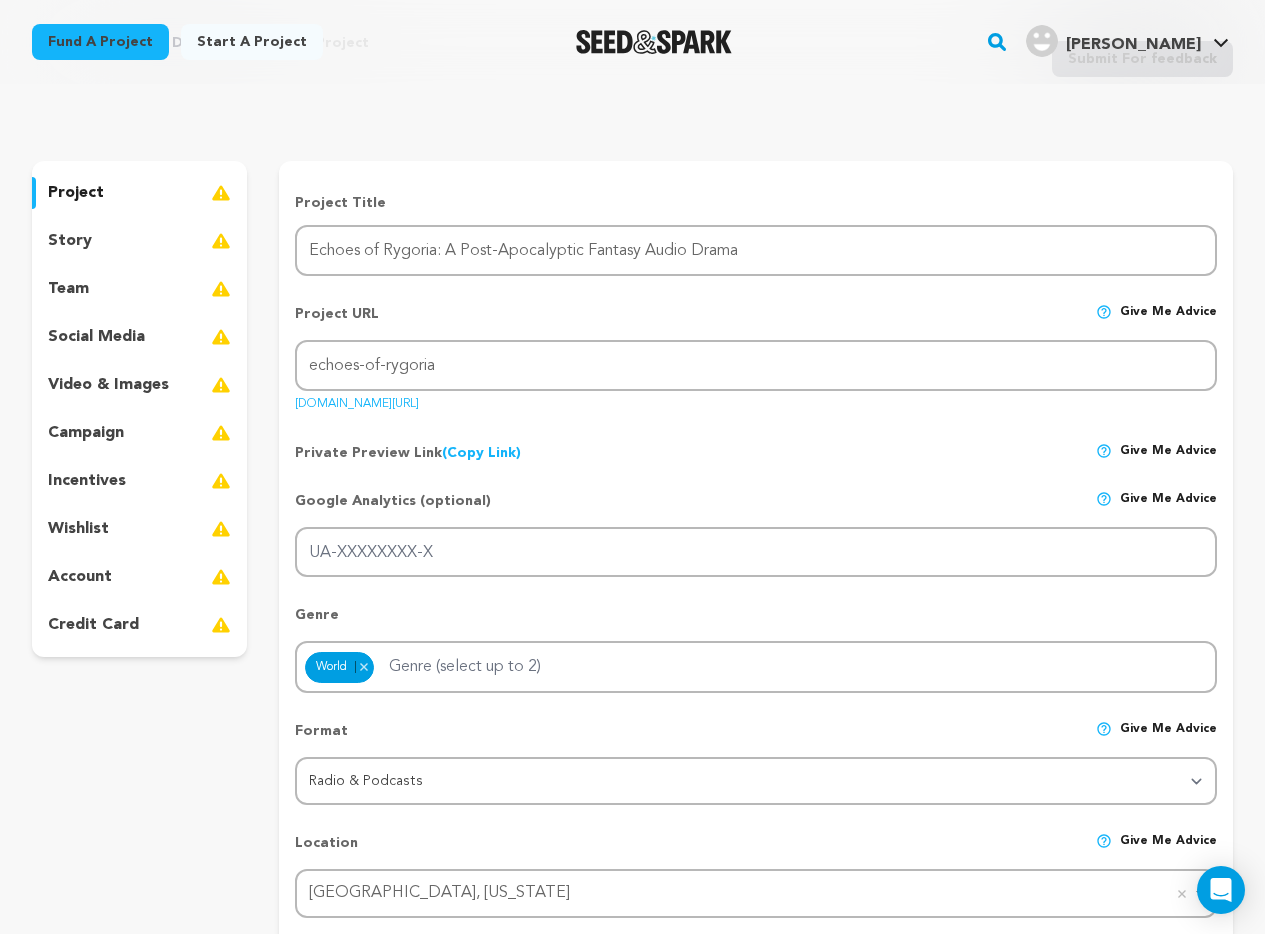 click on "Project URL
Give me advice" at bounding box center (756, 322) 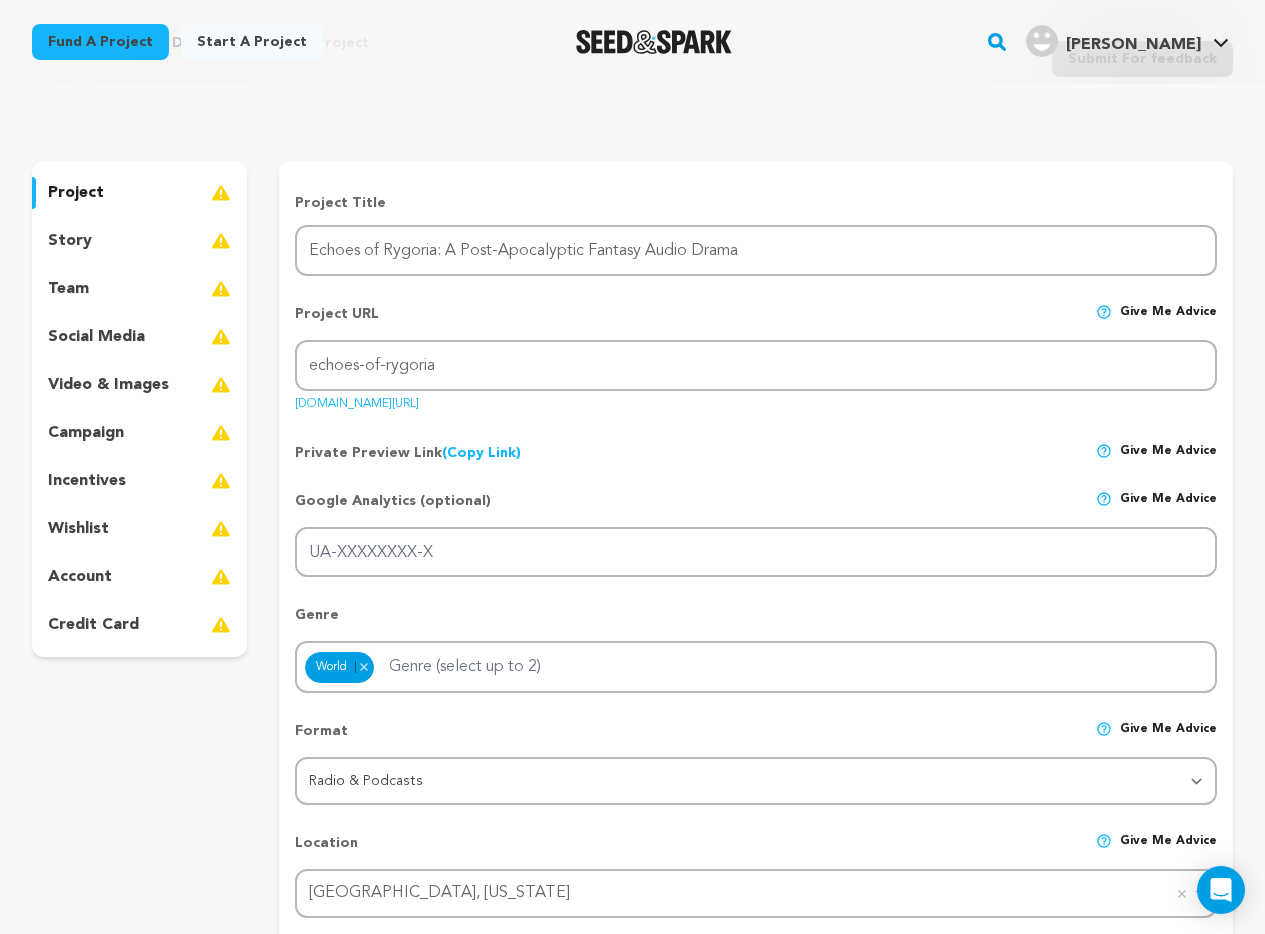 click on "Project URL
Give me advice
Project URL
echoes-of-rygoria
seedandspark.com/fund/echoes-of-rygoria-a-hopeful-fantasy-audio-drama" at bounding box center [756, 351] 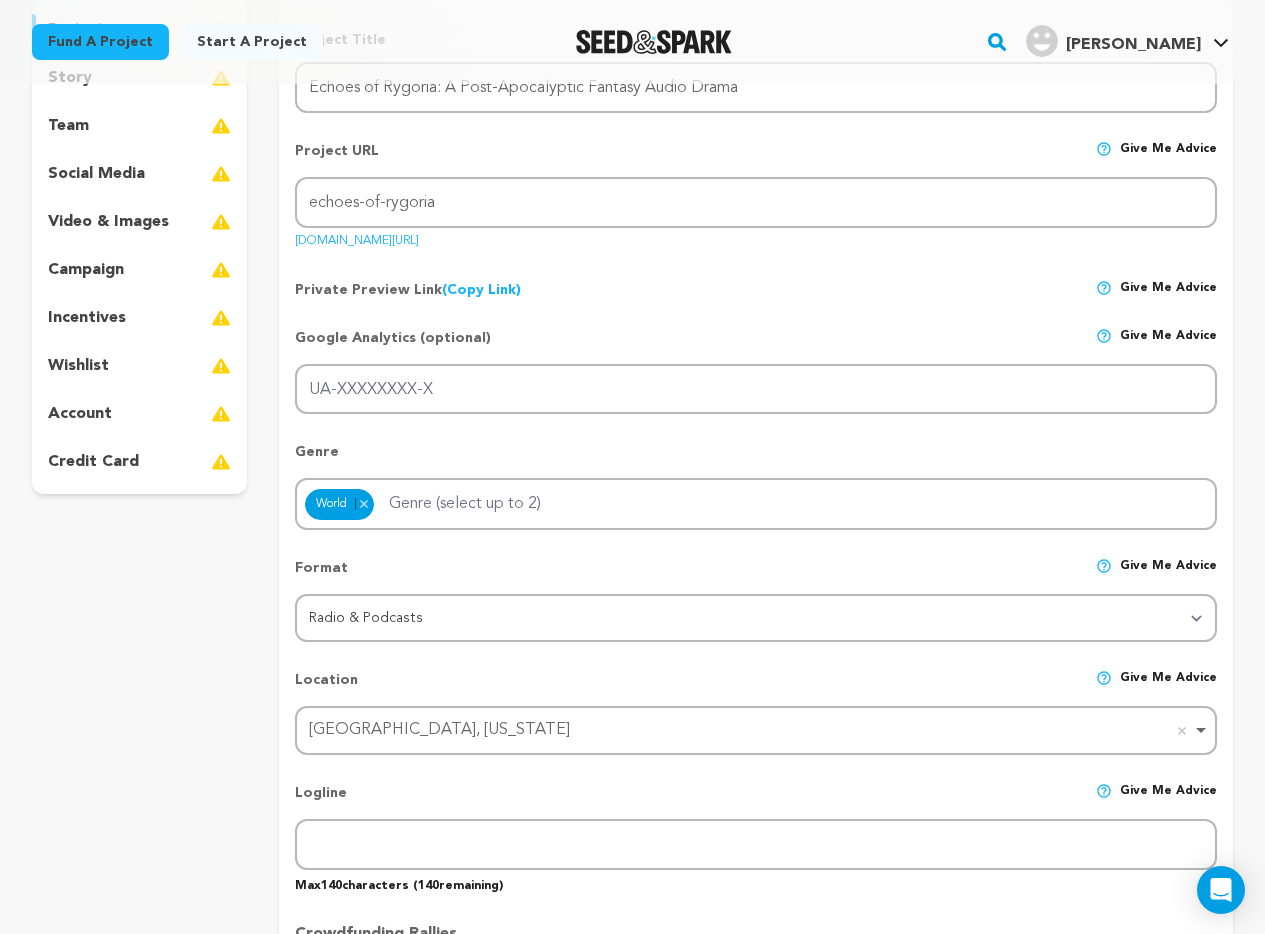 scroll, scrollTop: 305, scrollLeft: 0, axis: vertical 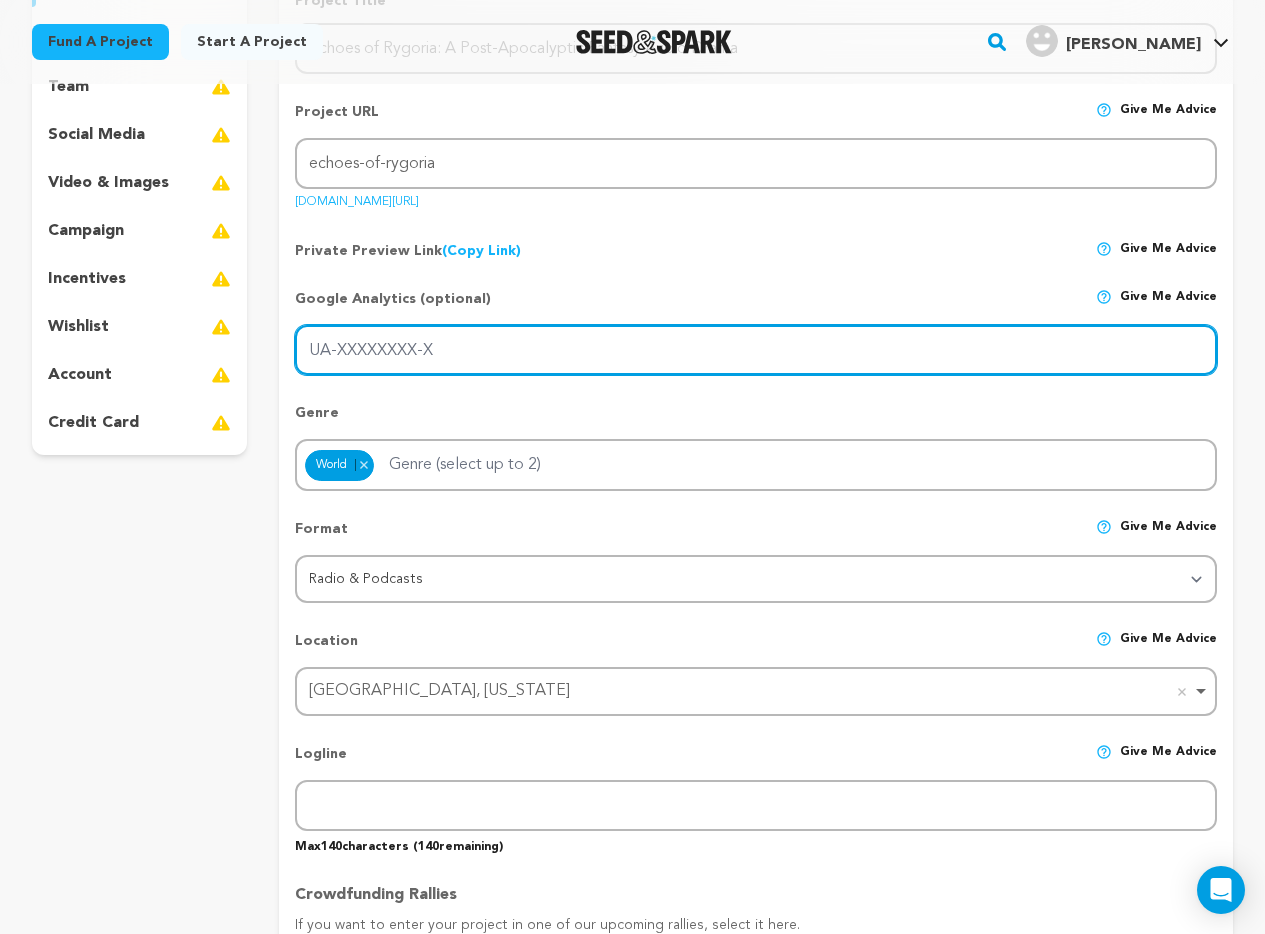 click on "UA-XXXXXXXX-X" at bounding box center [756, 350] 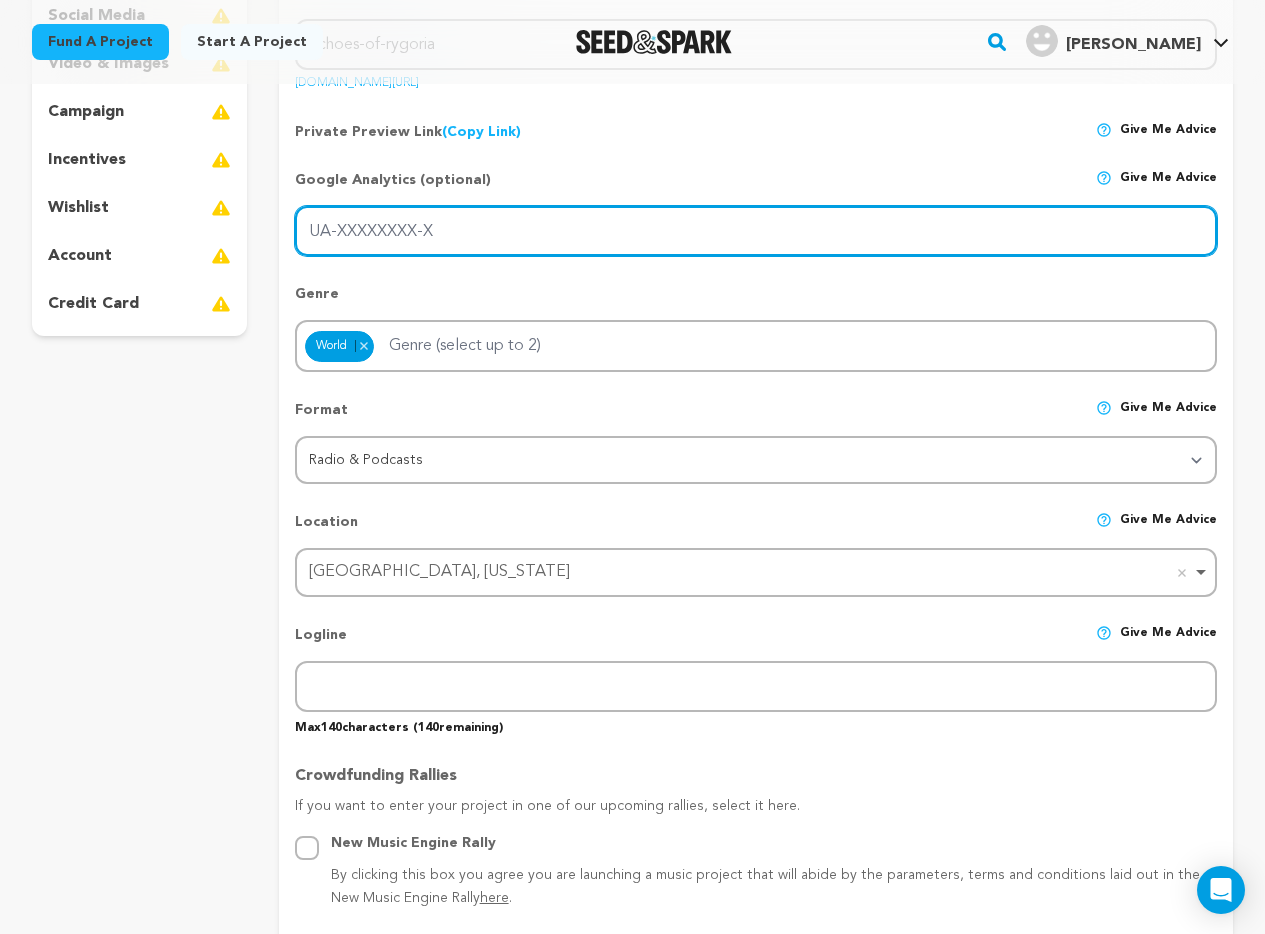 scroll, scrollTop: 444, scrollLeft: 0, axis: vertical 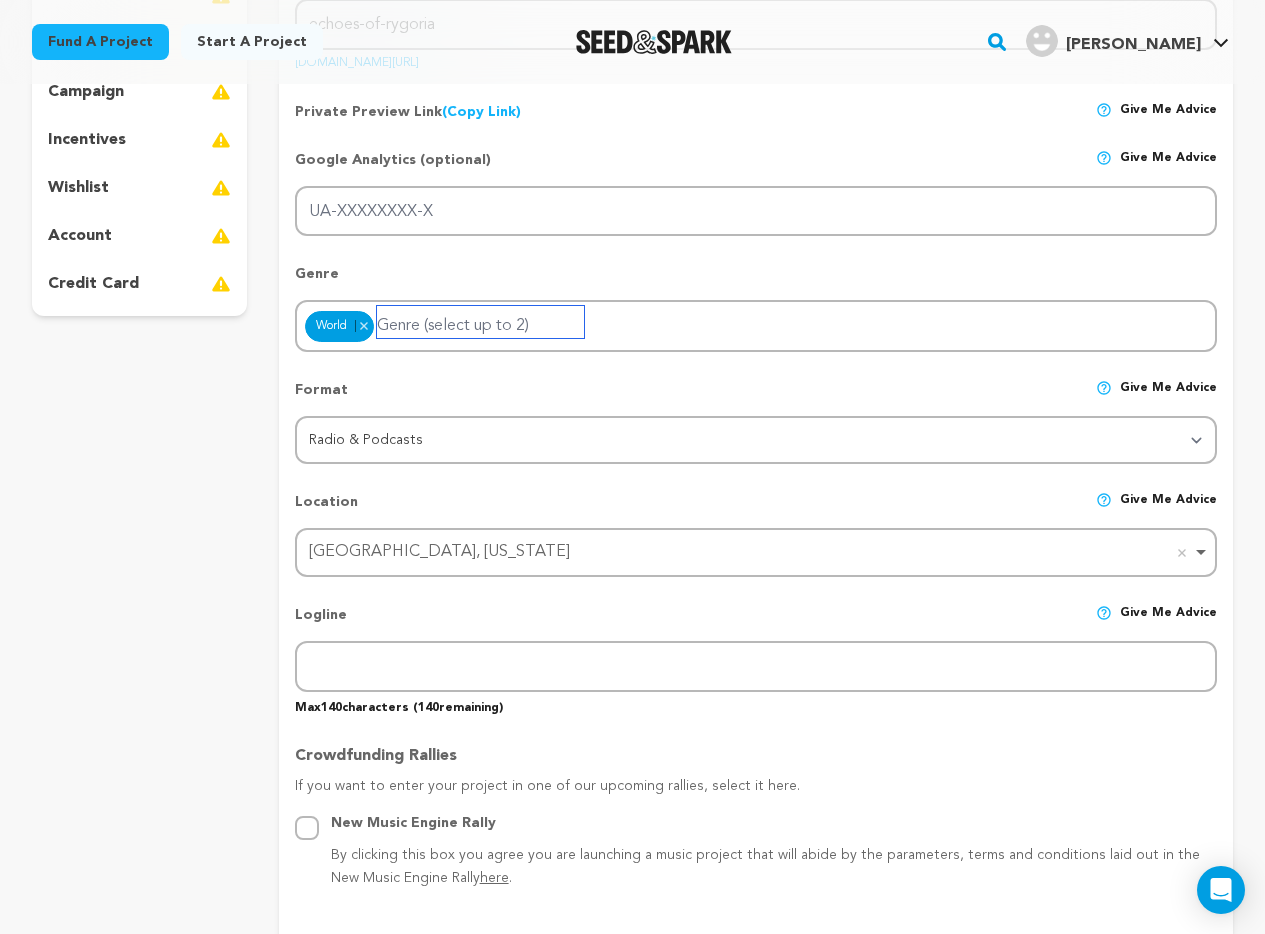 click at bounding box center [480, 322] 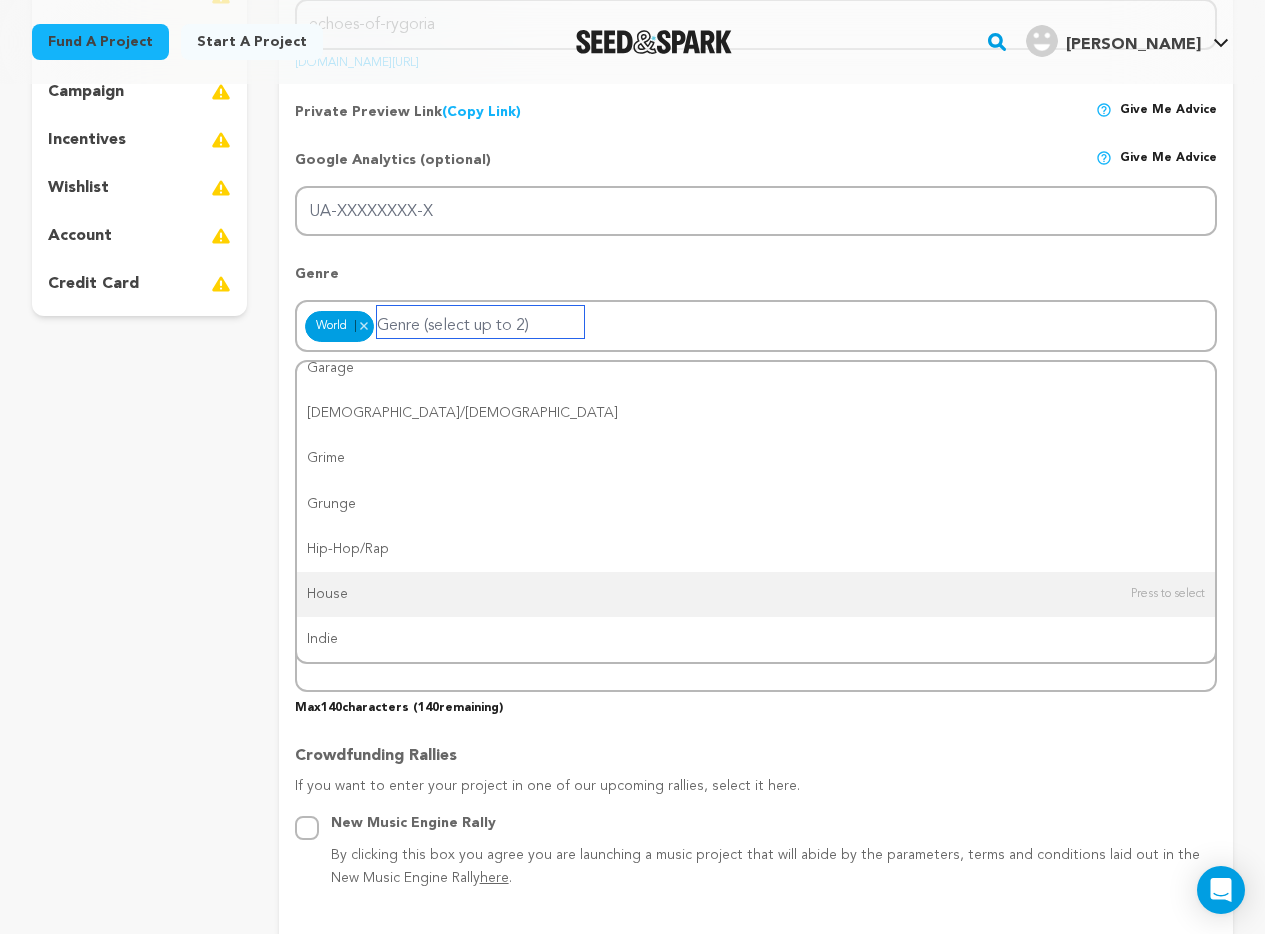 scroll, scrollTop: 1553, scrollLeft: 0, axis: vertical 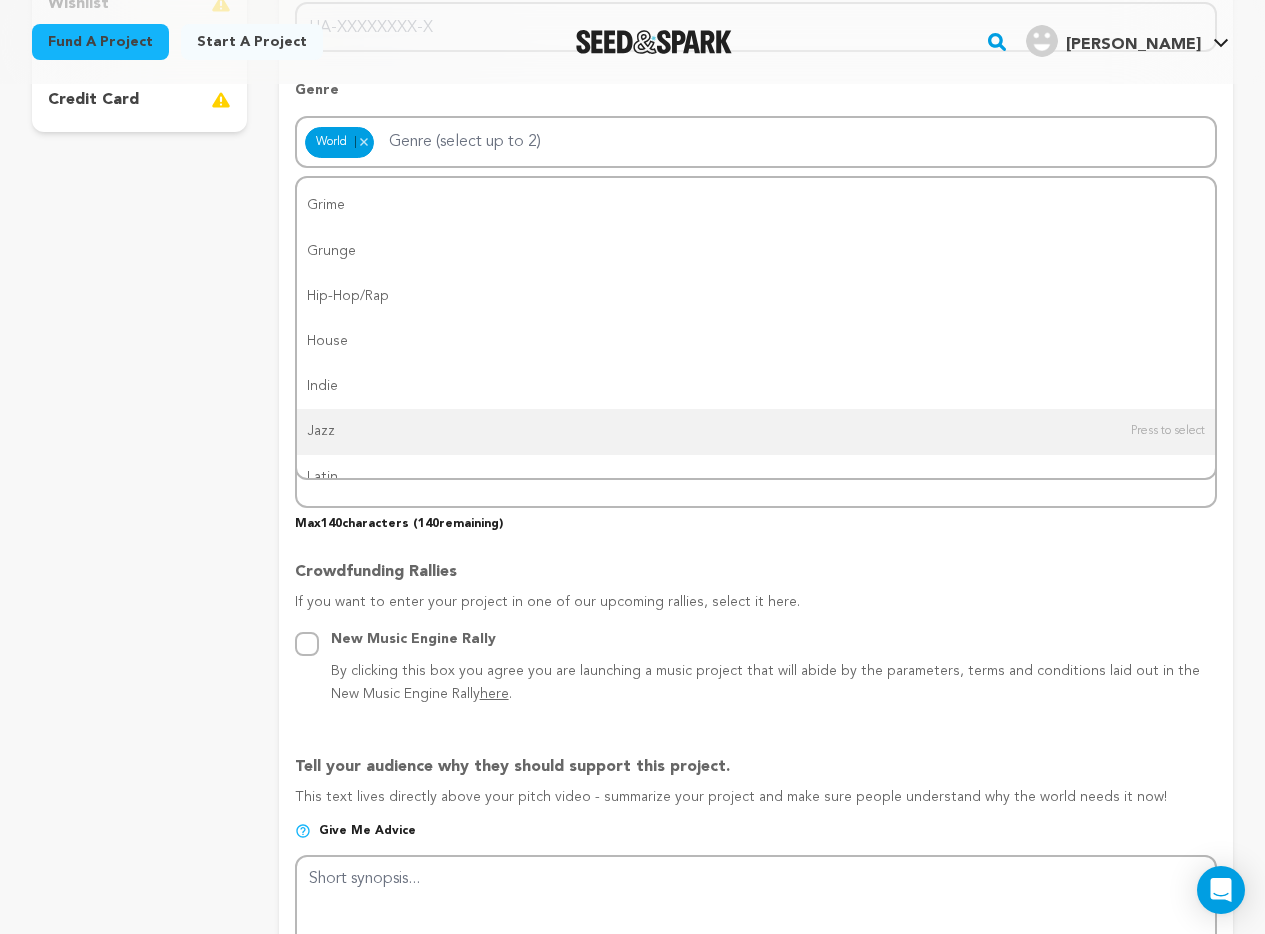 click on "project
story
team
social media
video & images
campaign
incentives
wishlist" at bounding box center [632, 805] 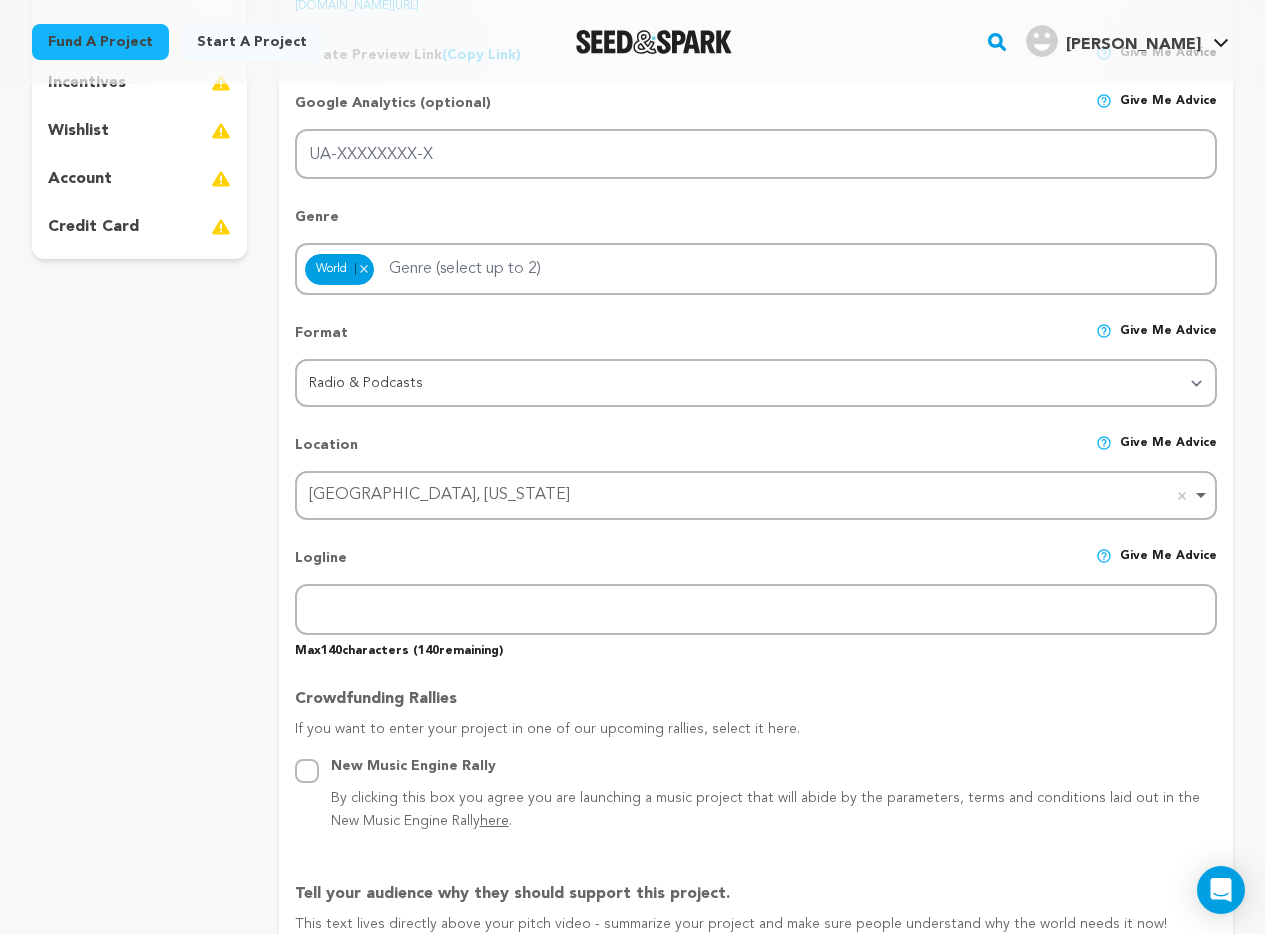 scroll, scrollTop: 500, scrollLeft: 0, axis: vertical 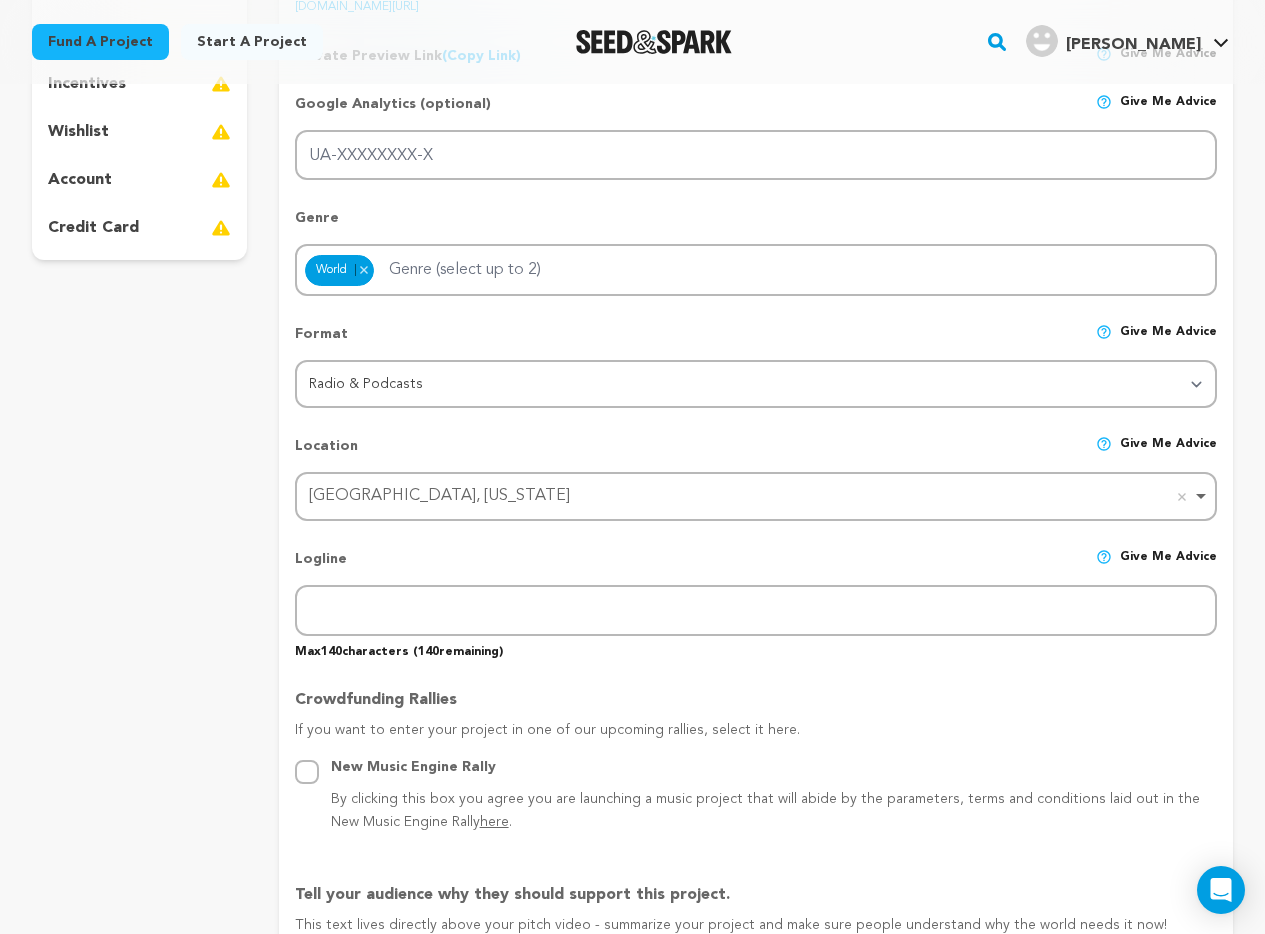 click on "Location
Give me advice
Los Angeles, California
Los Angeles, California Remove item Los Angeles, California" at bounding box center (756, 470) 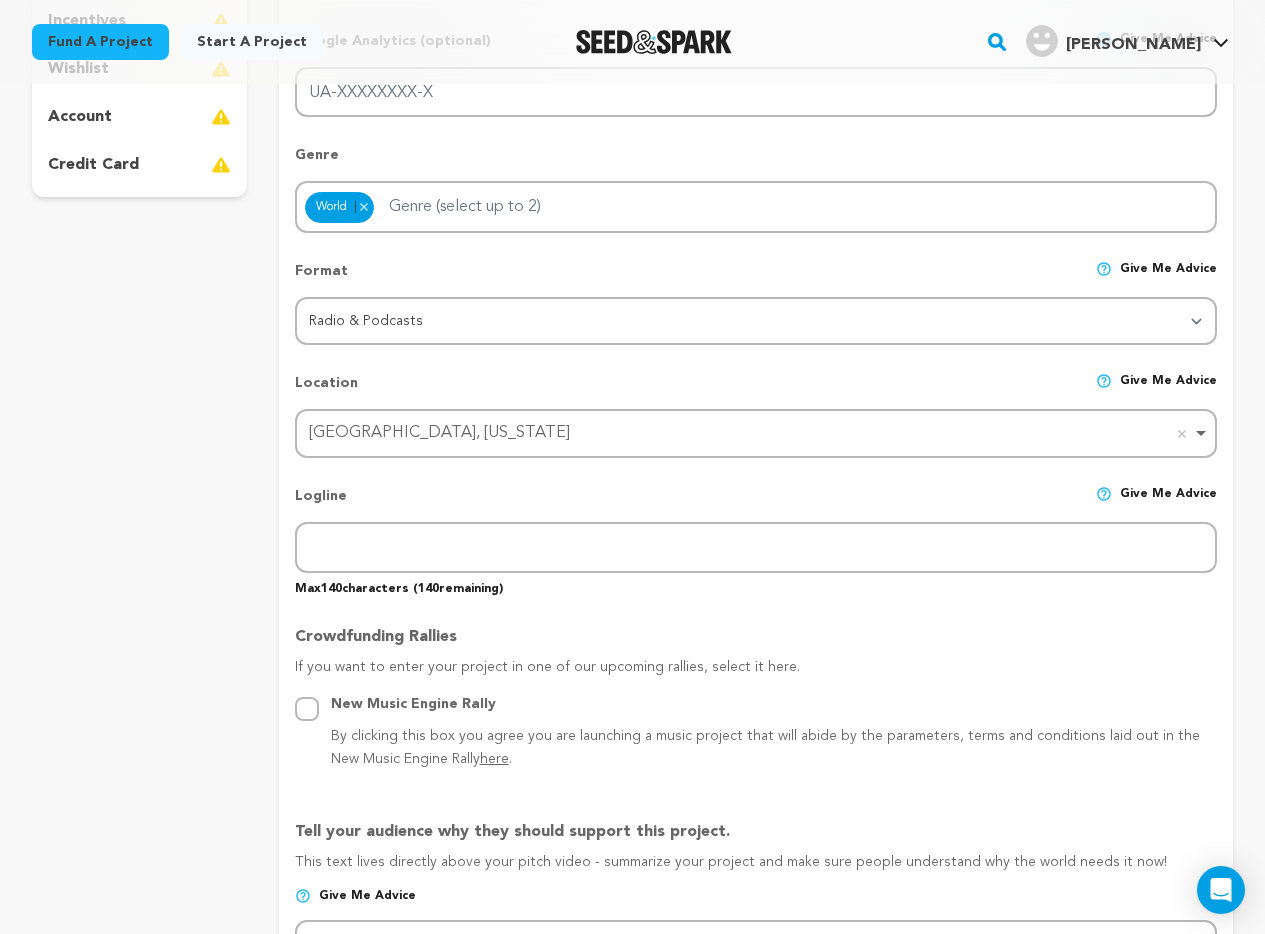 scroll, scrollTop: 569, scrollLeft: 0, axis: vertical 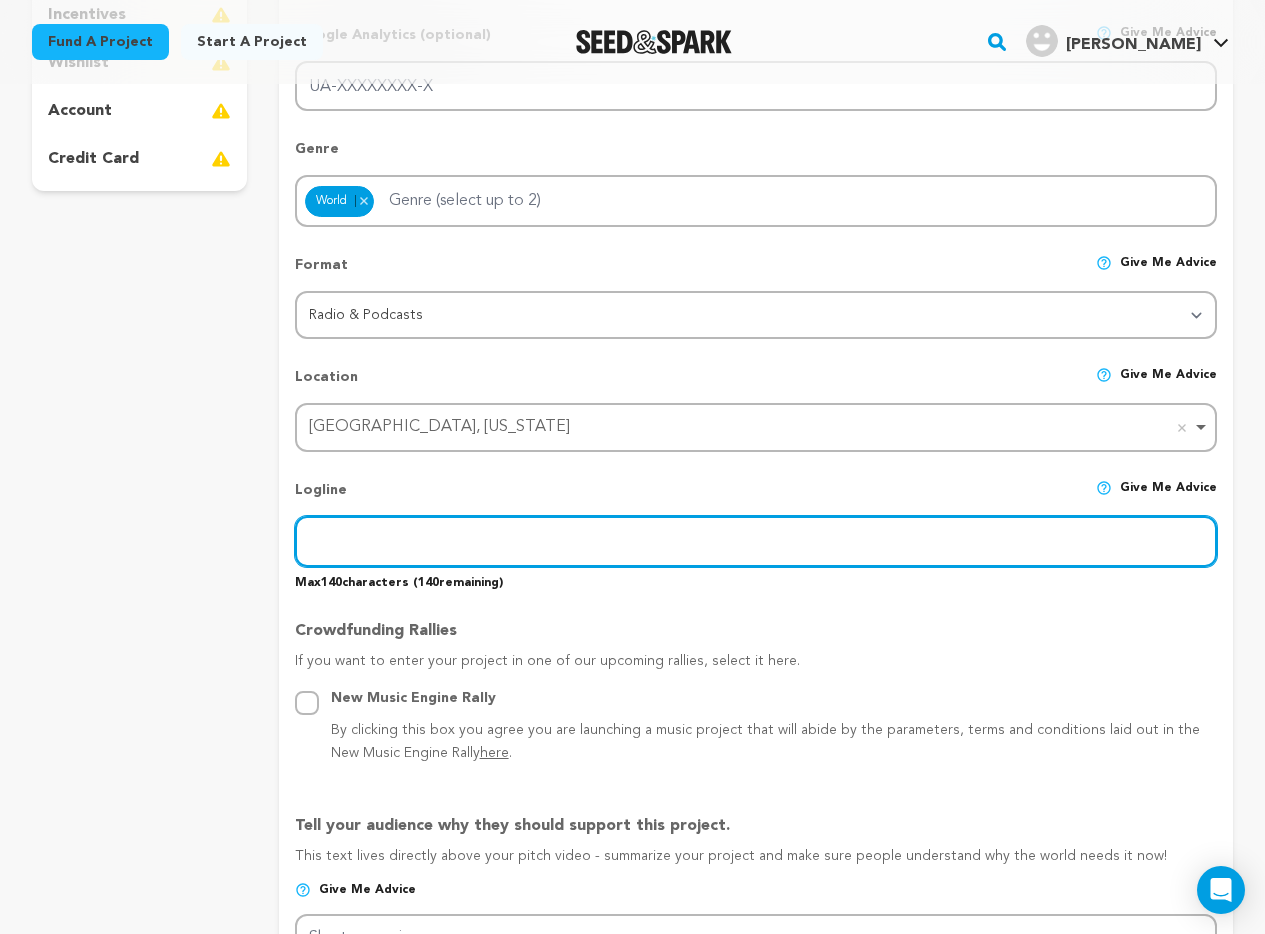 click at bounding box center [756, 541] 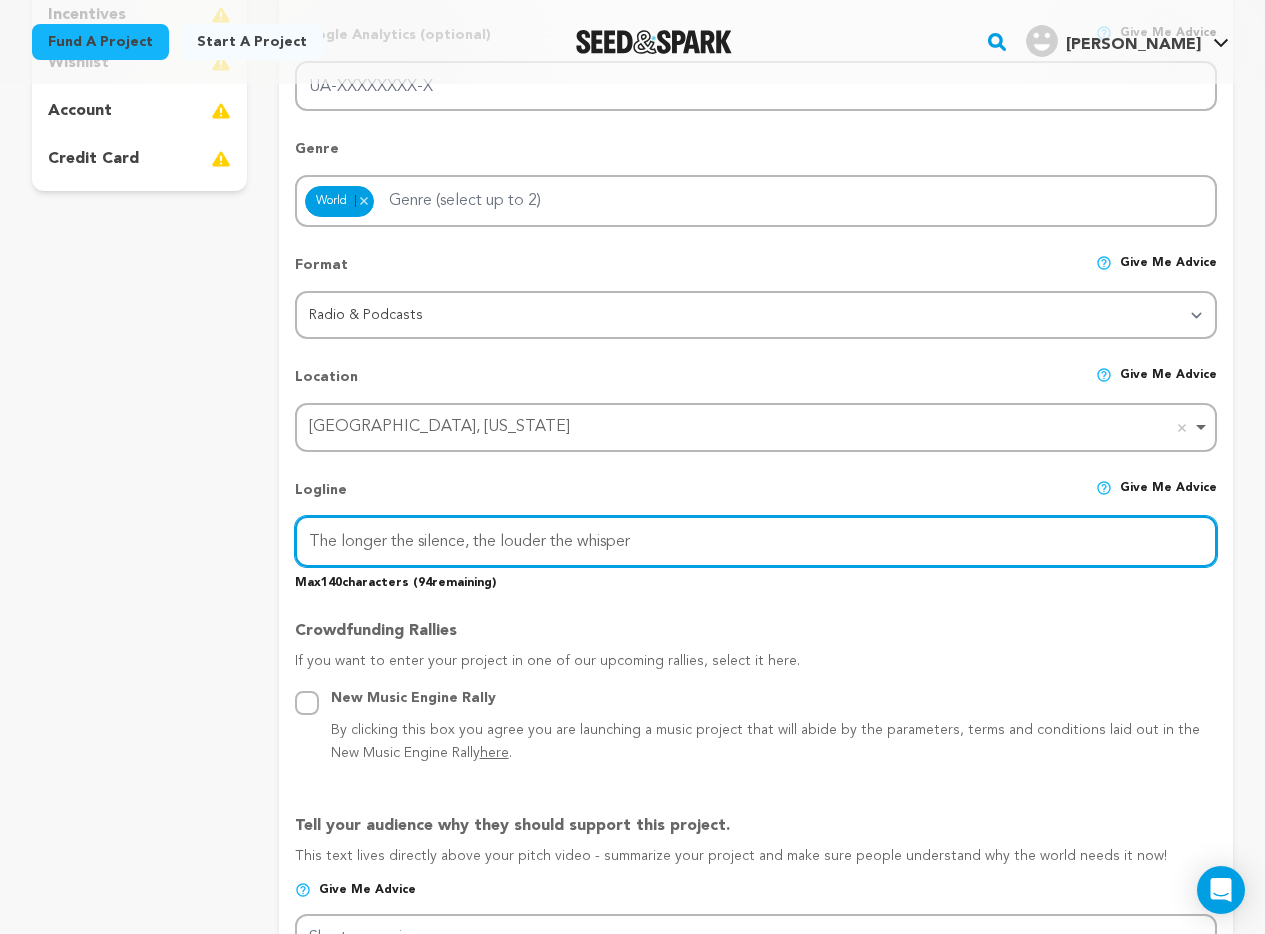 type on "The longer the silence, the louder the whisper" 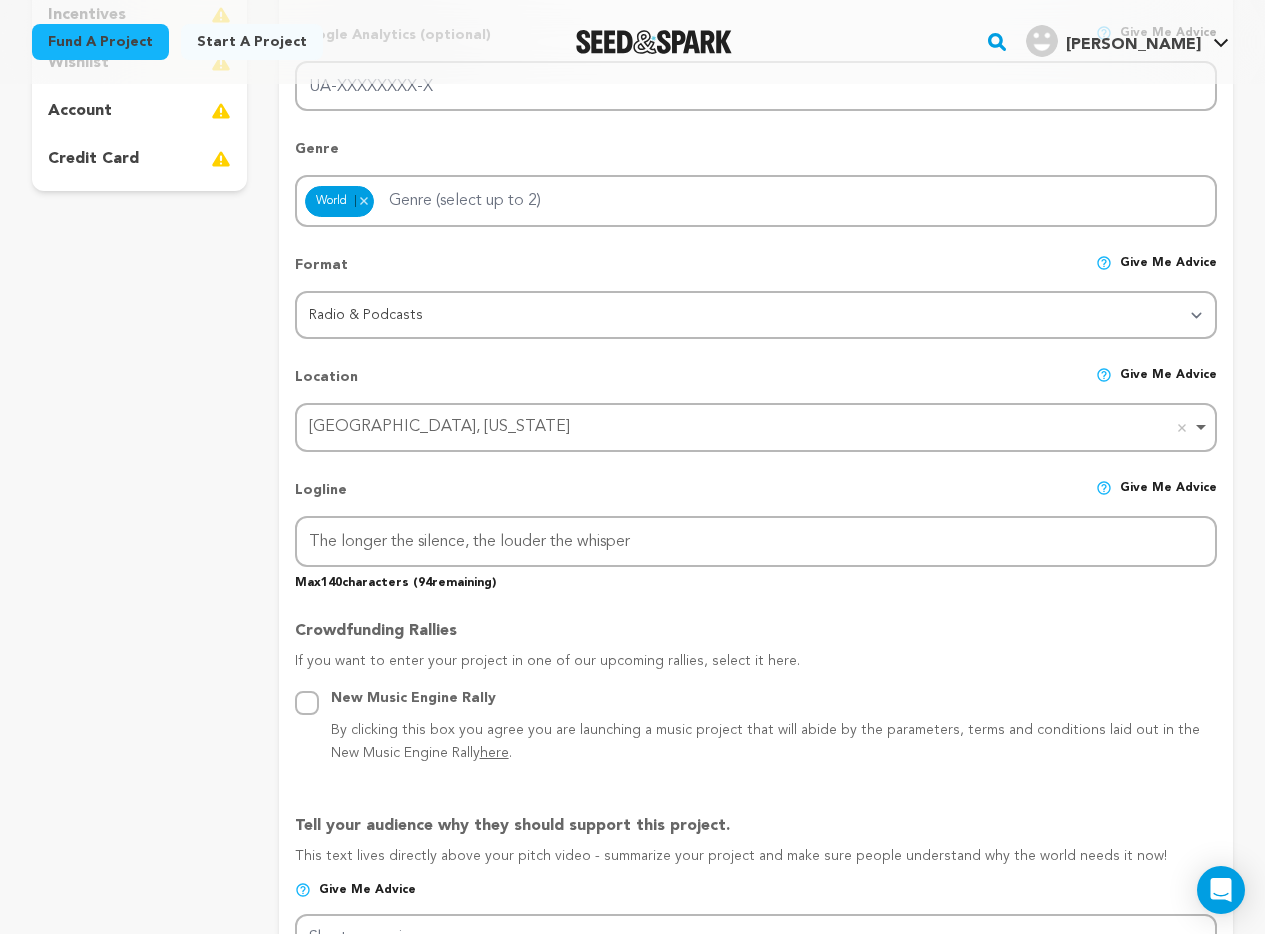 click on "project
story
team
social media
video & images
campaign
incentives
wishlist" at bounding box center (139, 864) 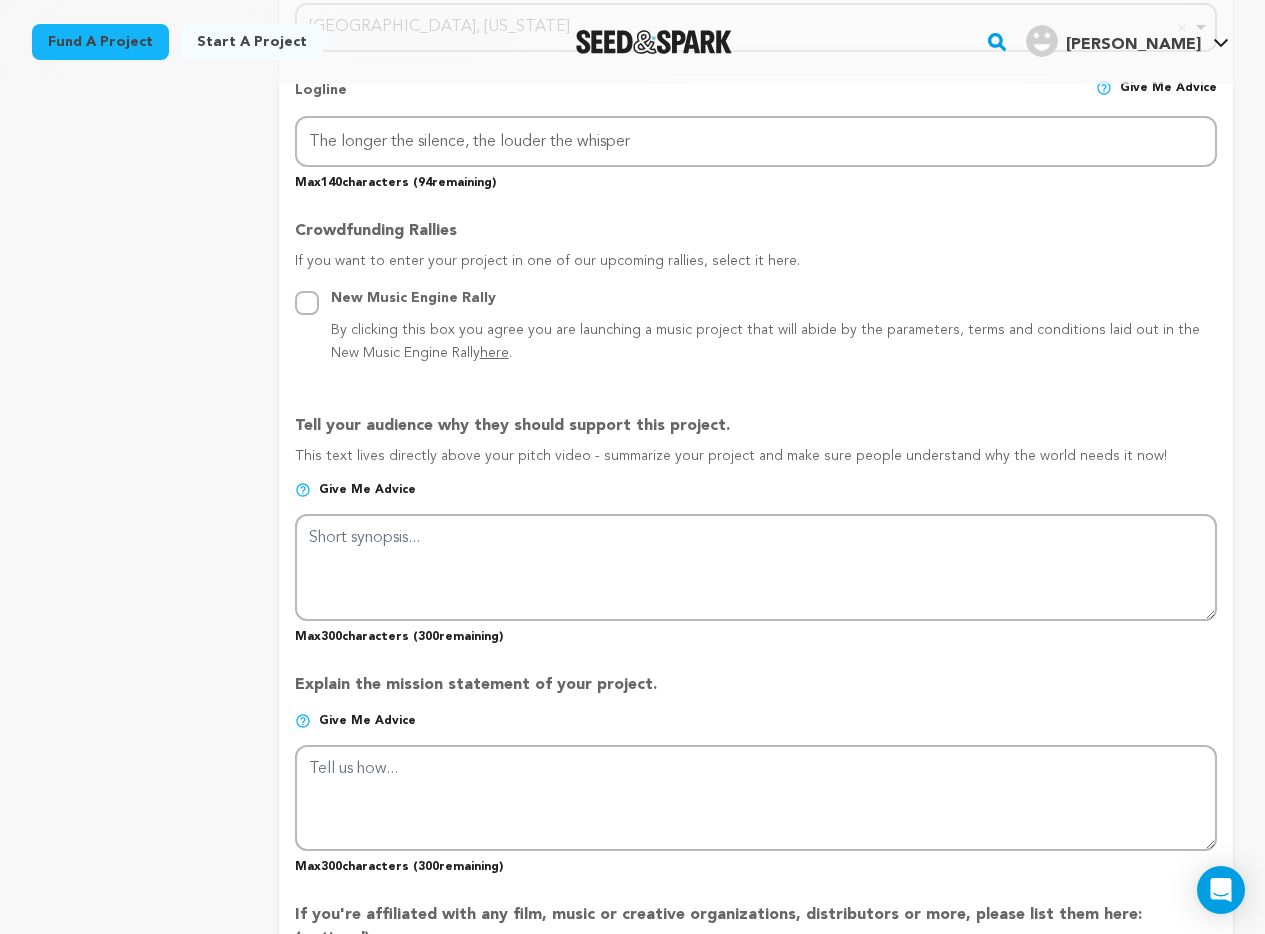 scroll, scrollTop: 972, scrollLeft: 0, axis: vertical 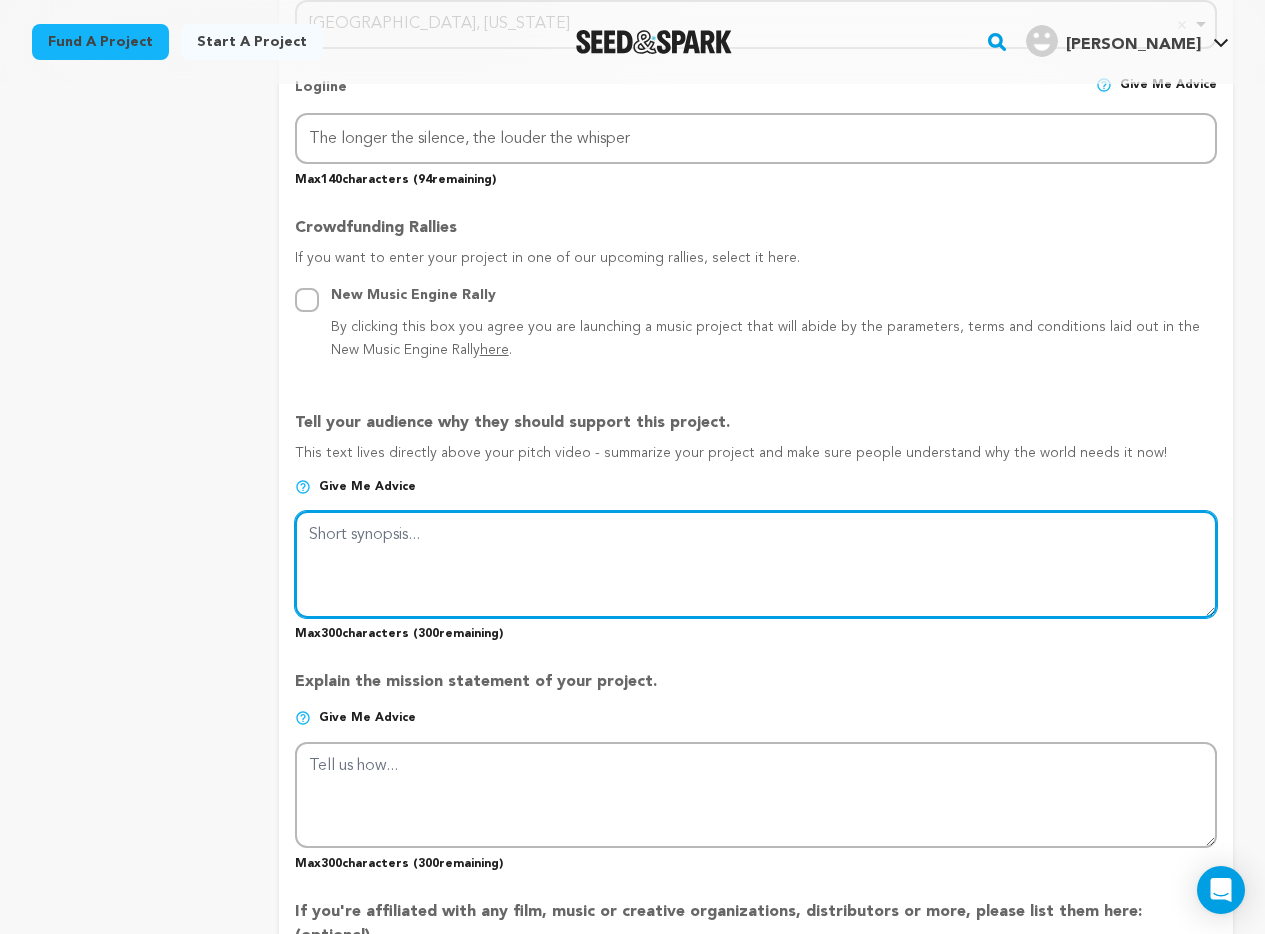 click at bounding box center [756, 564] 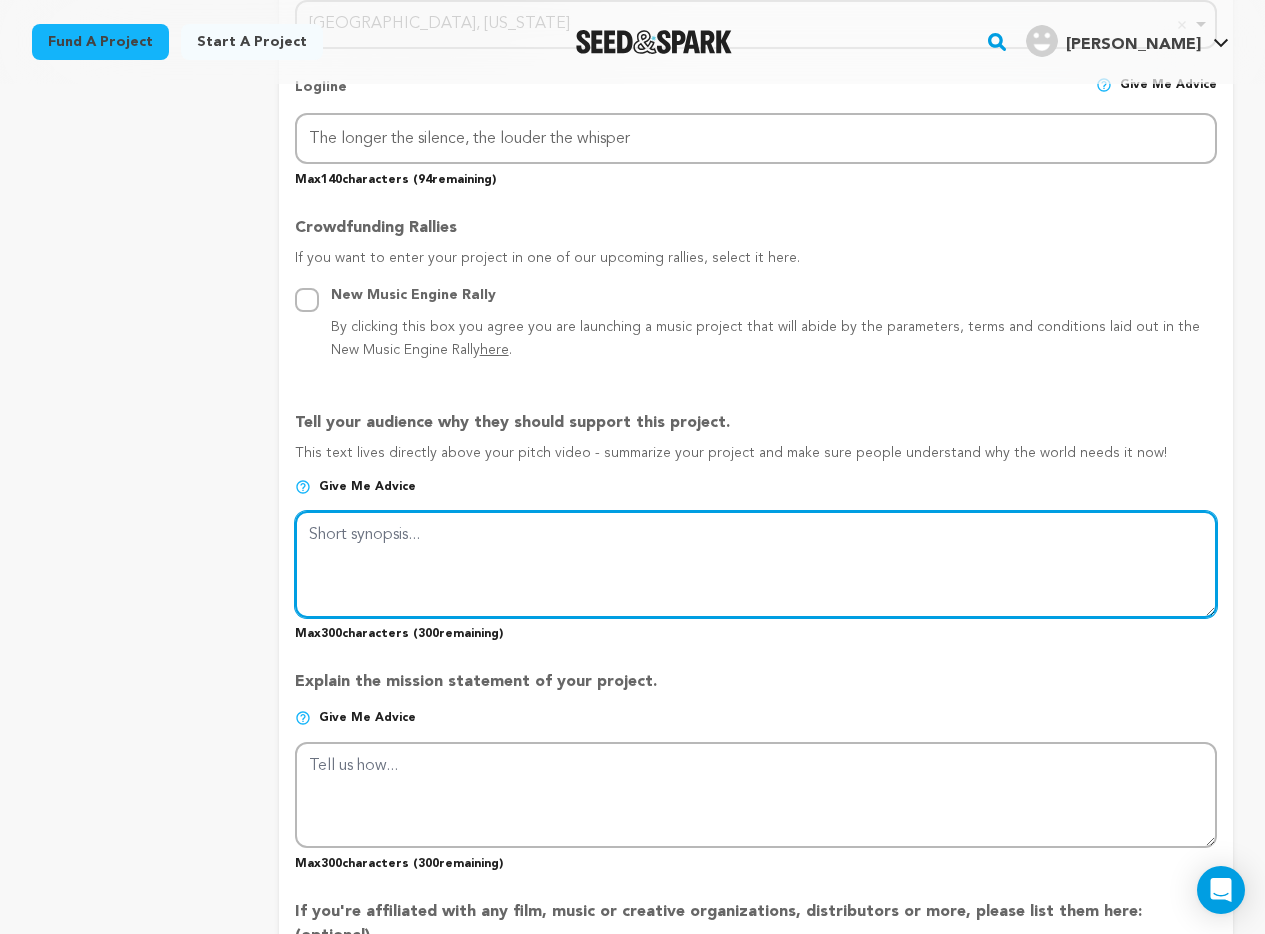 paste on "Echoes of Rygoria is a cinematic, narrative podcast set in a world where magic didn’t save humanity—it destroyed it. Centuries after a war wherein elves, men, and gods shattered the land, Rygoria lies in ruins. Magic is lost. History is buried. In the shadow of this broken world, three young dreamer" 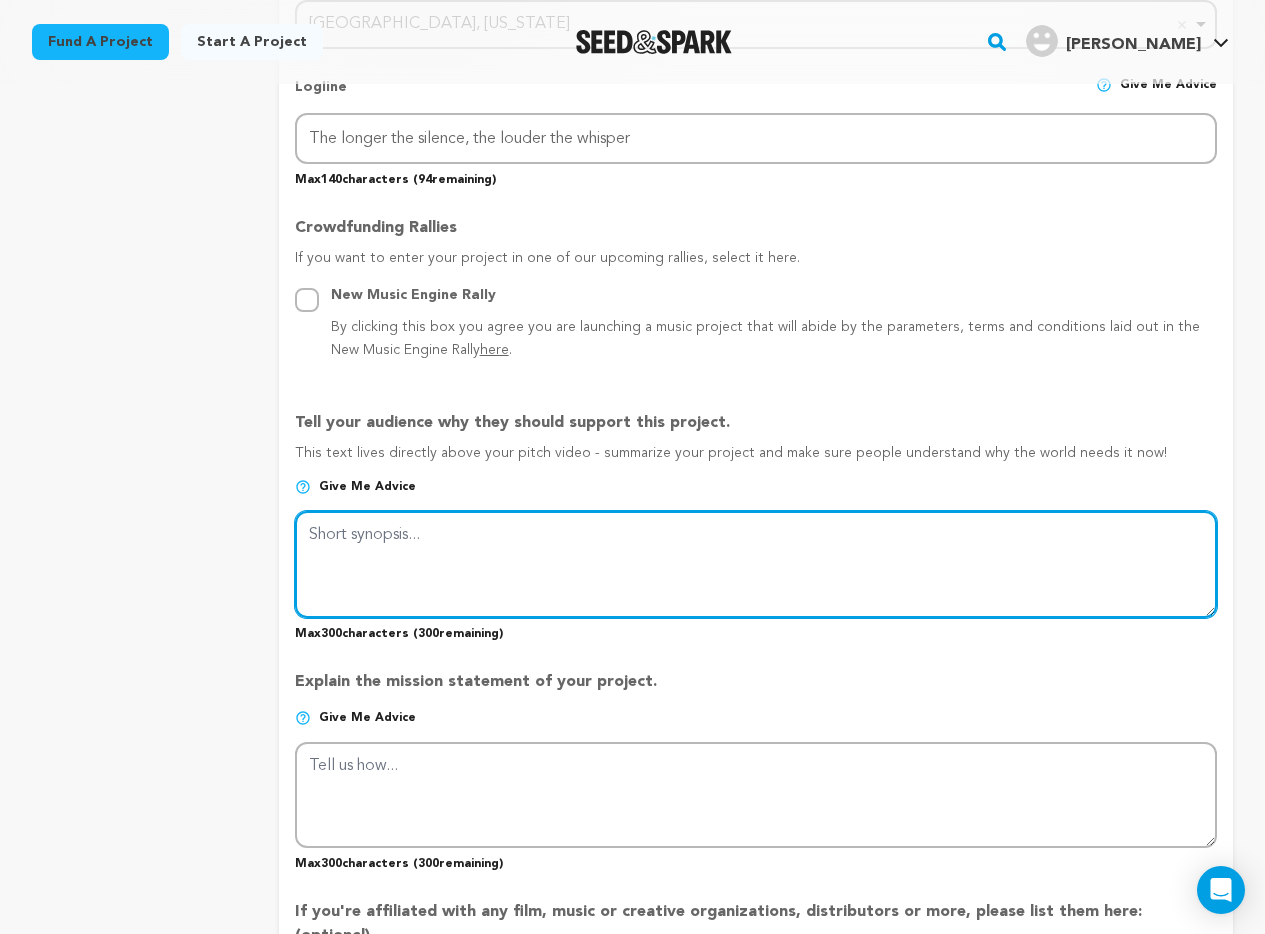 type on "Echoes of Rygoria is a cinematic, narrative podcast set in a world where magic didn’t save humanity—it destroyed it. Centuries after a war wherein elves, men, and gods shattered the land, Rygoria lies in ruins. Magic is lost. History is buried. In the shadow of this broken world, three young dreamer" 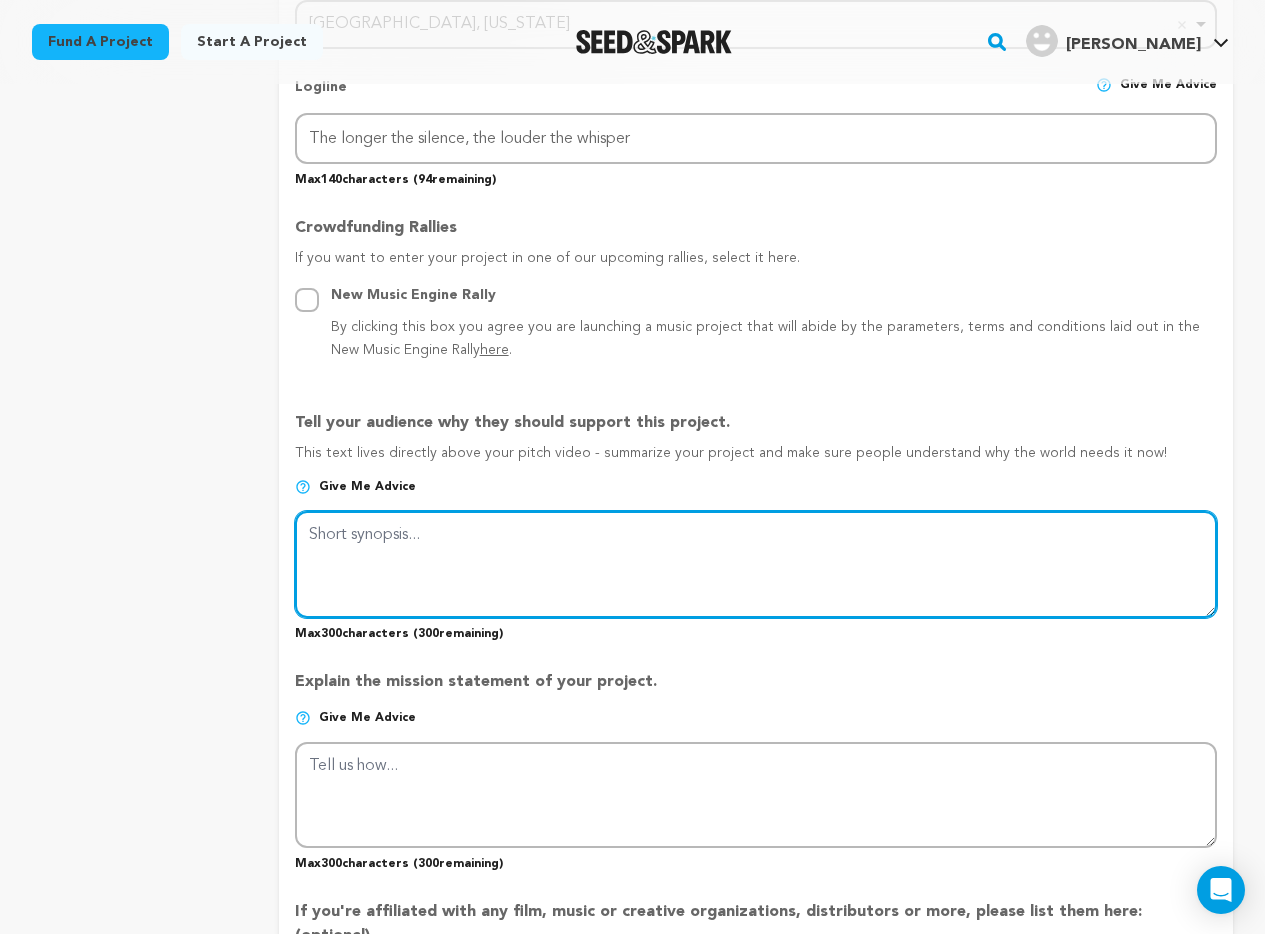 paste on "In a world where magic destroyed civilization, three young dreamers uncover a lost Echo. What they find could reshape Rygoria forever. Echoes of Rygoria is a cinematic narrative podcast about buried power, forgotten history, and the cost of chasing truth." 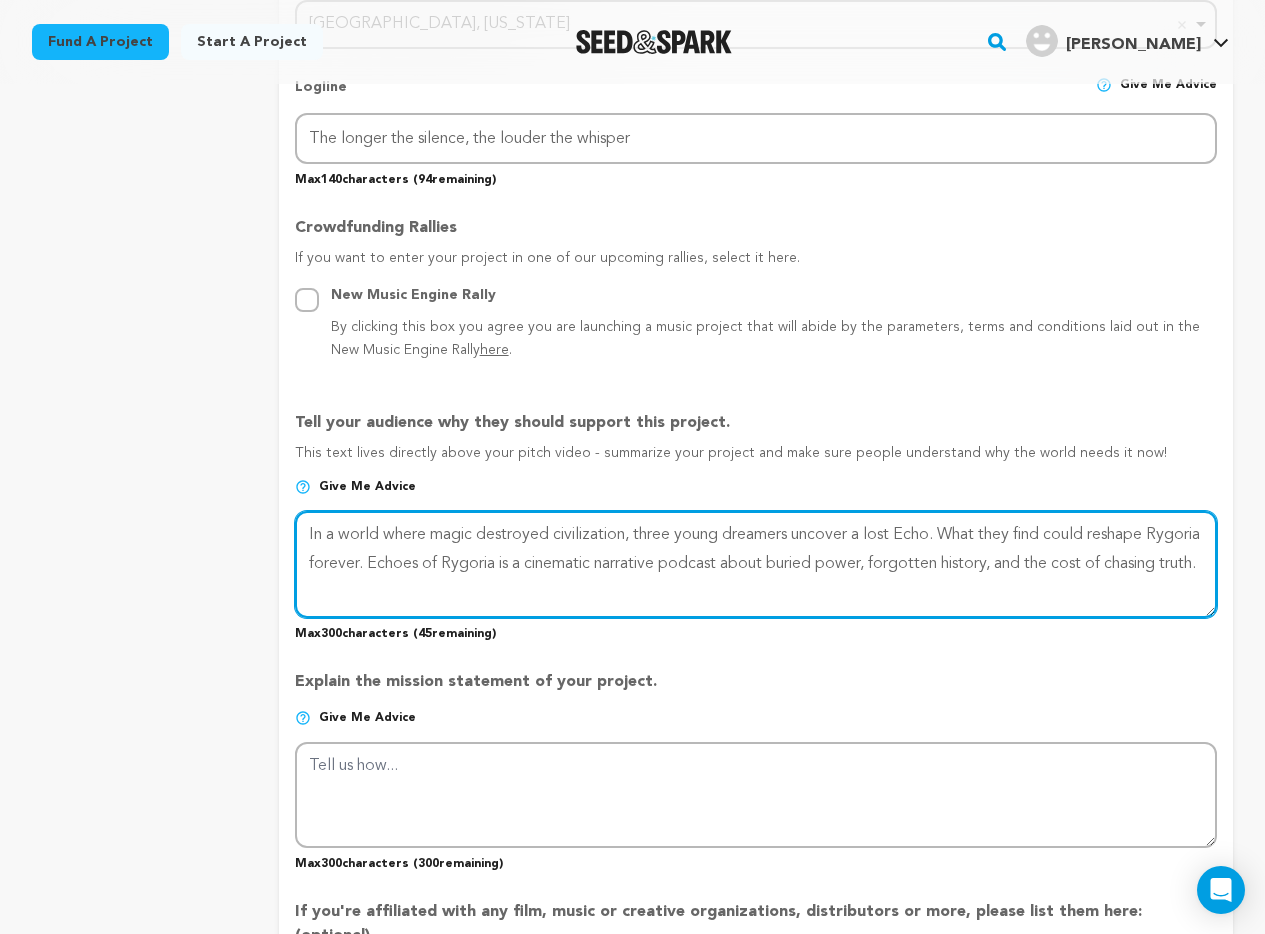 drag, startPoint x: 424, startPoint y: 563, endPoint x: 497, endPoint y: 580, distance: 74.953316 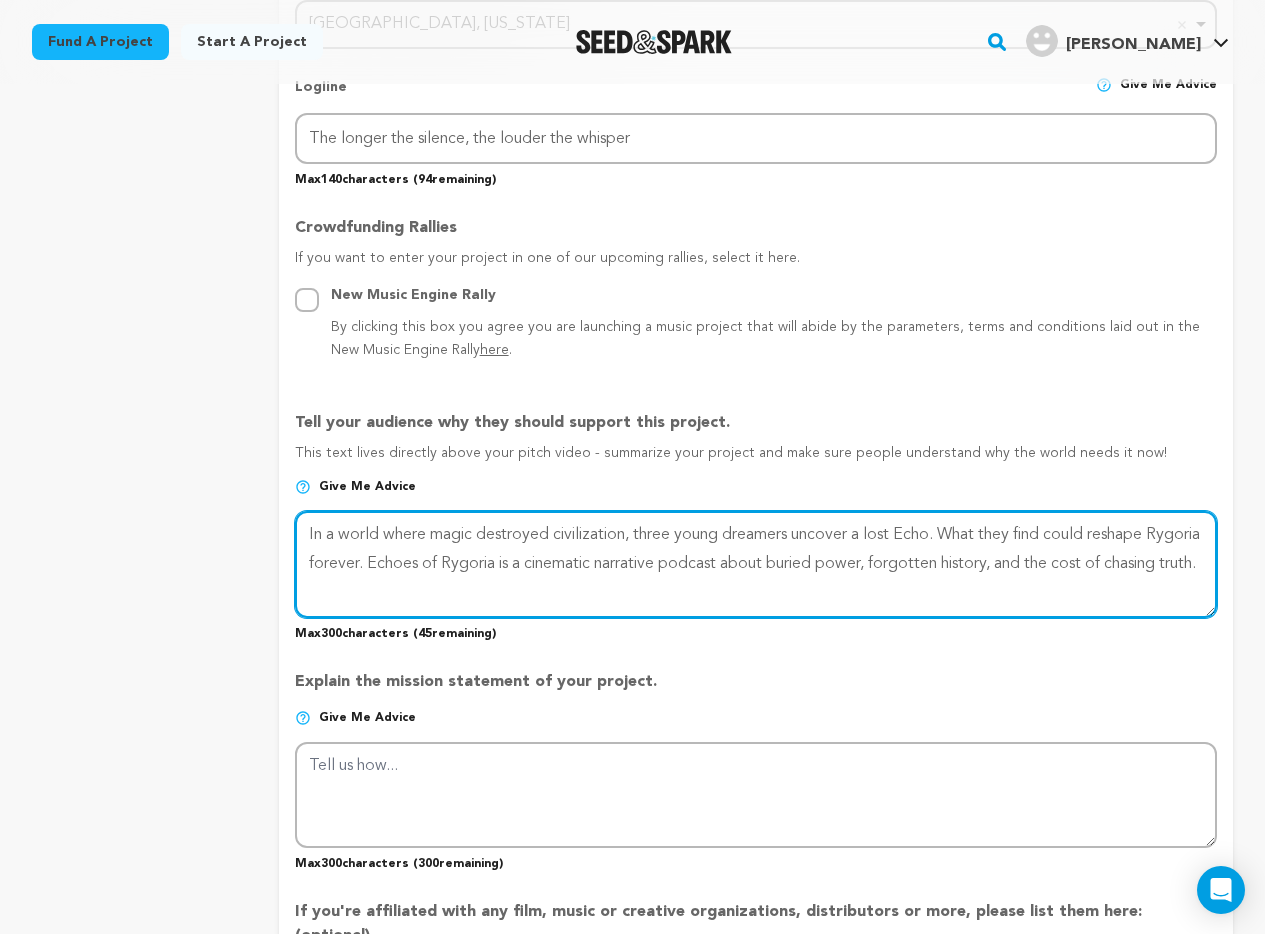 click at bounding box center (756, 564) 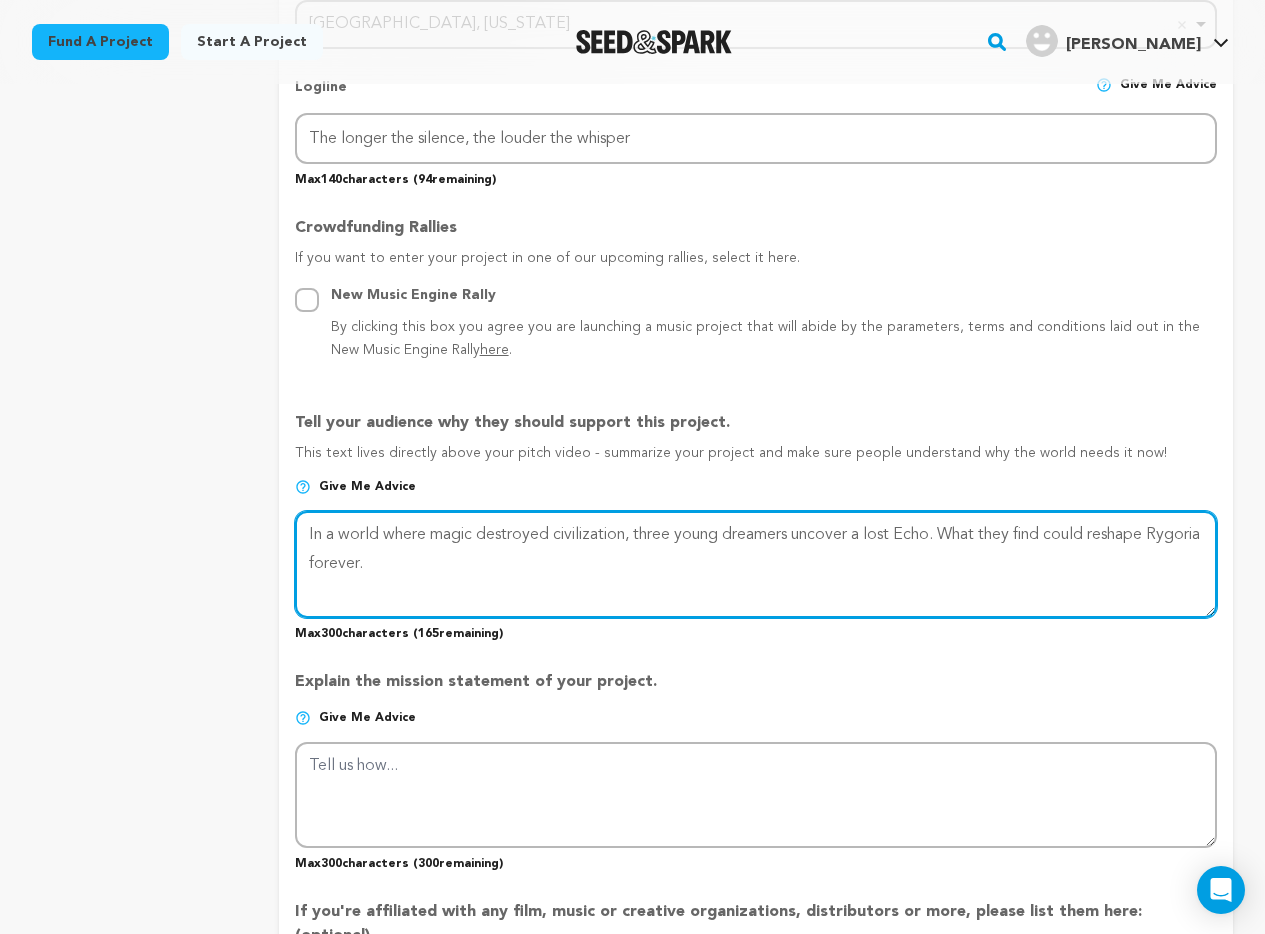 click at bounding box center (756, 564) 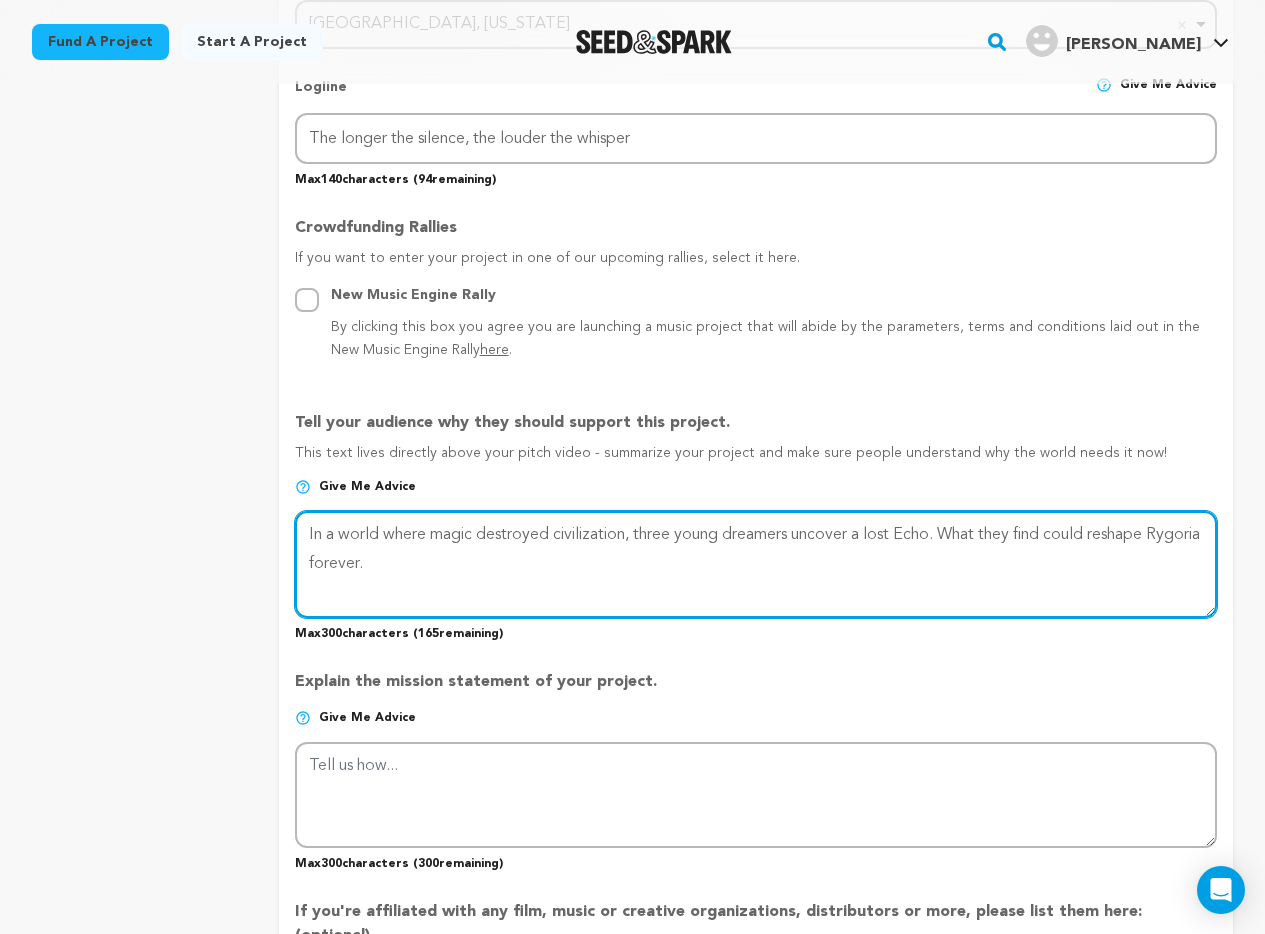 paste on "Echoes of Rygoria is a cinematic narrative podcast about buried power, forgotten history, and the cost of chasing truth." 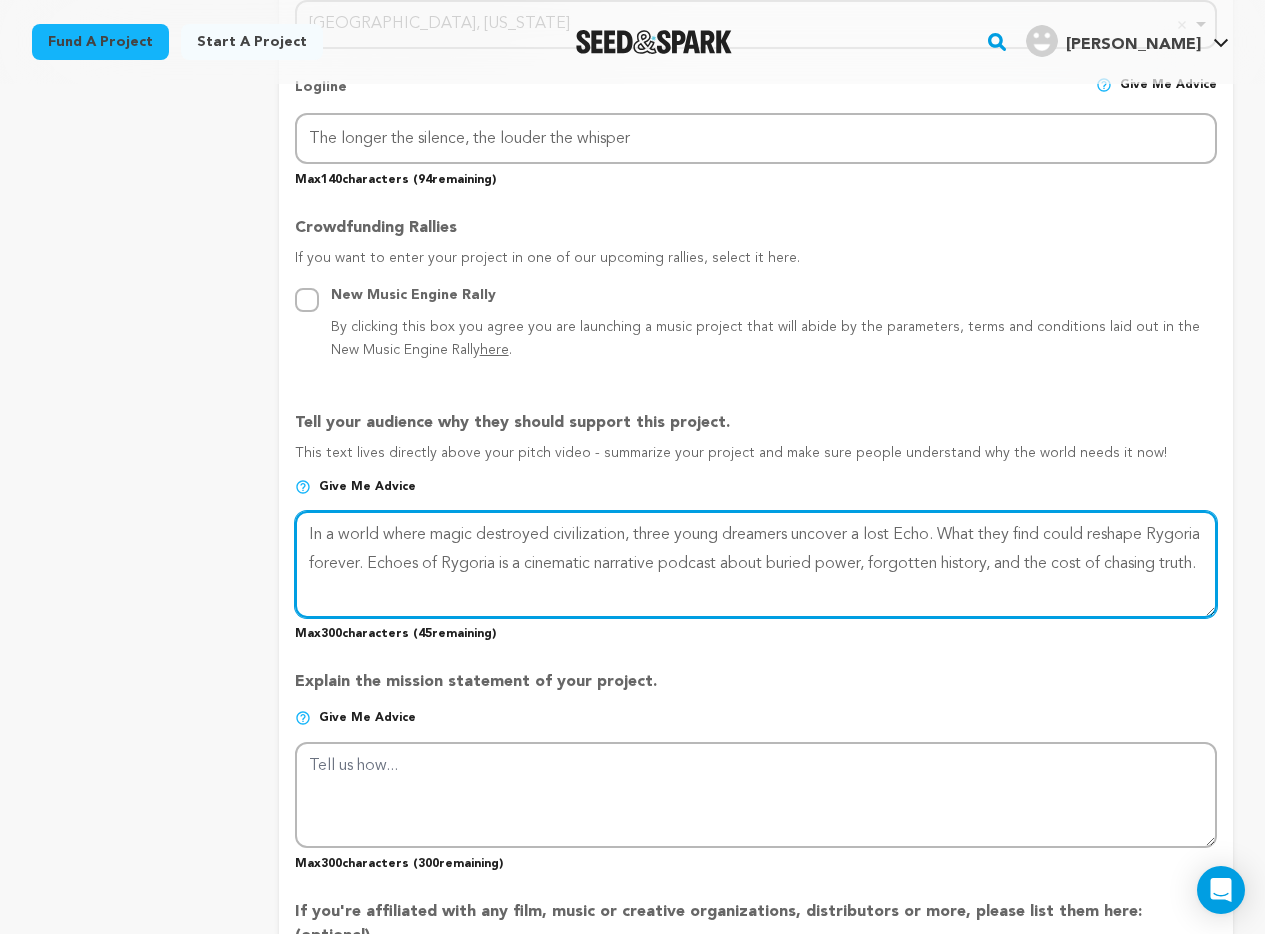 click at bounding box center [756, 564] 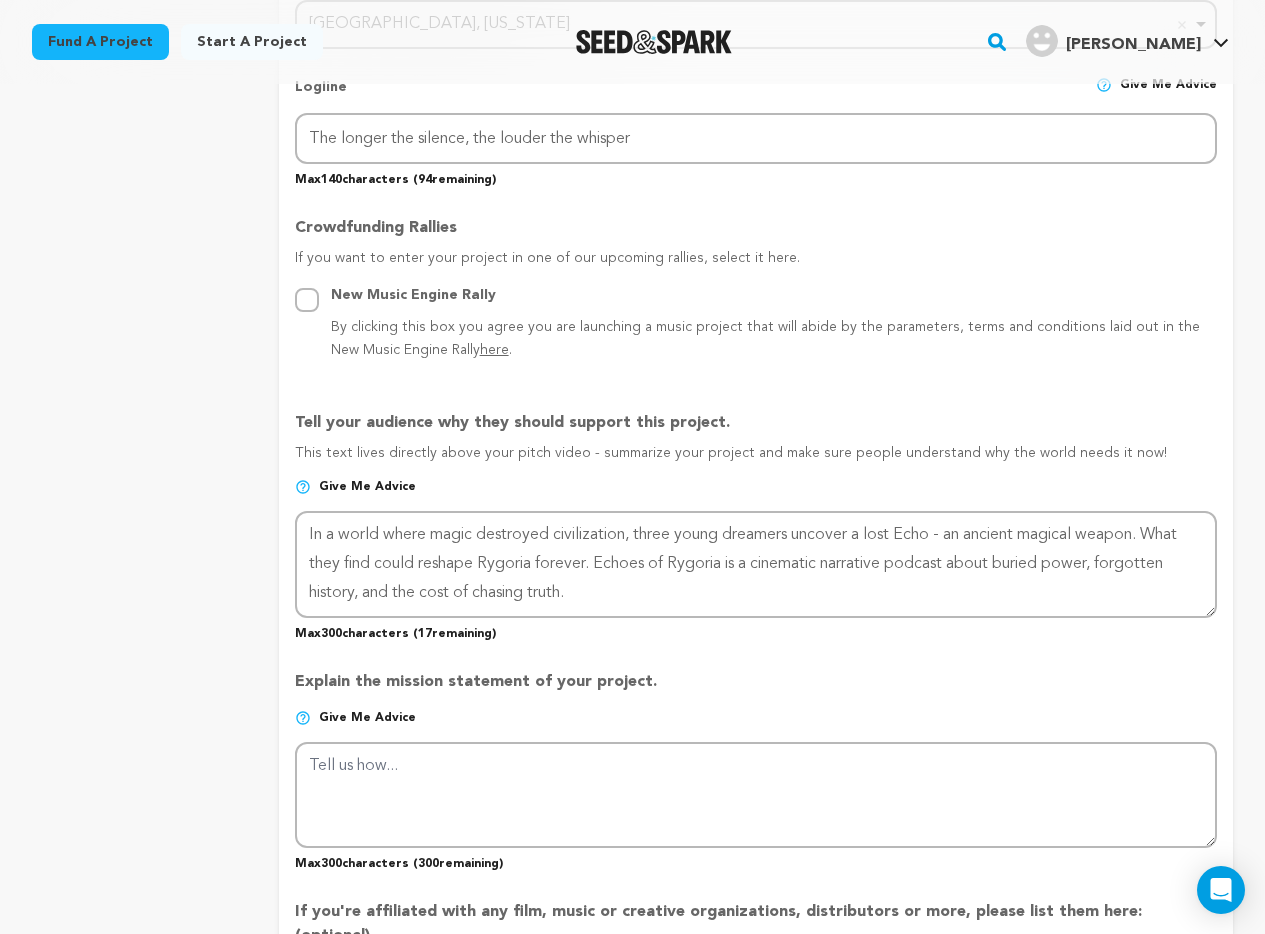click on "project
story
team
social media
video & images
campaign
incentives
wishlist" at bounding box center (139, 461) 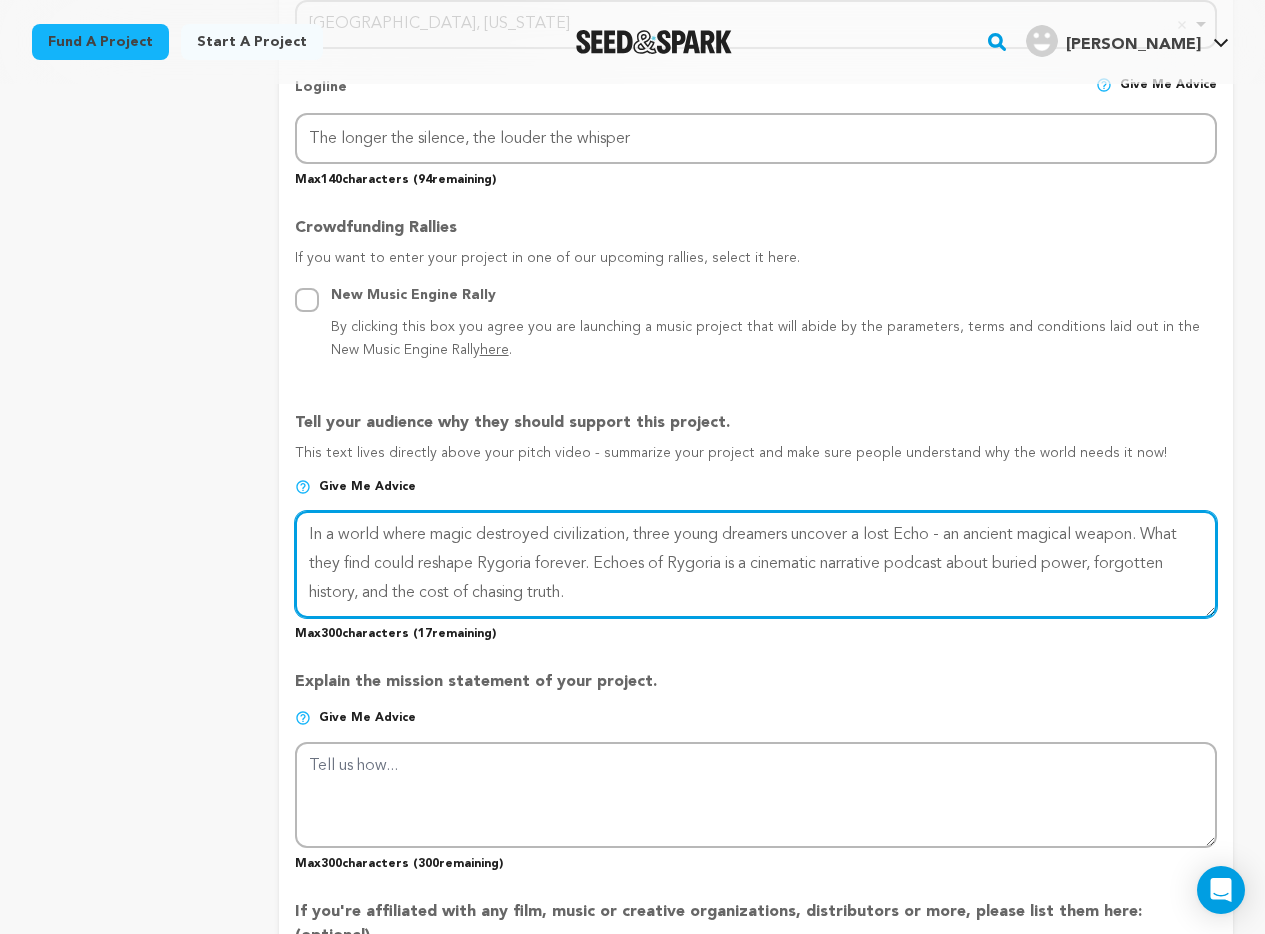 drag, startPoint x: 597, startPoint y: 590, endPoint x: 1161, endPoint y: 530, distance: 567.1825 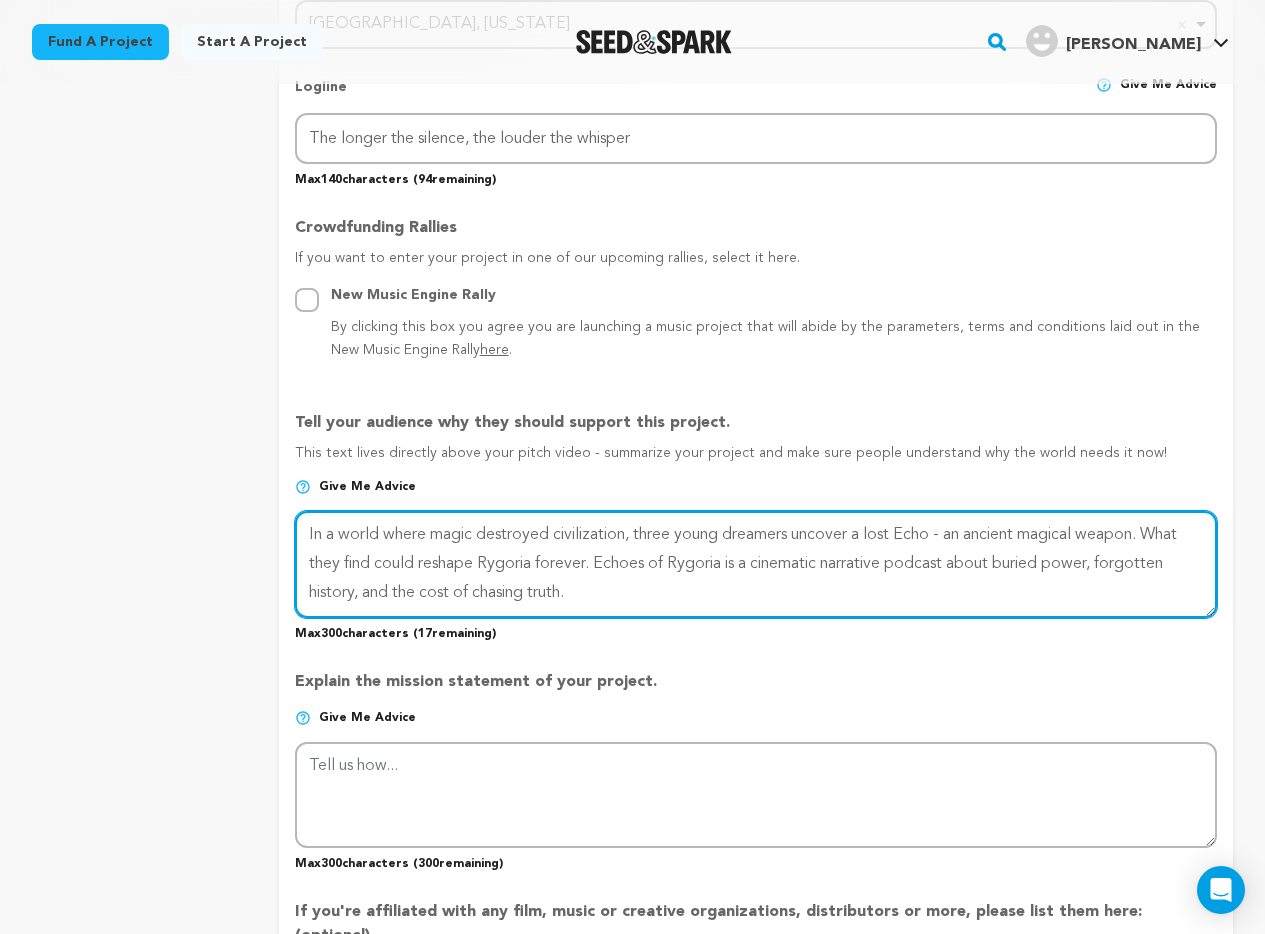 click at bounding box center (756, 564) 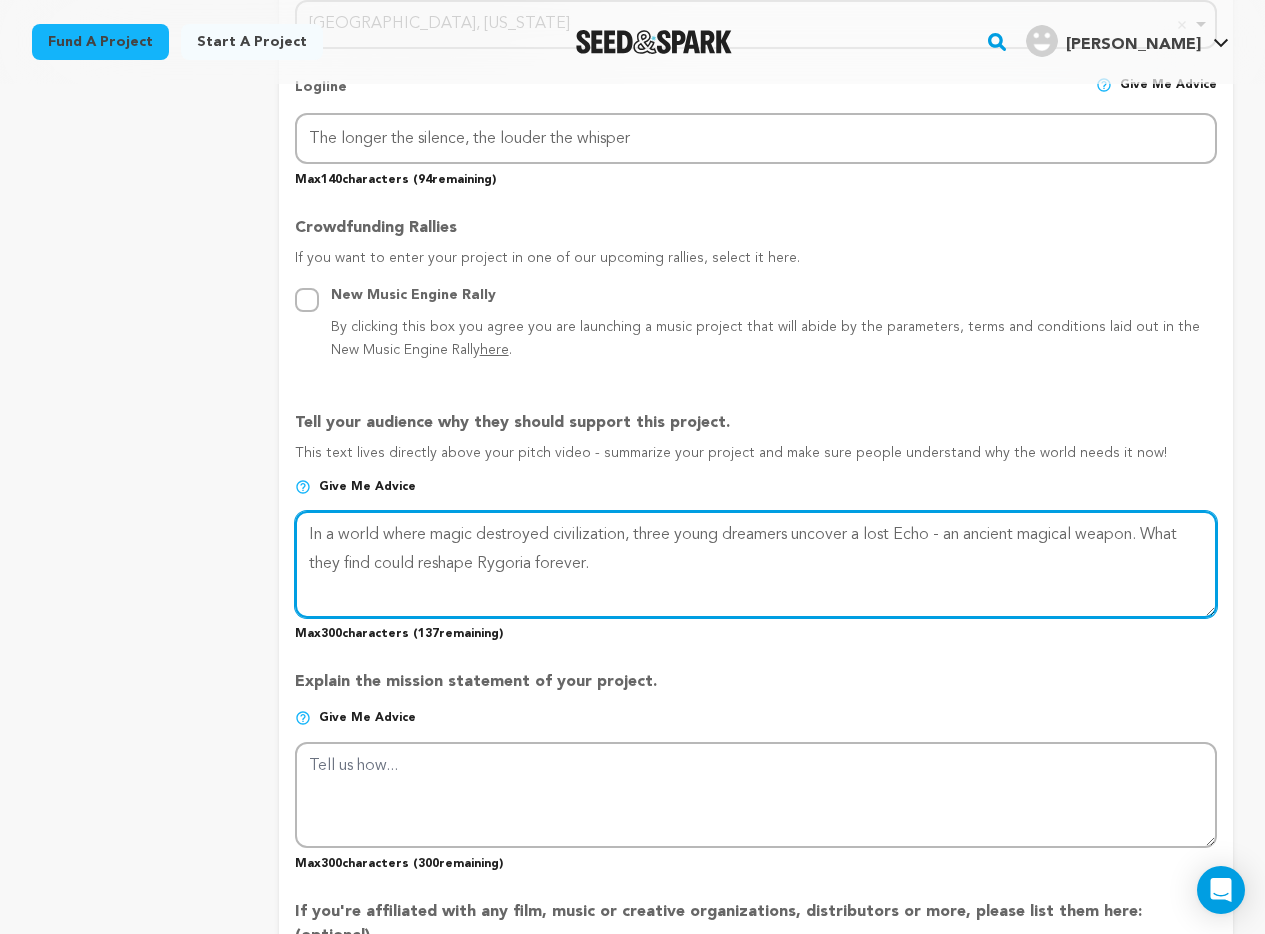 click at bounding box center [756, 564] 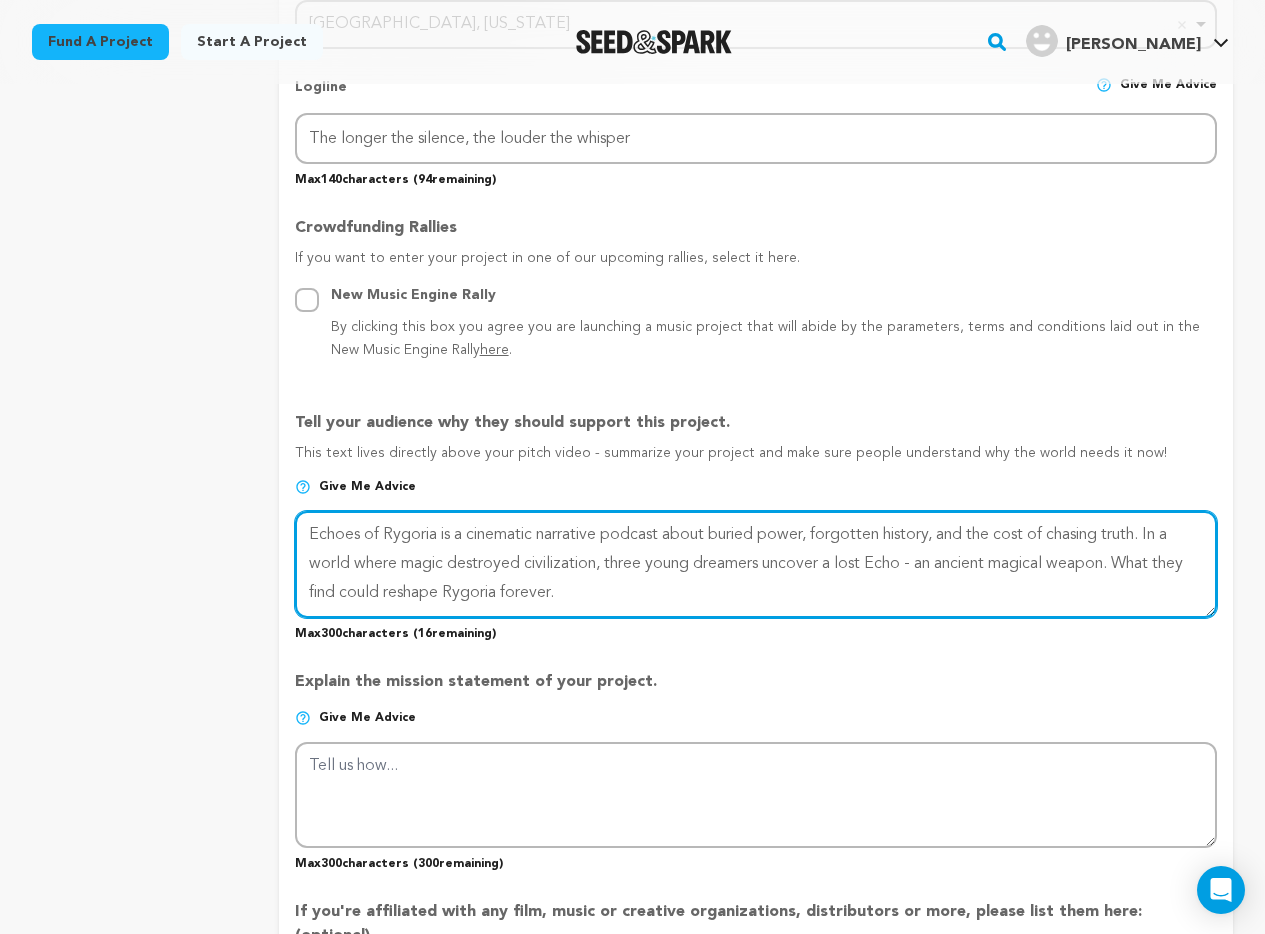 type on "Echoes of Rygoria is a cinematic narrative podcast about buried power, forgotten history, and the cost of chasing truth. In a world where magic destroyed civilization, three young dreamers uncover a lost Echo - an ancient magical weapon. What they find could reshape Rygoria forever." 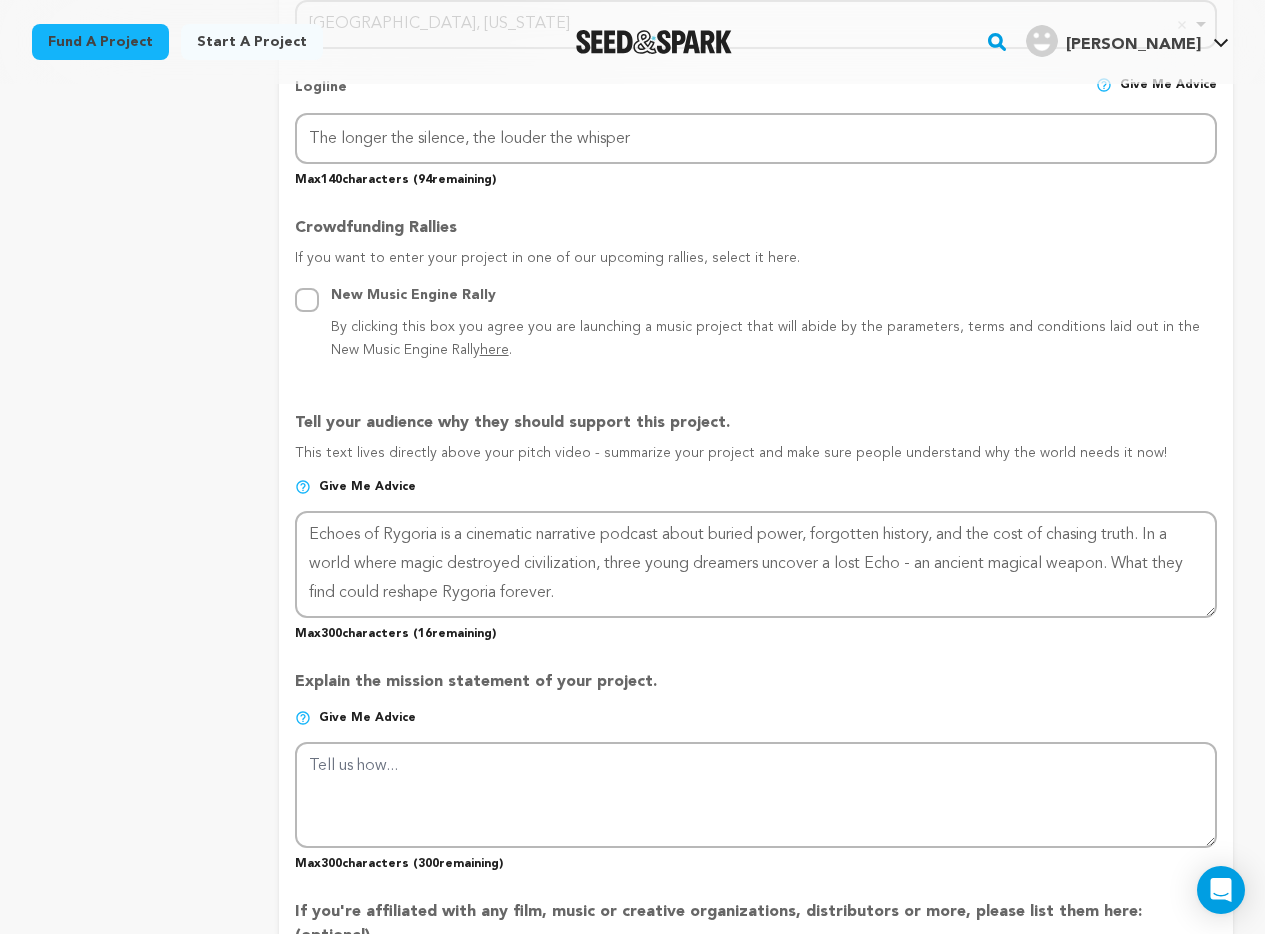 click on "project
story
team
social media
video & images
campaign
incentives
wishlist" at bounding box center [139, 461] 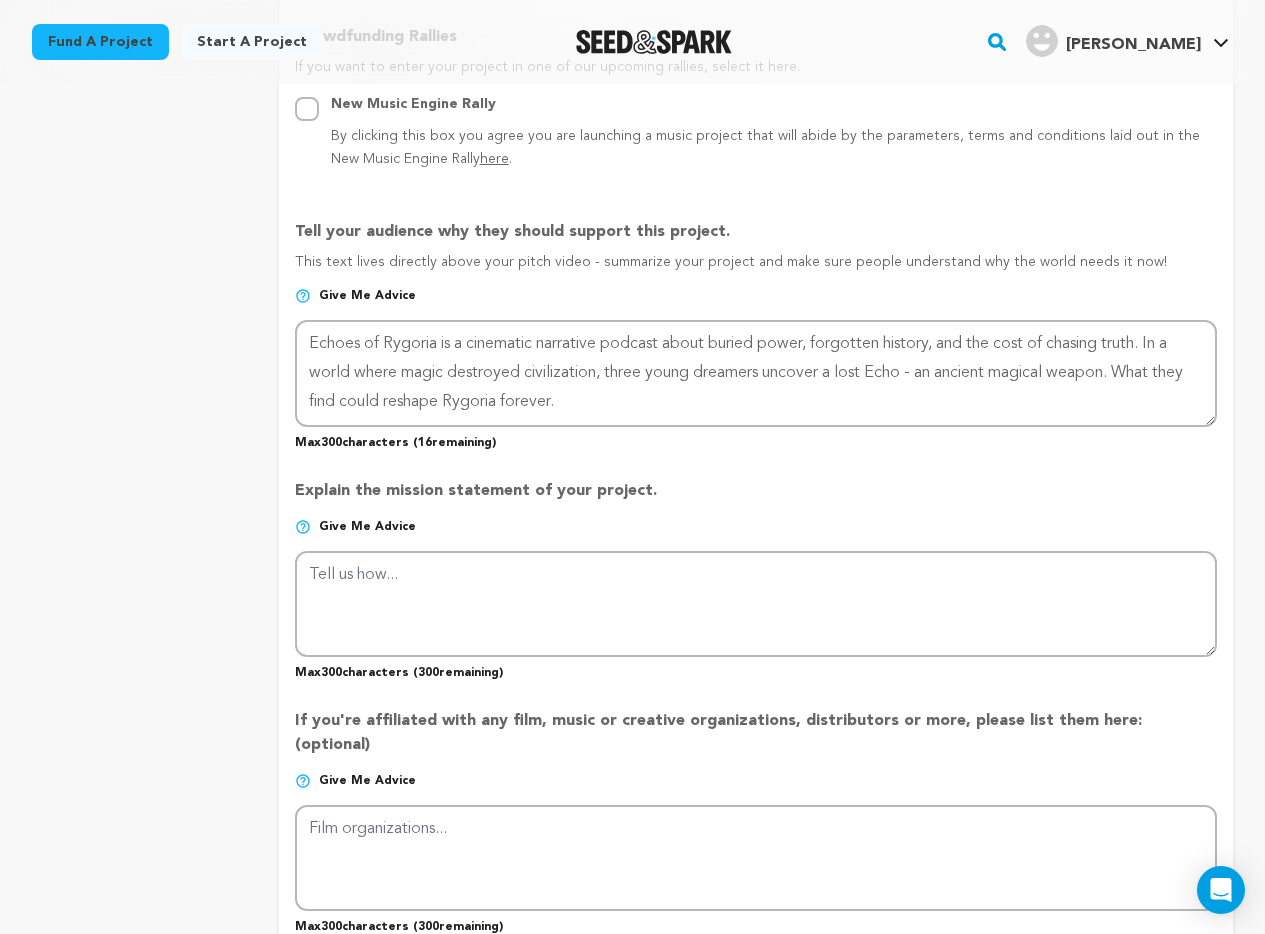 scroll, scrollTop: 1203, scrollLeft: 0, axis: vertical 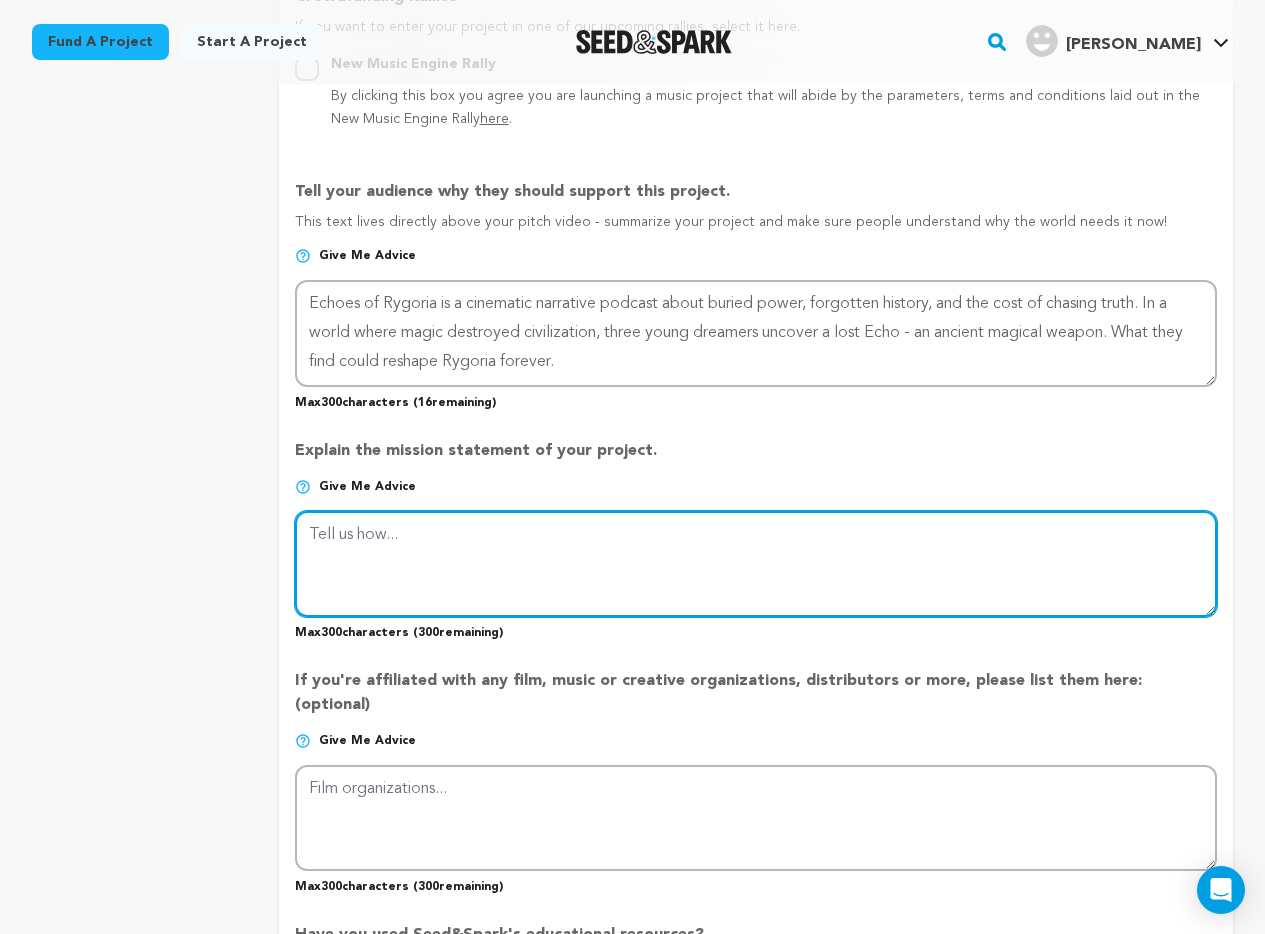click at bounding box center (756, 564) 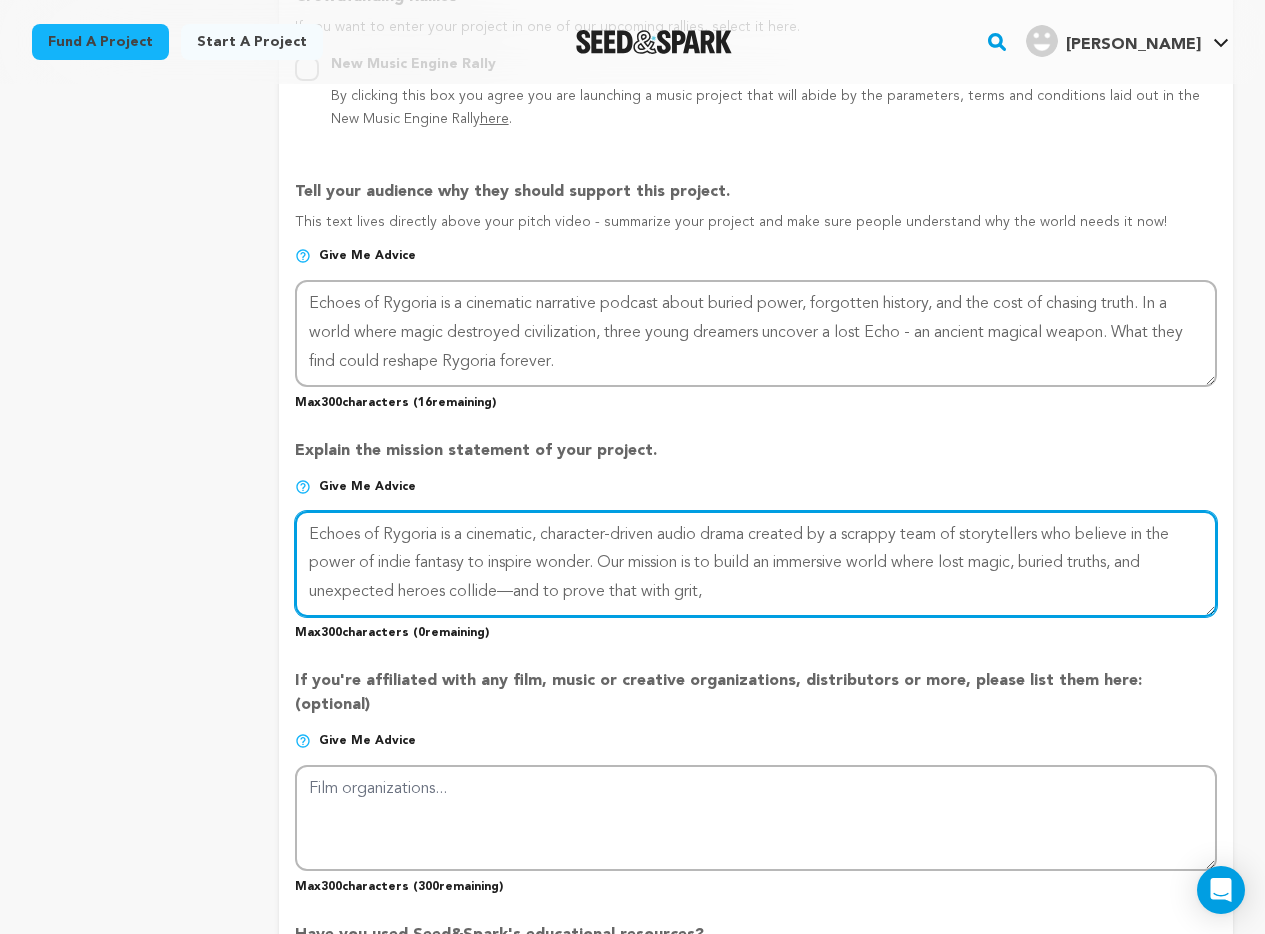 paste on "We’re building a rich, imaginative world full of magic, adventure, and heart—where hope endures through hardship, and the relationships we forge shape who we become. Echoes of Rygoria is epic fantasy with soul, made by dreamers, for dreamers." 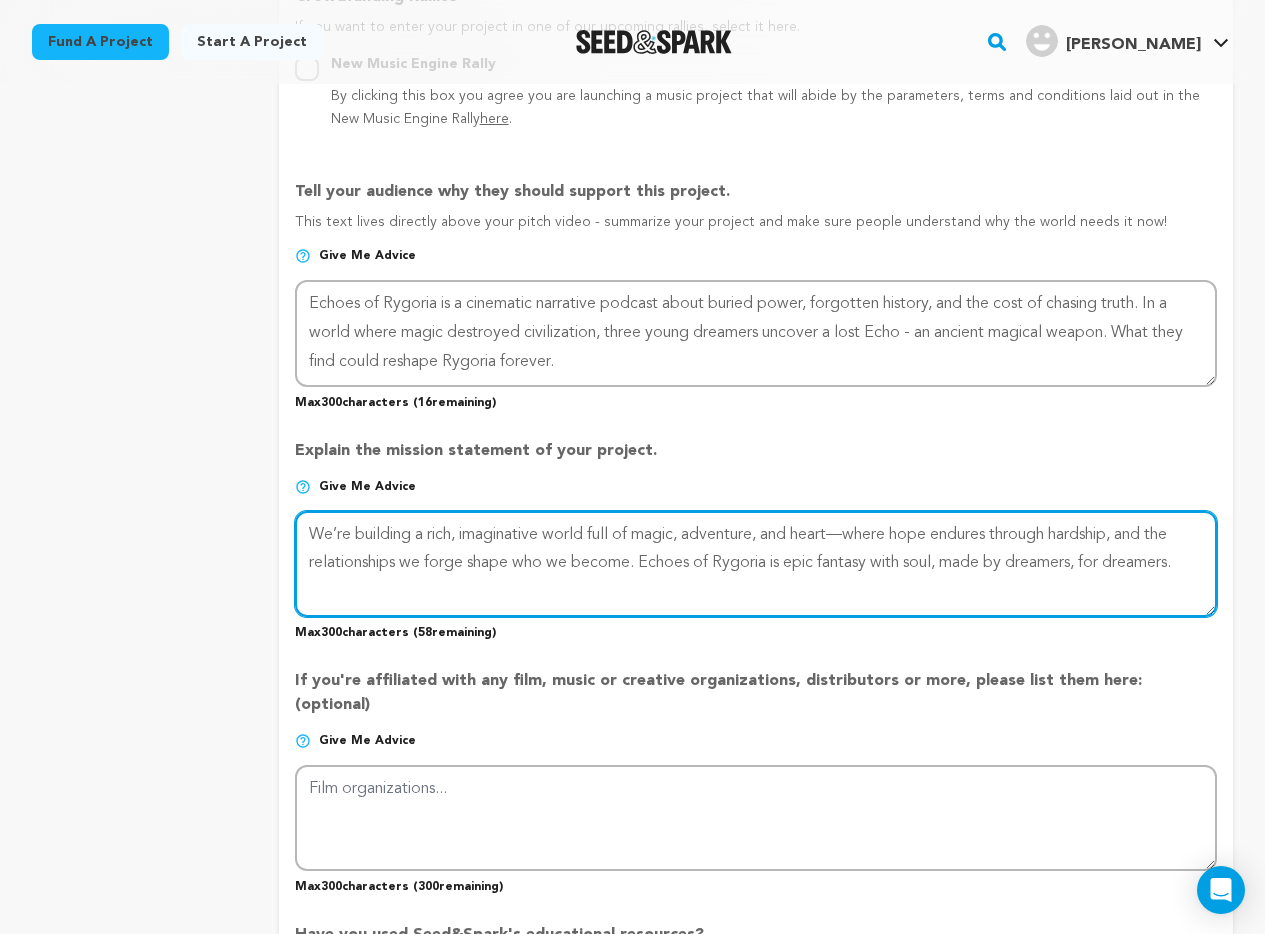 type on "Echoes of Rygoria is a cinematic, character-driven audio drama created by a scrappy team of storytellers who believe in the power of indie fantasy to inspire wonder. Our mission is to build an immersive world where lost magic, buried truths, and unexpected heroes collide—and to prove that with grit," 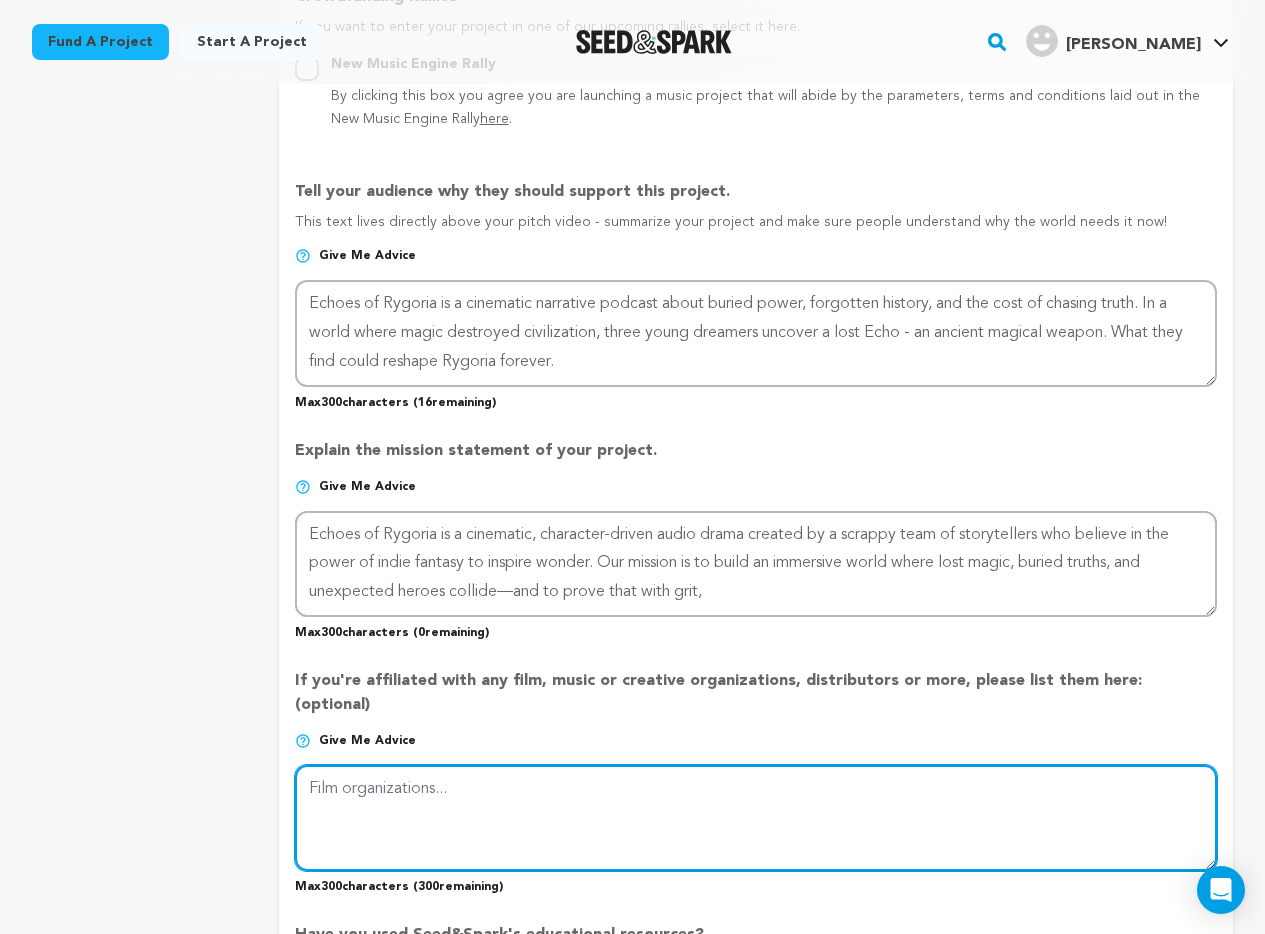 click at bounding box center (756, 818) 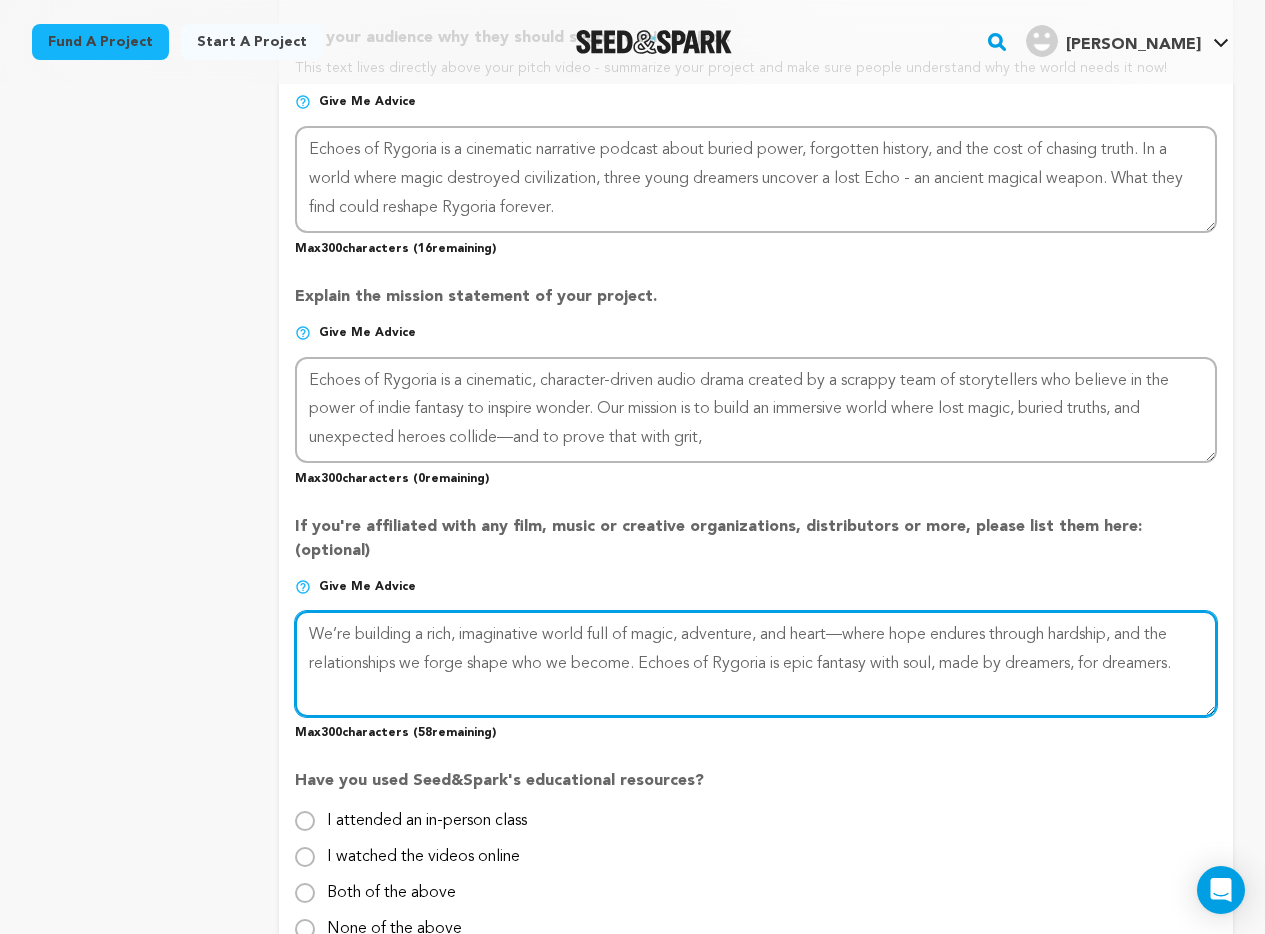 scroll, scrollTop: 1396, scrollLeft: 0, axis: vertical 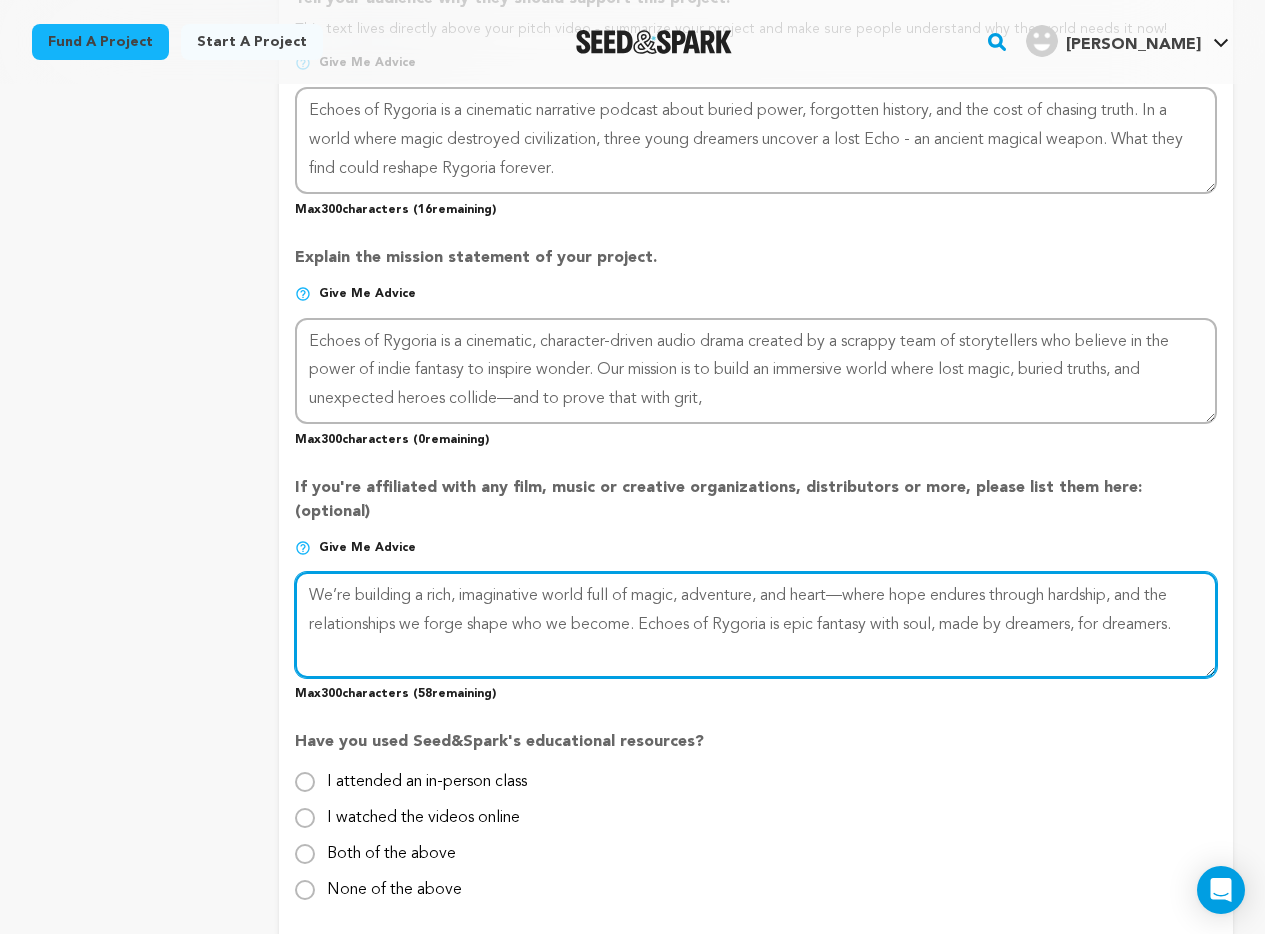 type 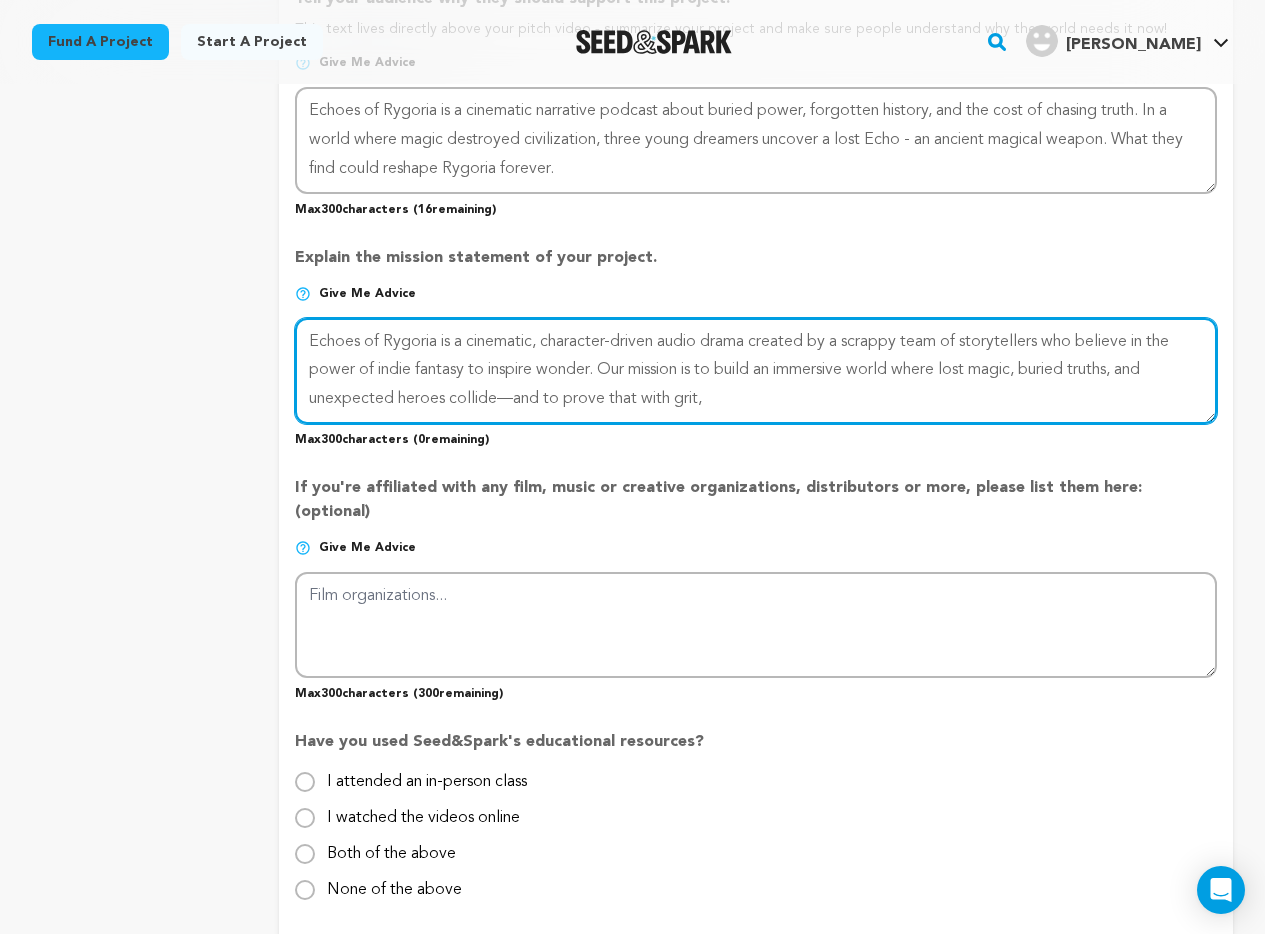 click at bounding box center [756, 371] 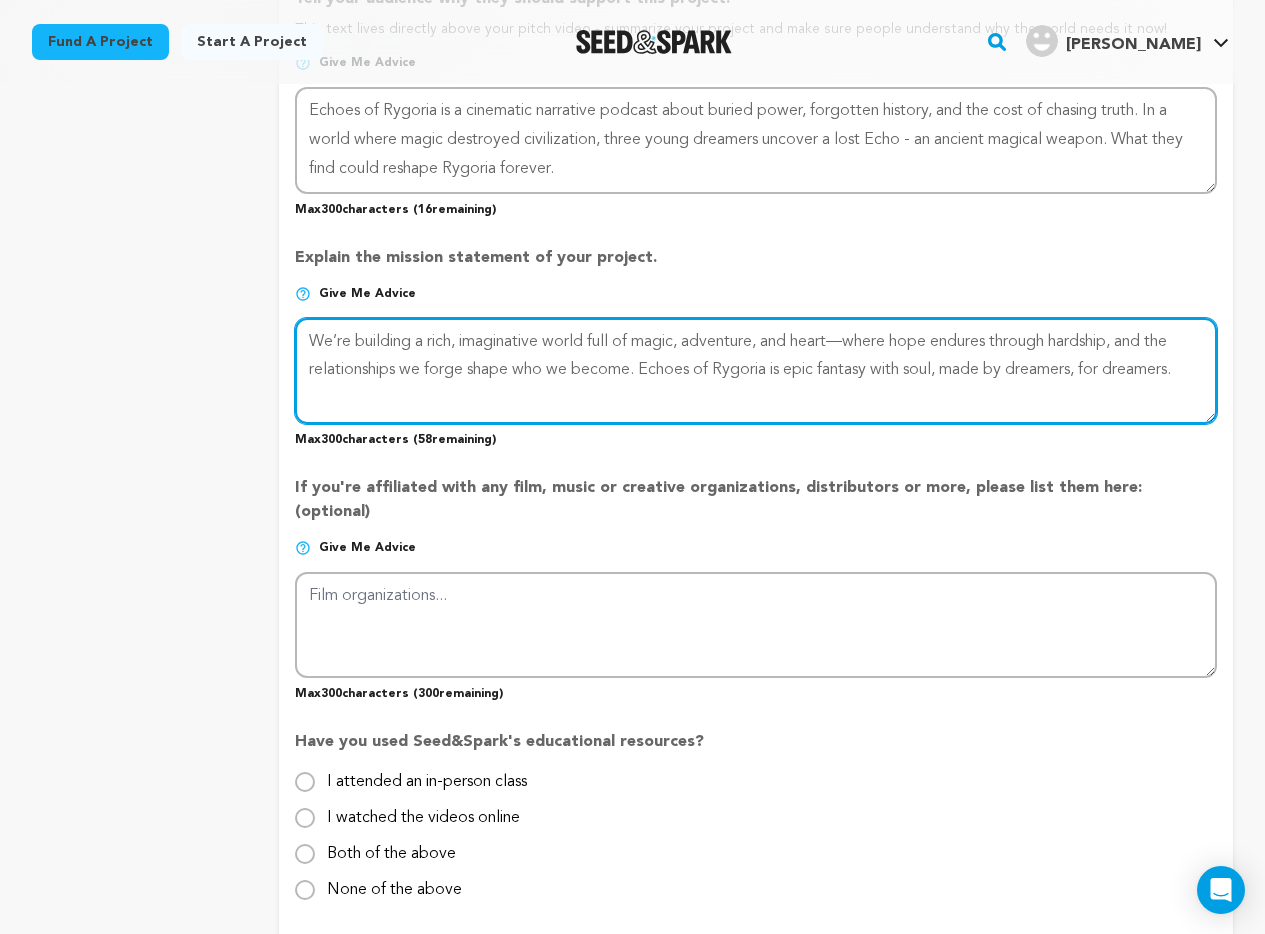 click at bounding box center [756, 371] 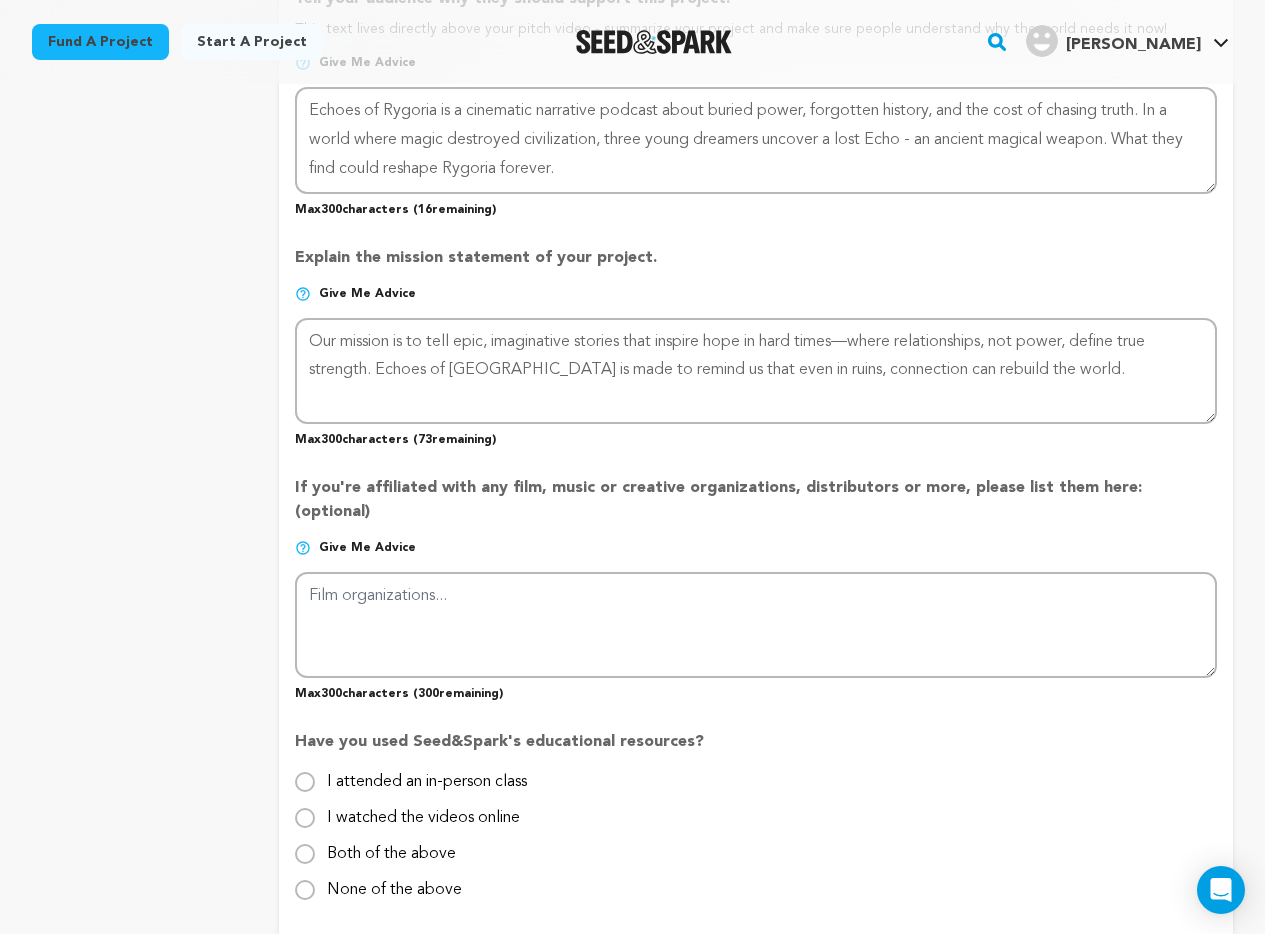 click on "project
story
team
social media
video & images
campaign
incentives
wishlist" at bounding box center [139, 37] 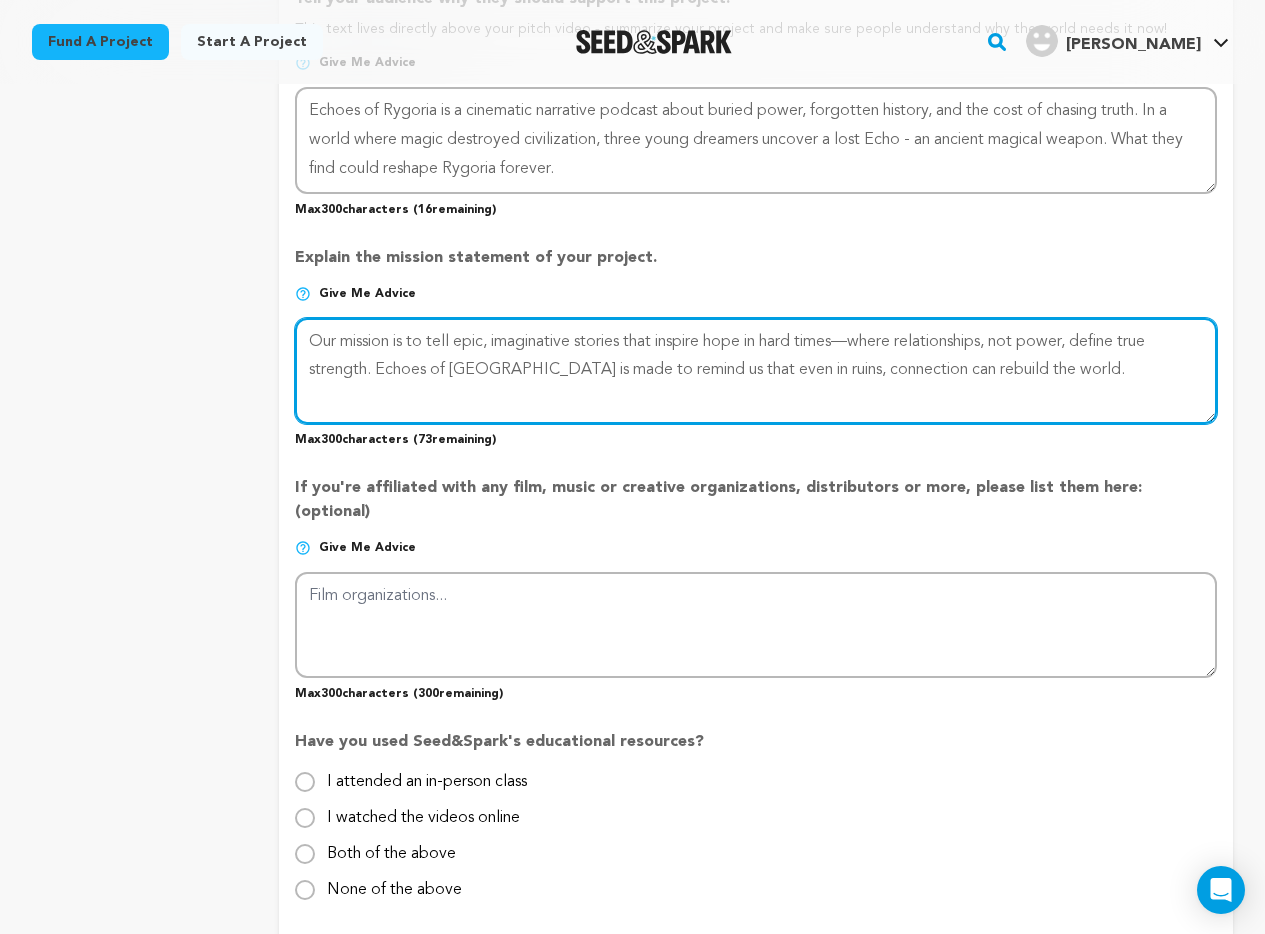 click at bounding box center (756, 371) 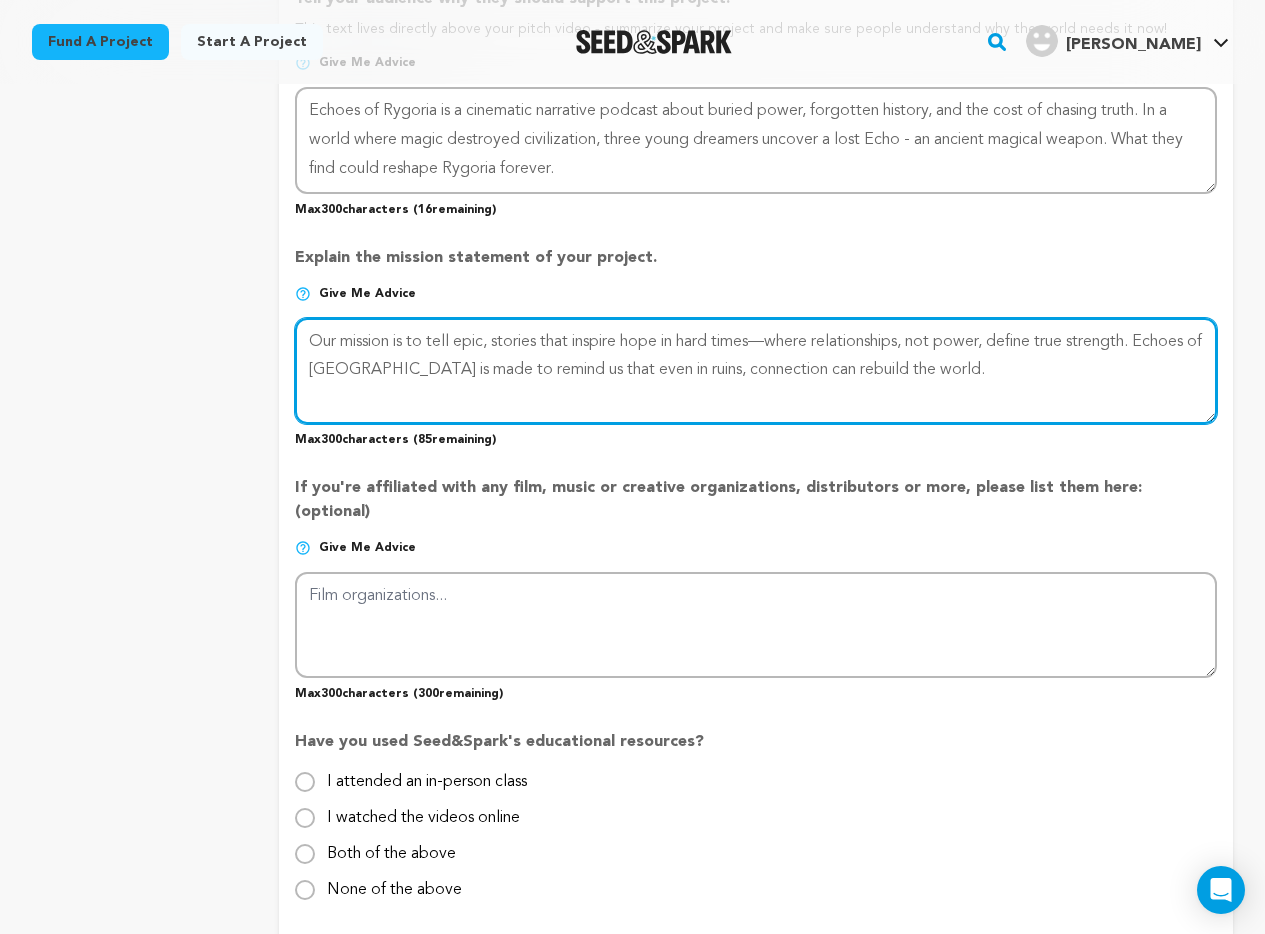 click at bounding box center [756, 371] 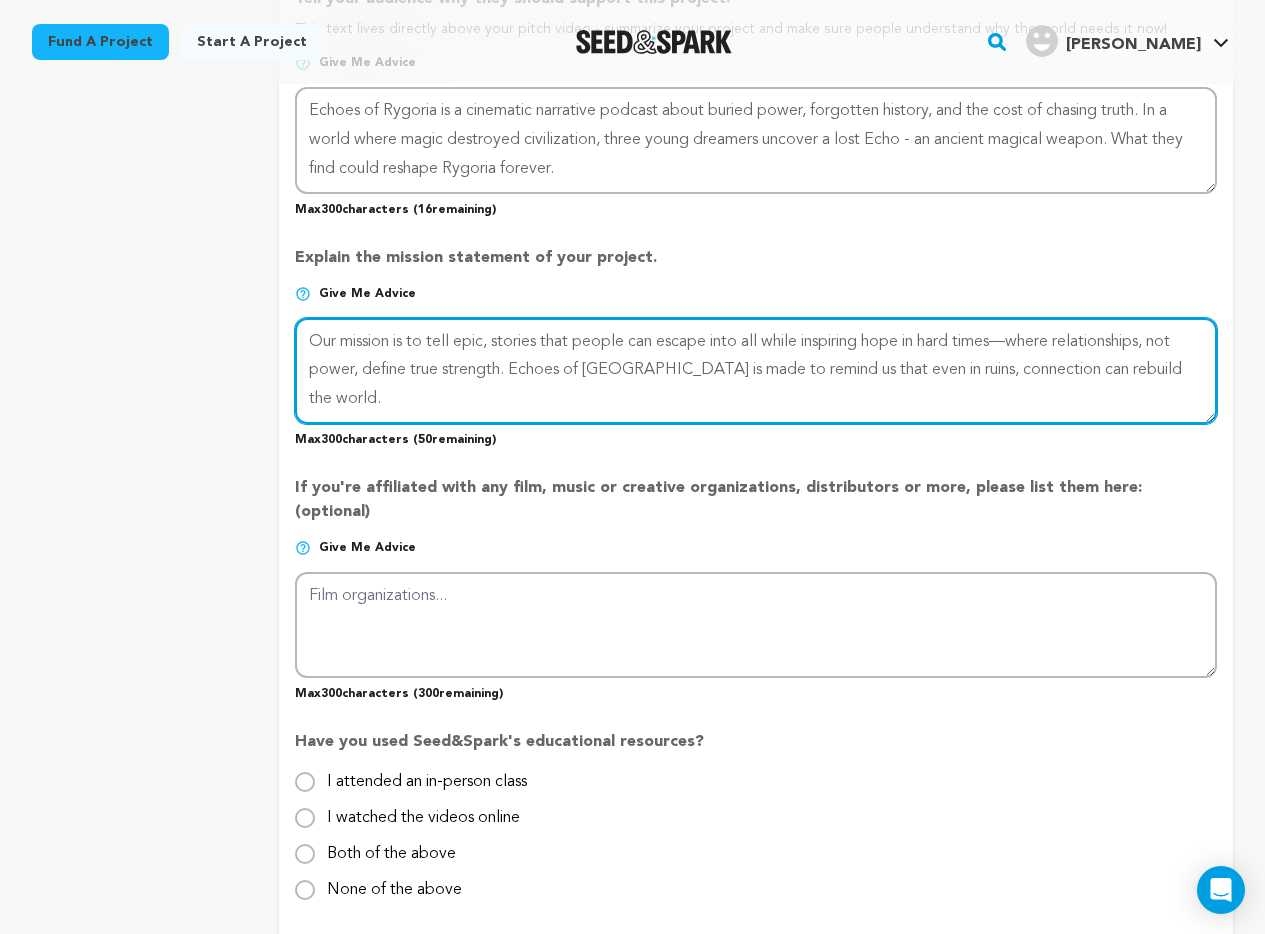 click at bounding box center [756, 371] 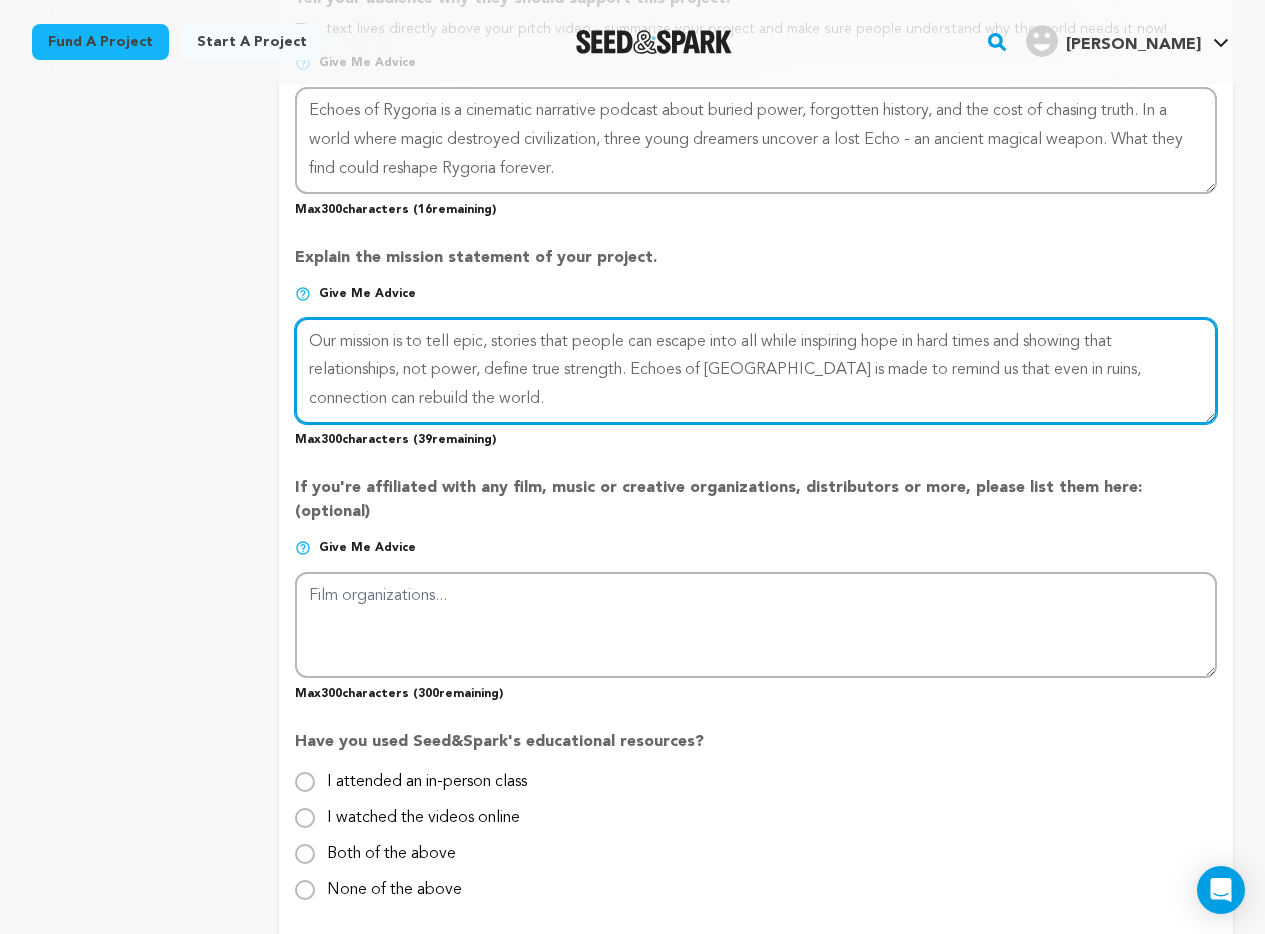 type on "Our mission is to tell epic, stories that people can escape into all while inspiring hope in hard times and showing that relationships, not power, define true strength. Echoes of [GEOGRAPHIC_DATA] is made to remind us that even in ruins, connection can rebuild the world." 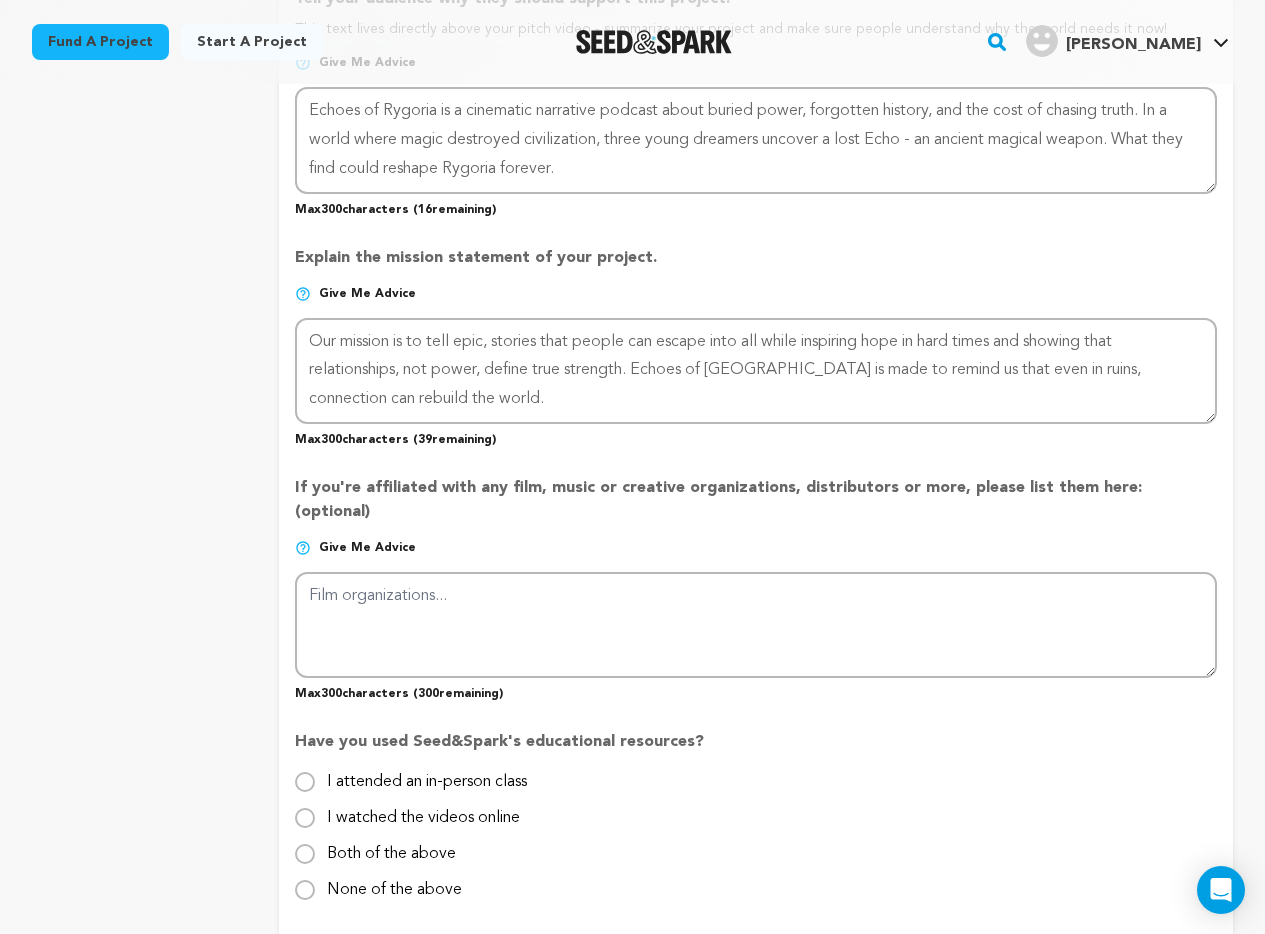 click on "project
story
team
social media
video & images
campaign
incentives
wishlist" at bounding box center (139, 37) 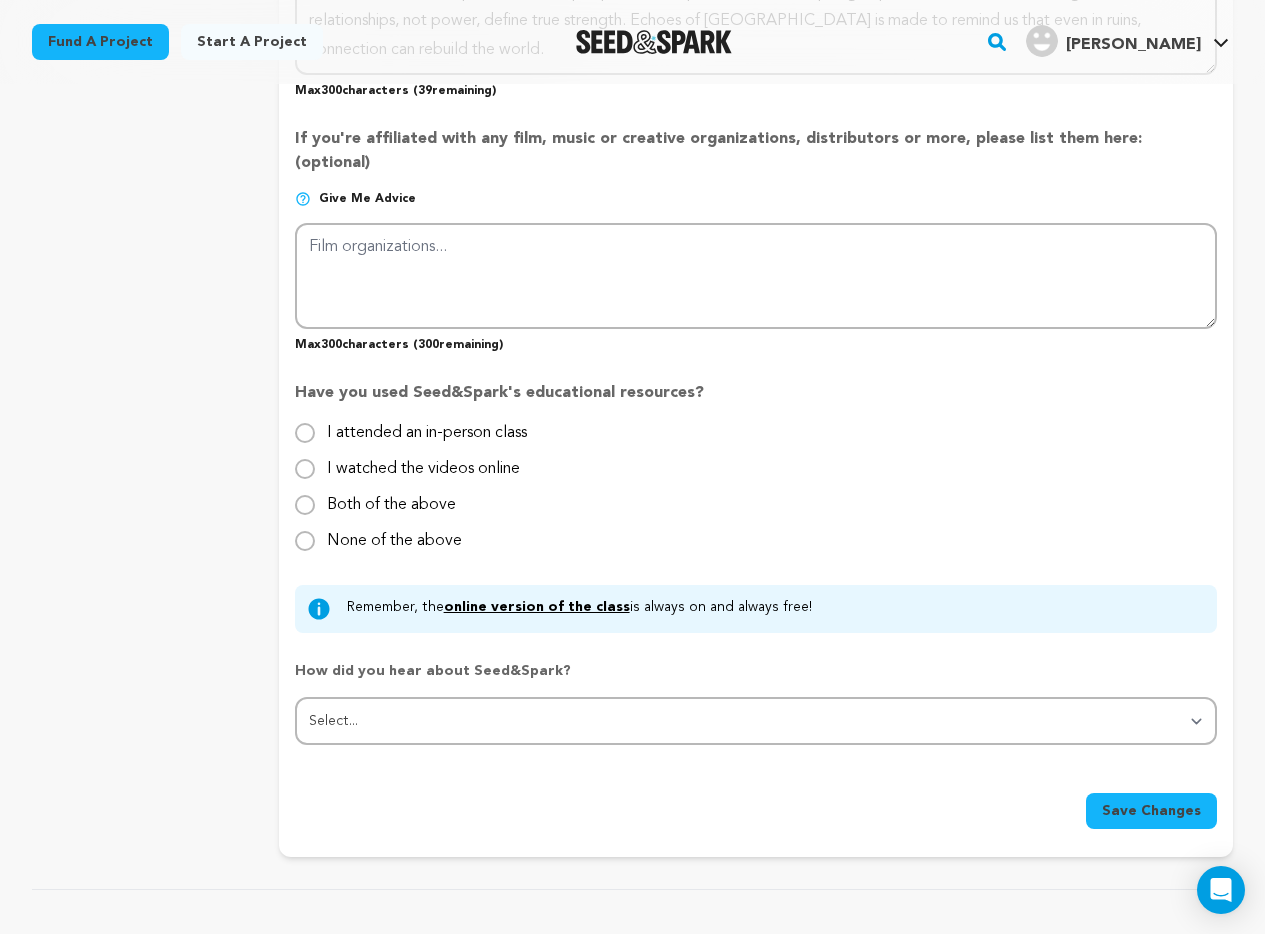 scroll, scrollTop: 1749, scrollLeft: 0, axis: vertical 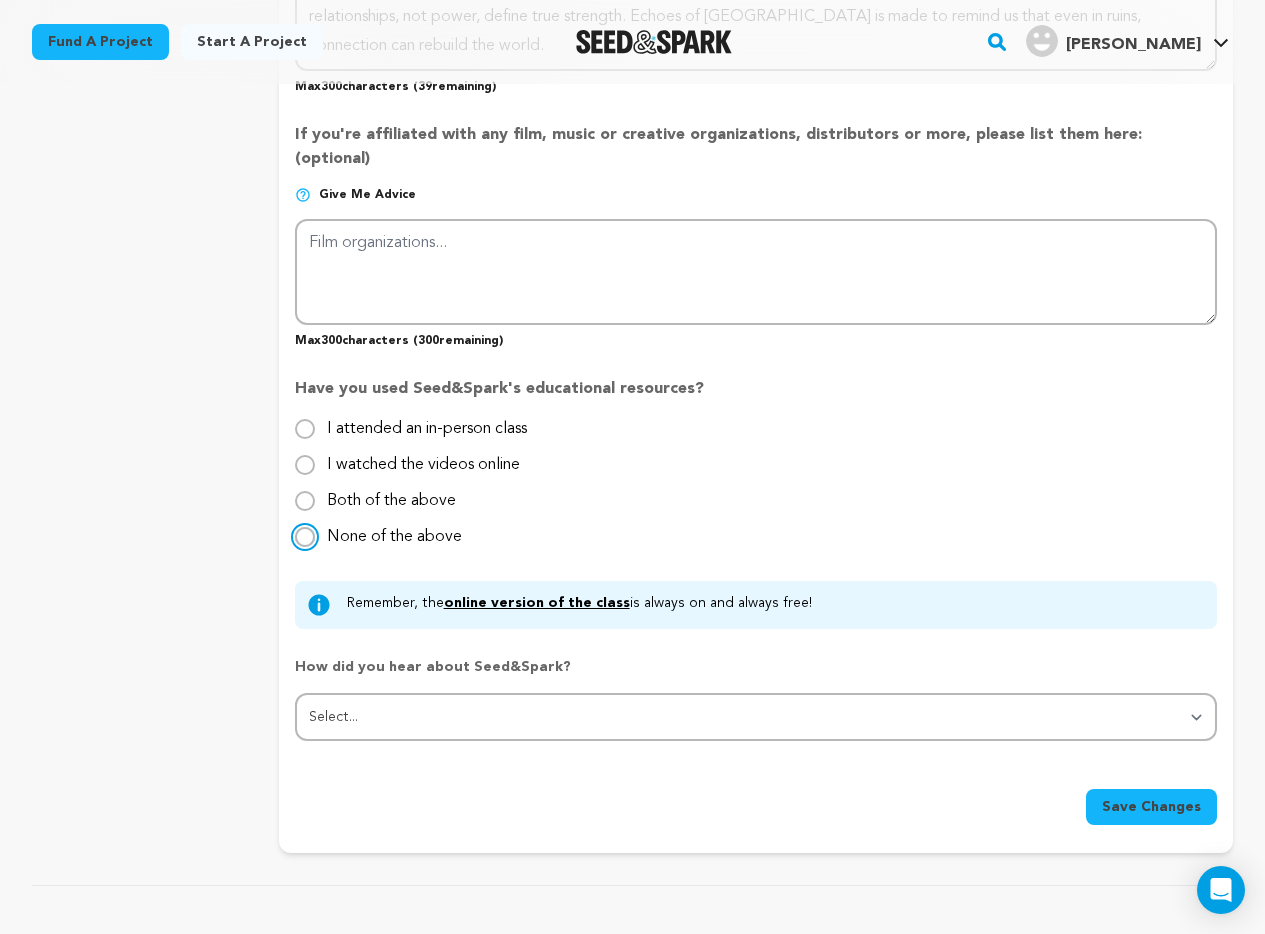 click on "None of the above" at bounding box center (305, 537) 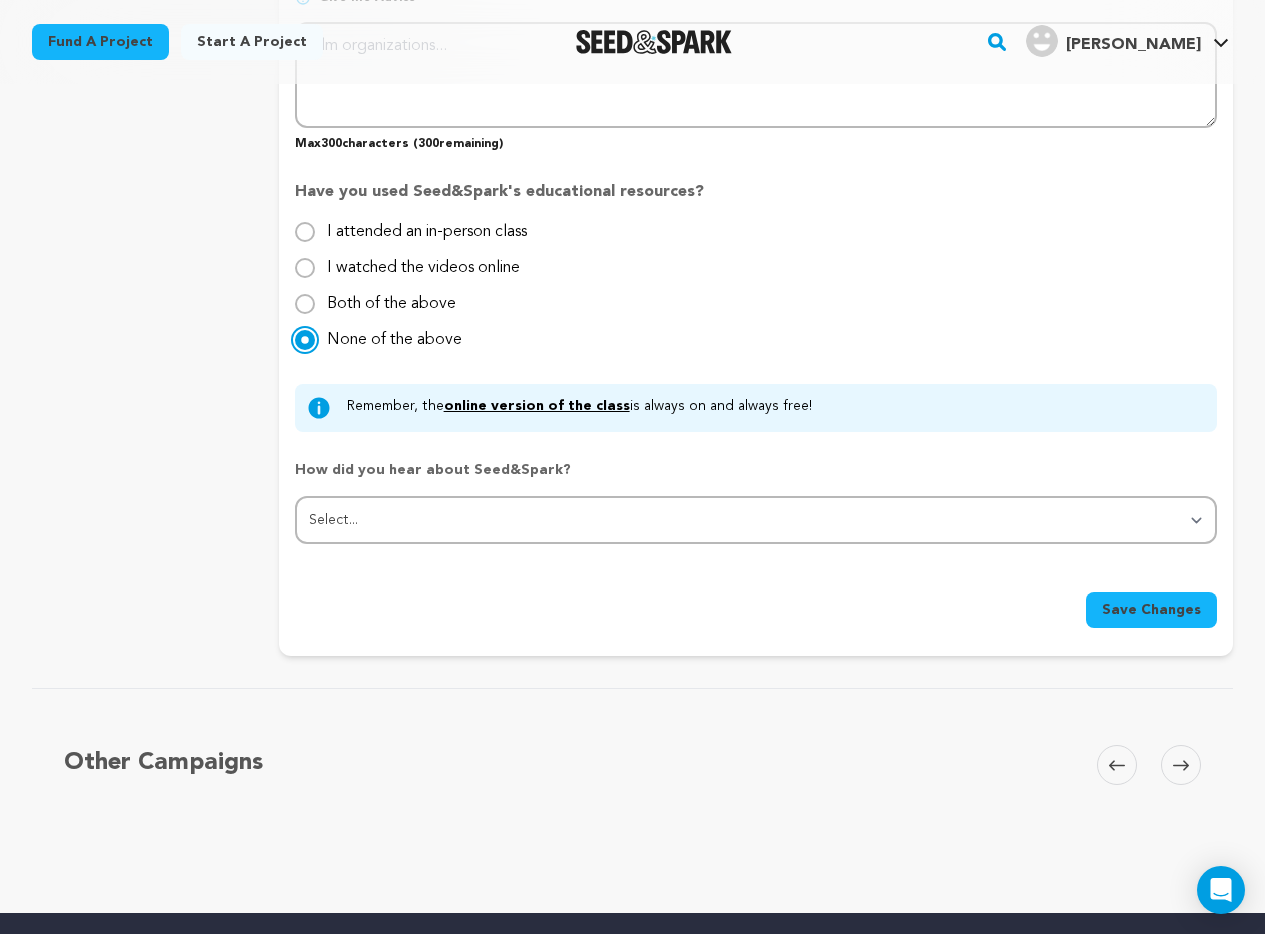 scroll, scrollTop: 1952, scrollLeft: 0, axis: vertical 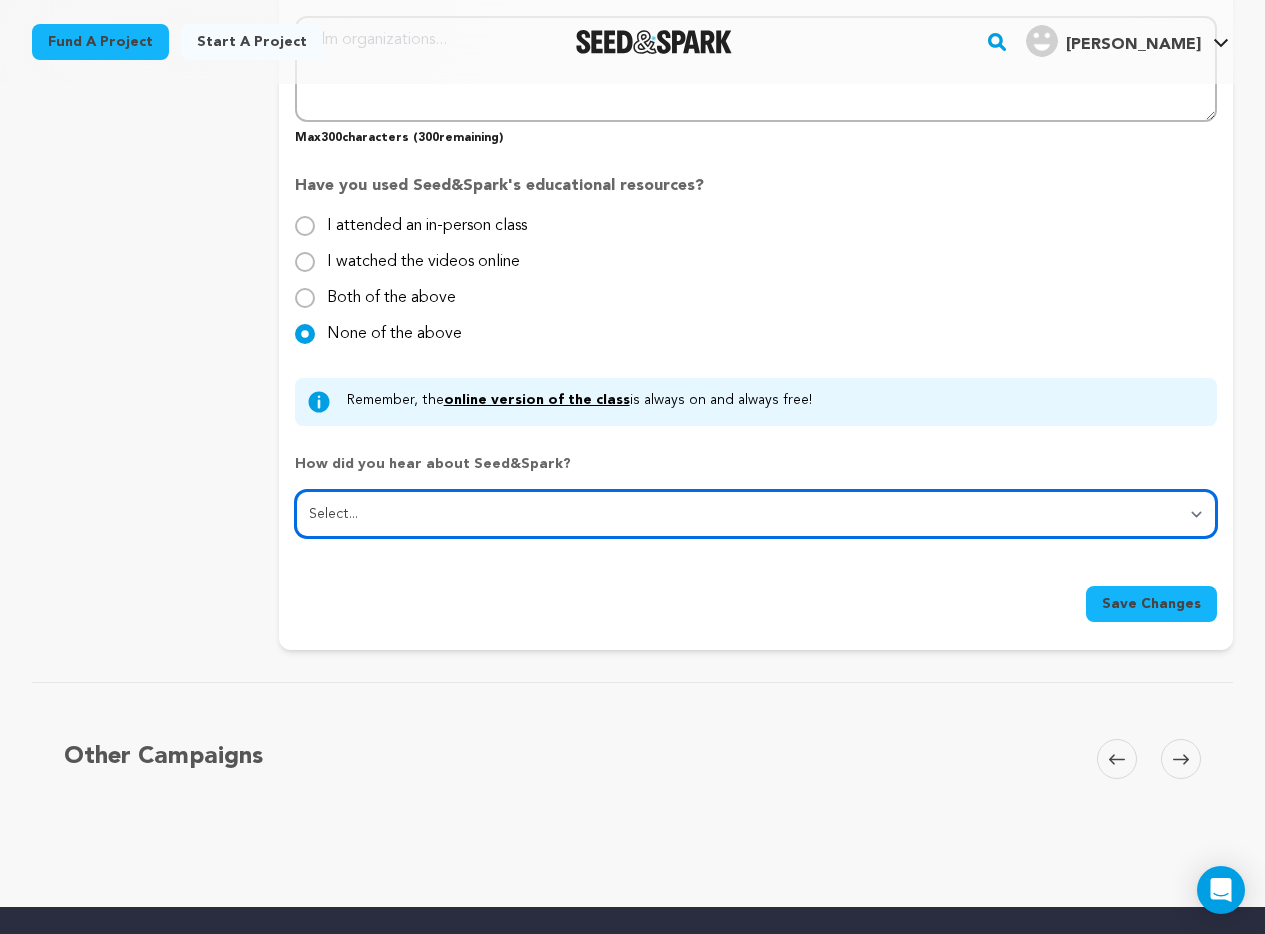 click on "Select...
From a friend Social media Film festival or film organization Took an in-person class Online search Article or podcast Email Other" at bounding box center [756, 514] 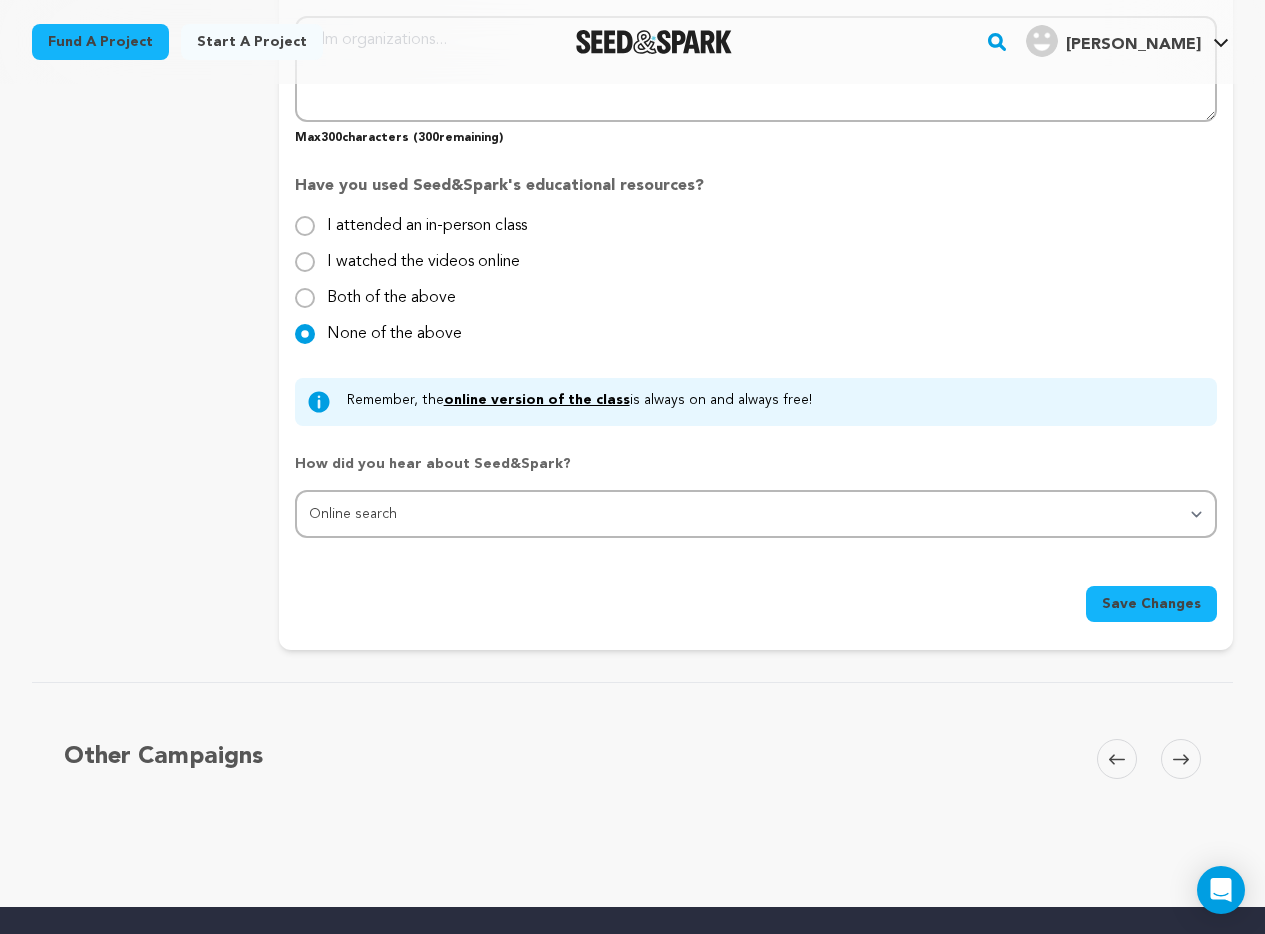 click on "Save Changes" at bounding box center [1151, 604] 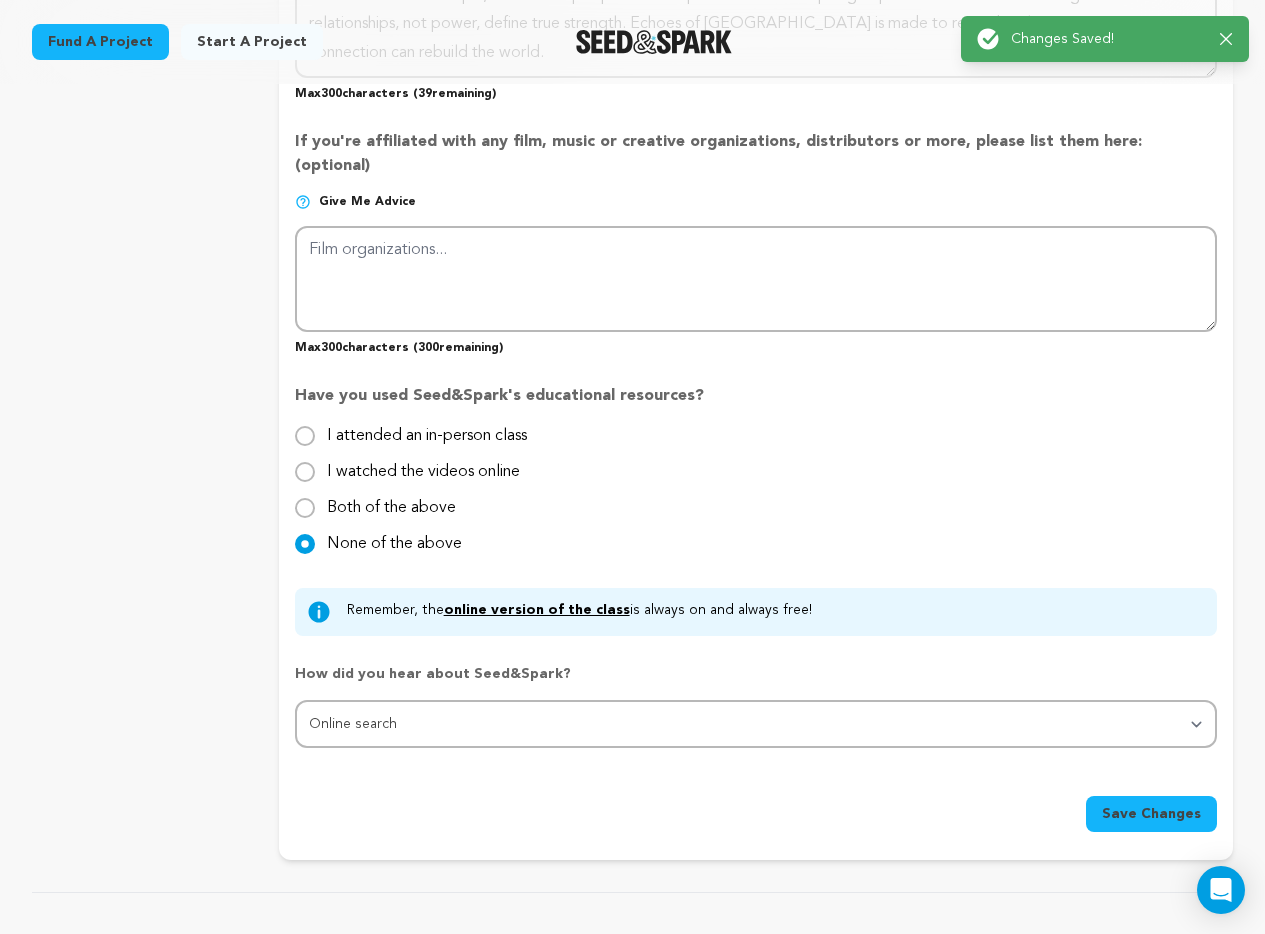 scroll, scrollTop: 1432, scrollLeft: 0, axis: vertical 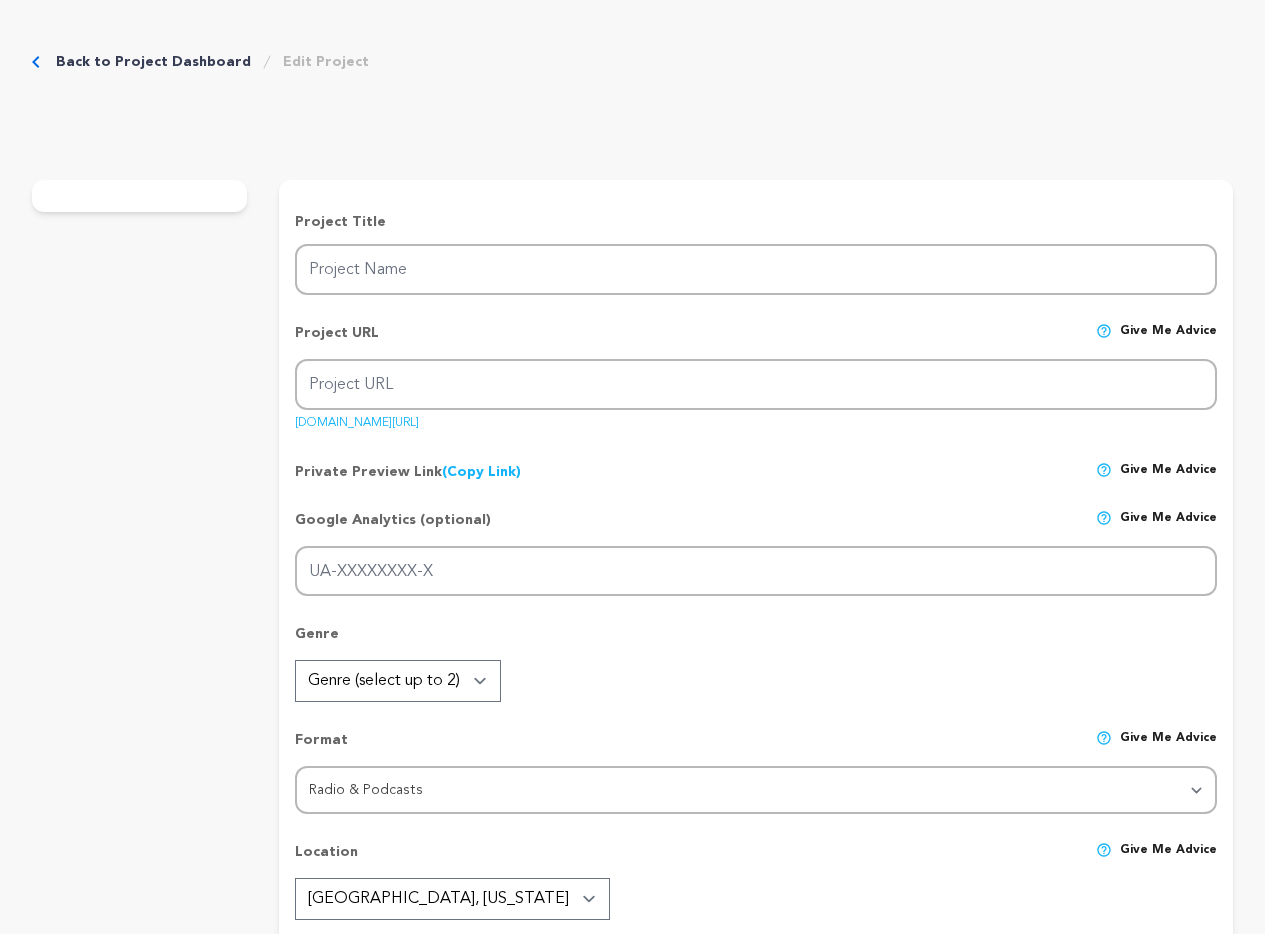 type on "Echoes of Rygoria: A Post-Apocalyptic Fantasy Audio Drama" 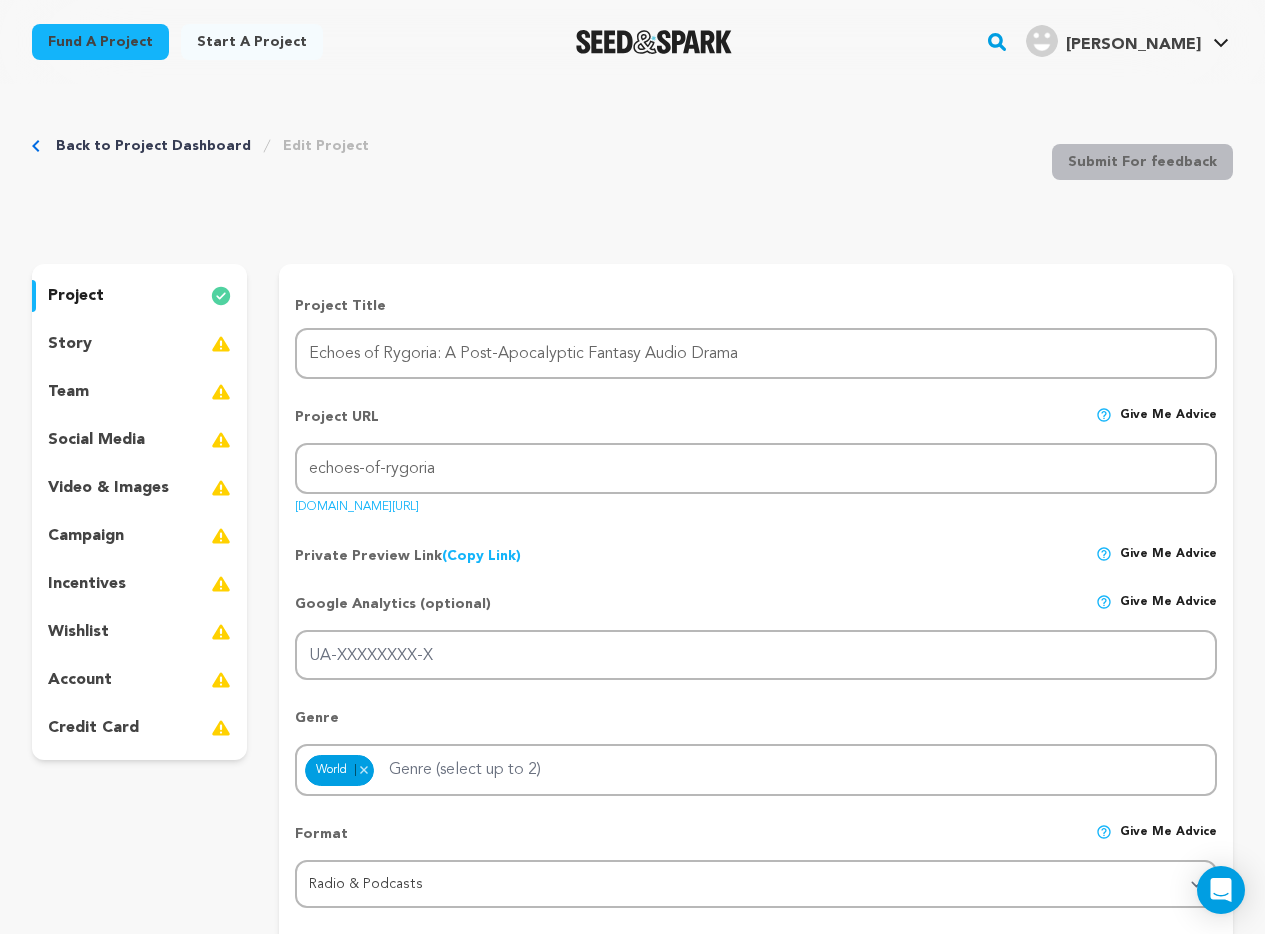 click on "story" at bounding box center [70, 344] 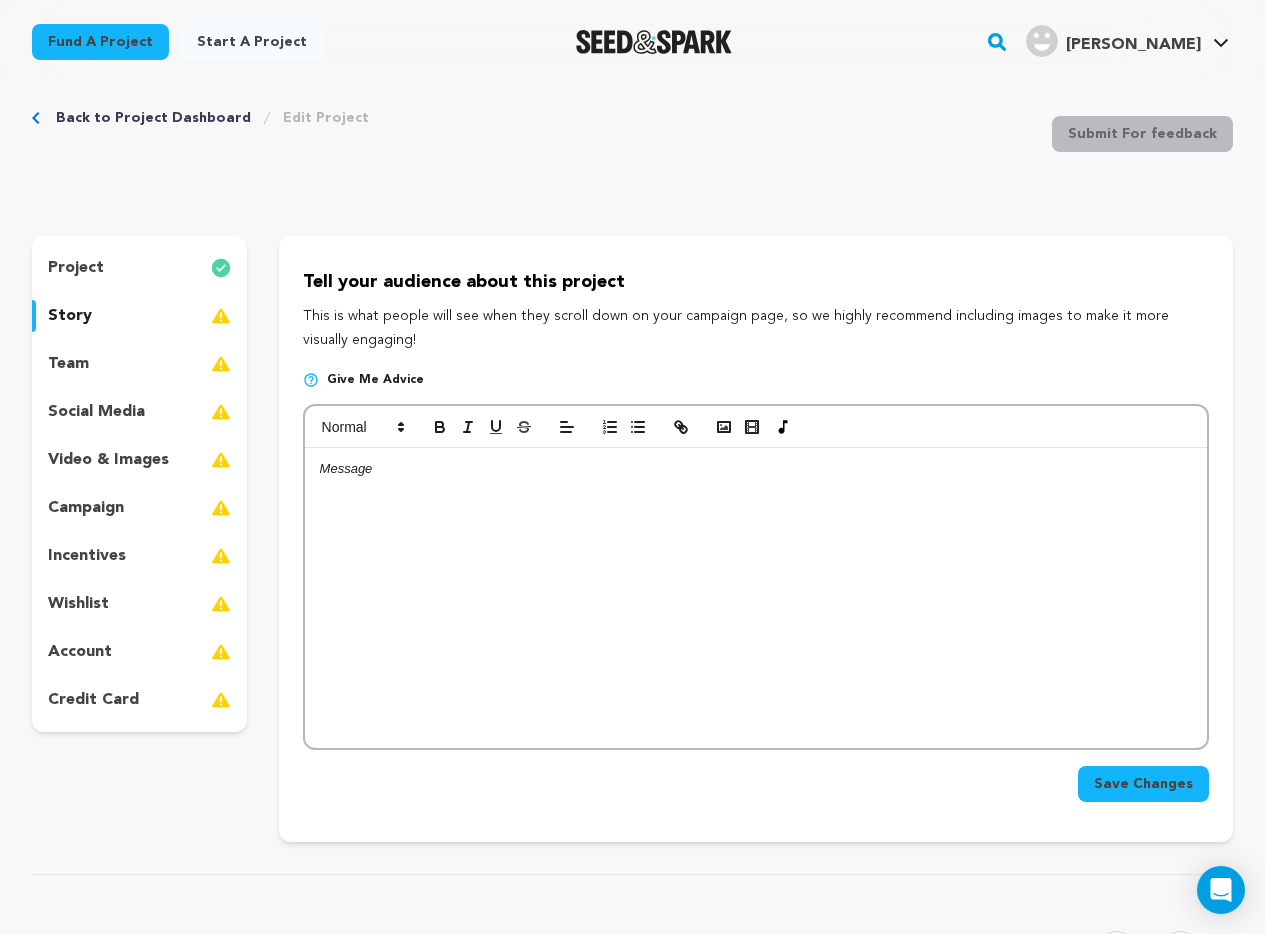 scroll, scrollTop: 31, scrollLeft: 0, axis: vertical 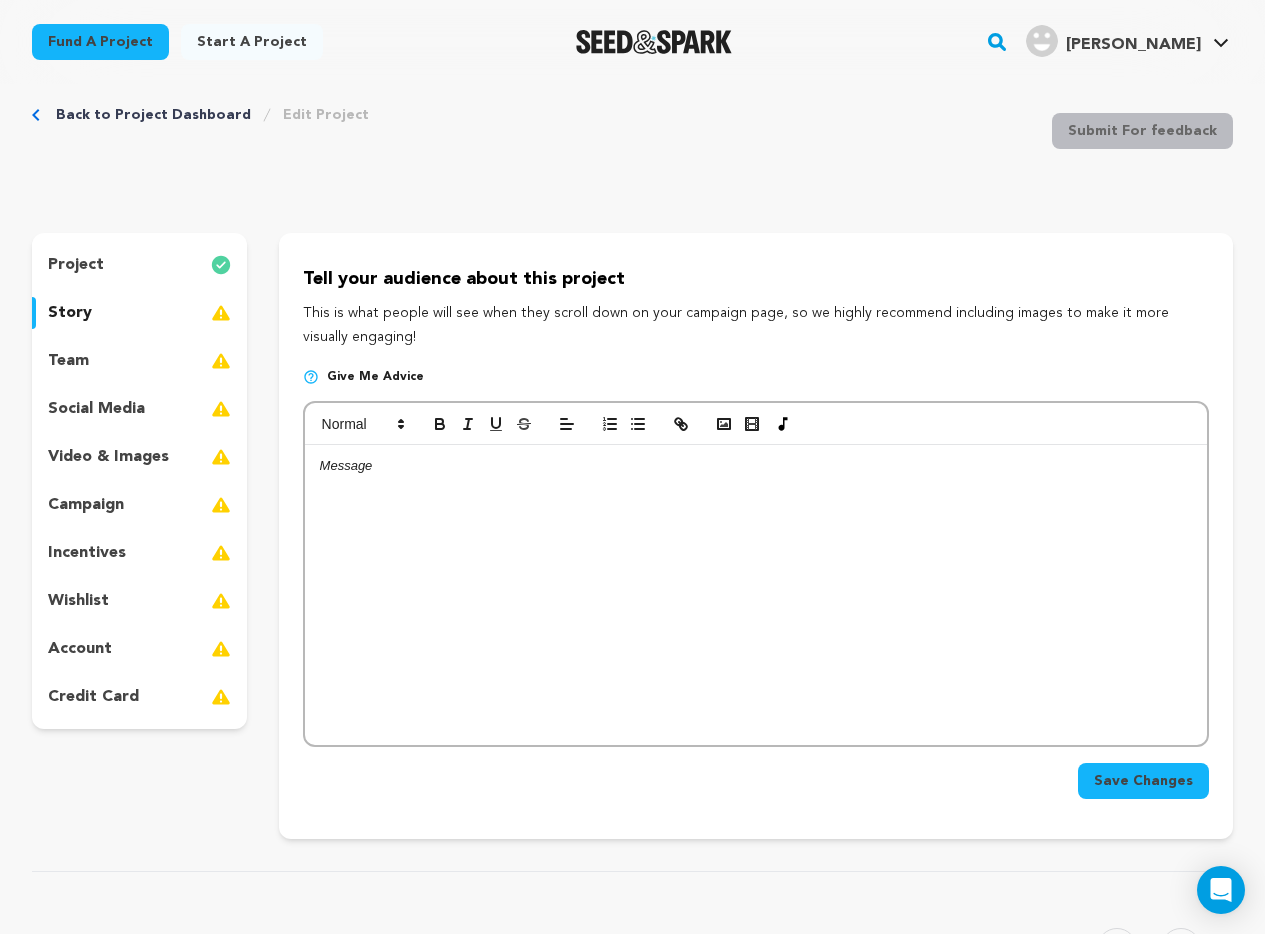 click at bounding box center [756, 595] 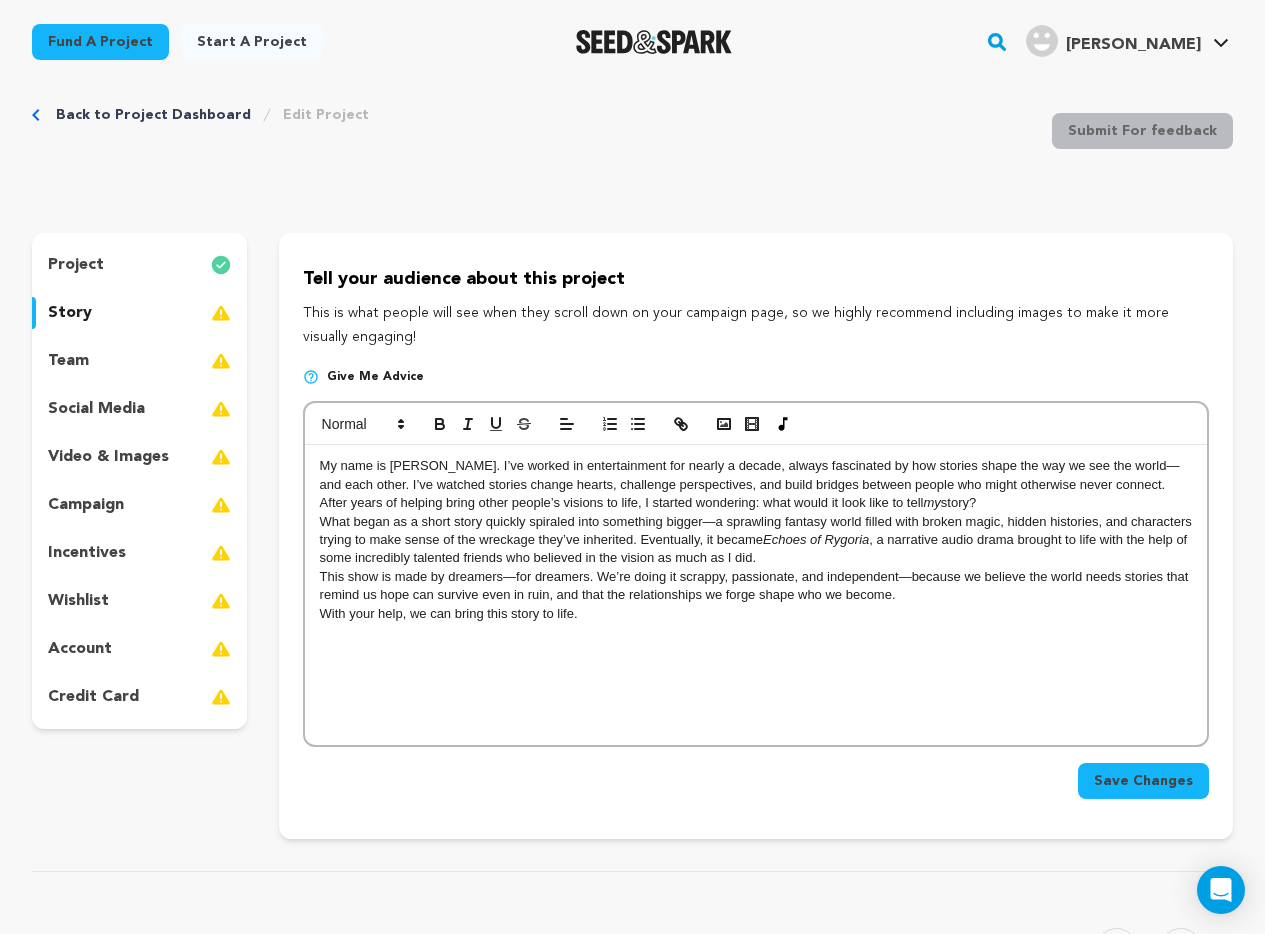 click on "After years of helping bring other people’s visions to life, I started wondering: what would it look like to tell  my  story?" at bounding box center (756, 503) 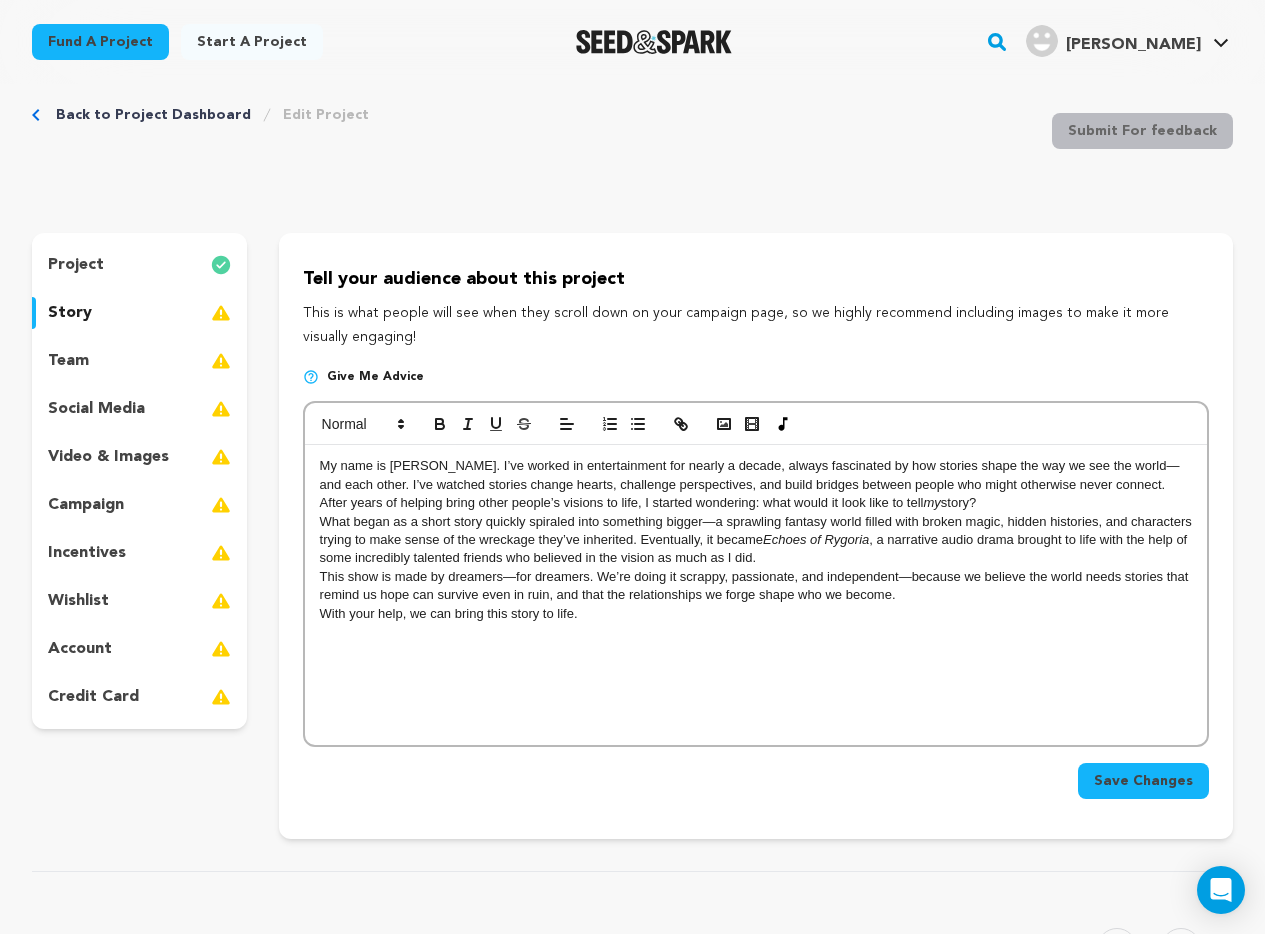 click on "My name is [PERSON_NAME]. I’ve worked in entertainment for nearly a decade, always fascinated by how stories shape the way we see the world—and each other. I’ve watched stories change hearts, challenge perspectives, and build bridges between people who might otherwise never connect." at bounding box center (756, 475) 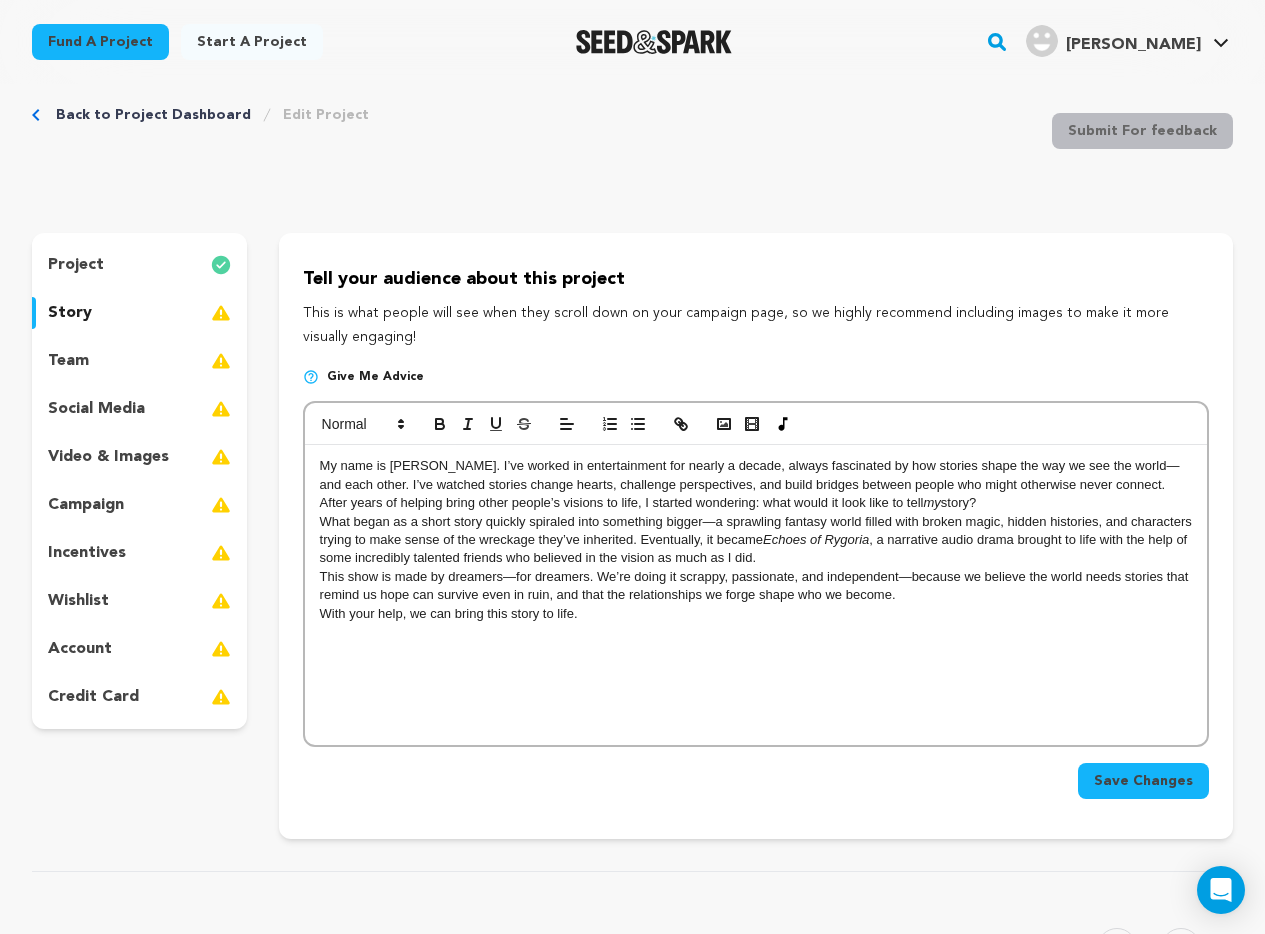 click on "After years of helping bring other people’s visions to life, I started wondering: what would it look like to tell  my  story?" at bounding box center [756, 503] 